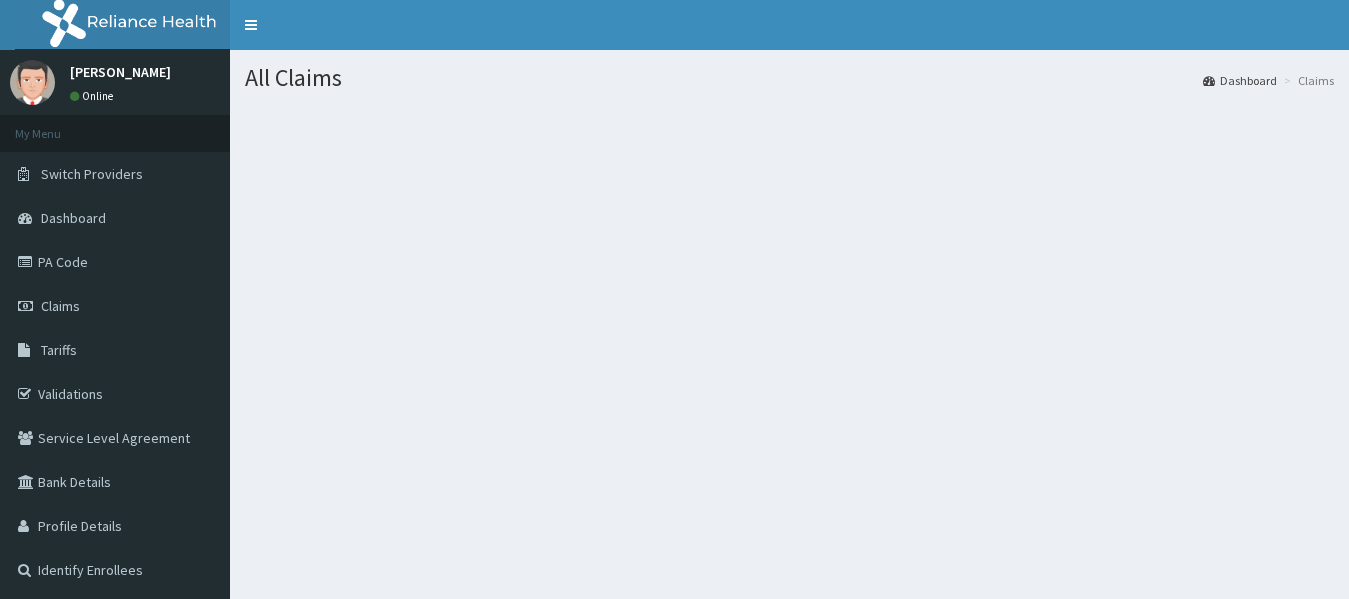 scroll, scrollTop: 0, scrollLeft: 0, axis: both 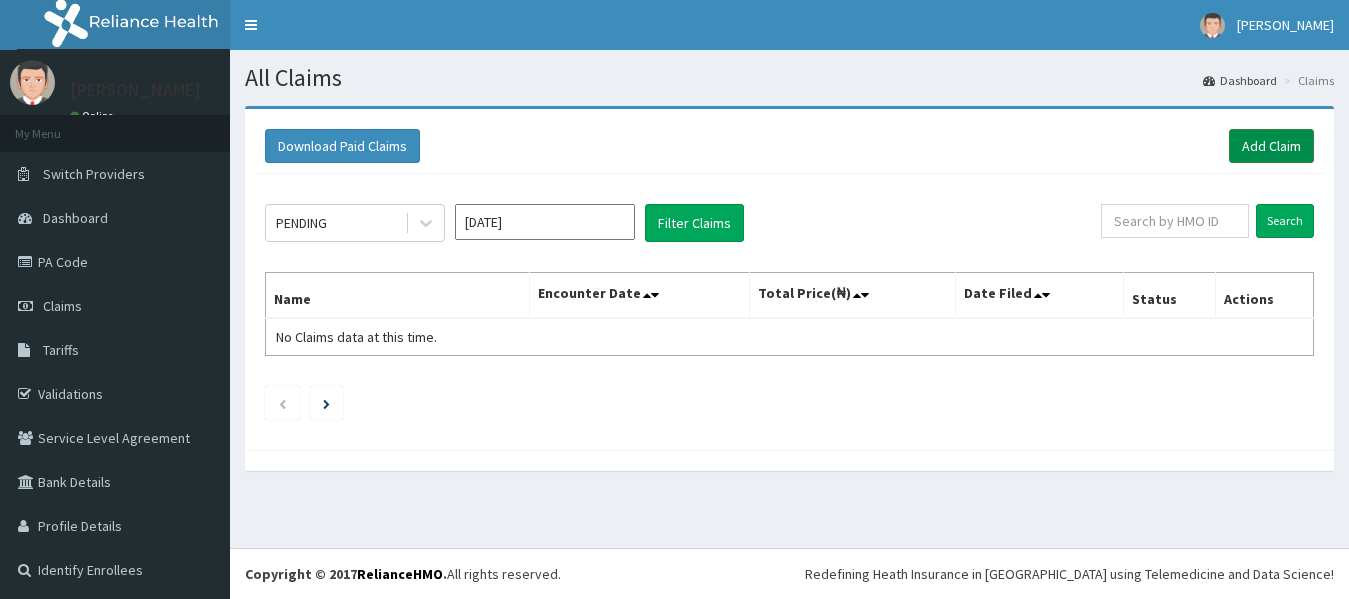 click on "Add Claim" at bounding box center (1271, 146) 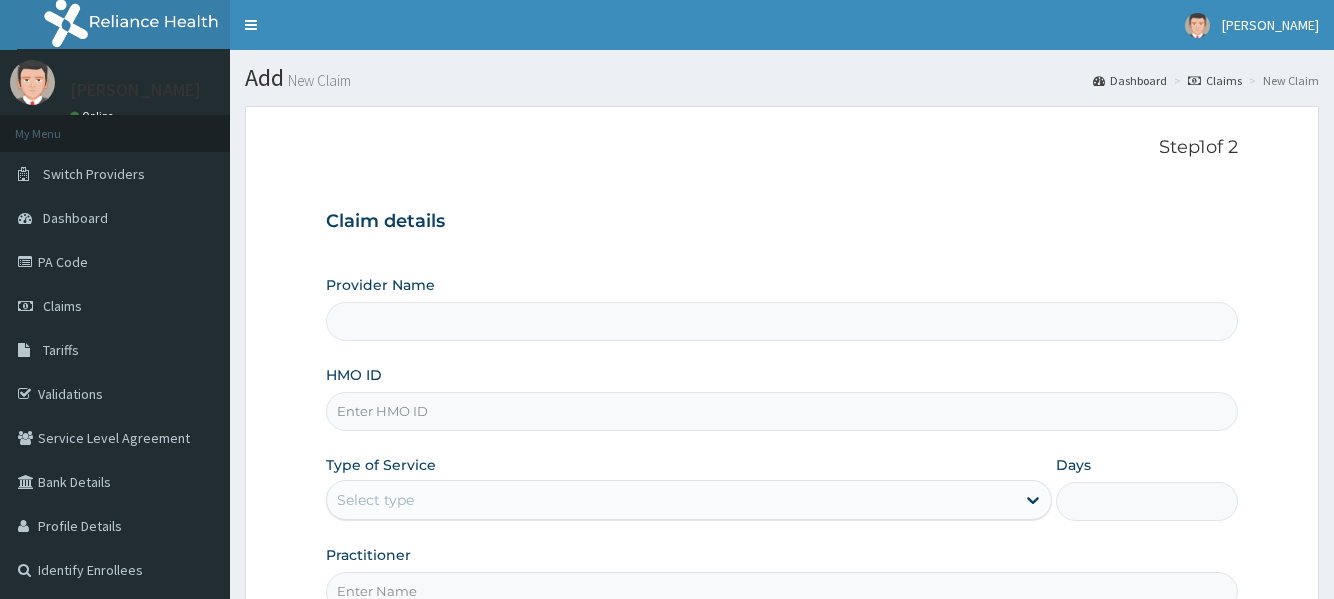 scroll, scrollTop: 0, scrollLeft: 0, axis: both 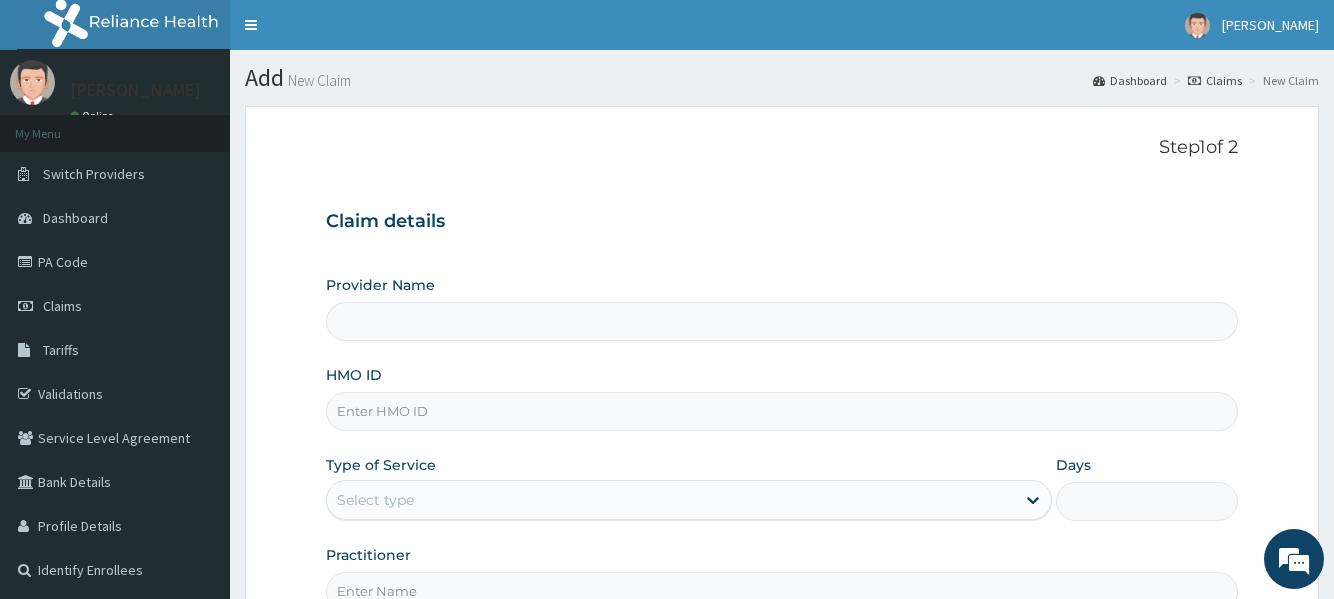 type on "[GEOGRAPHIC_DATA]" 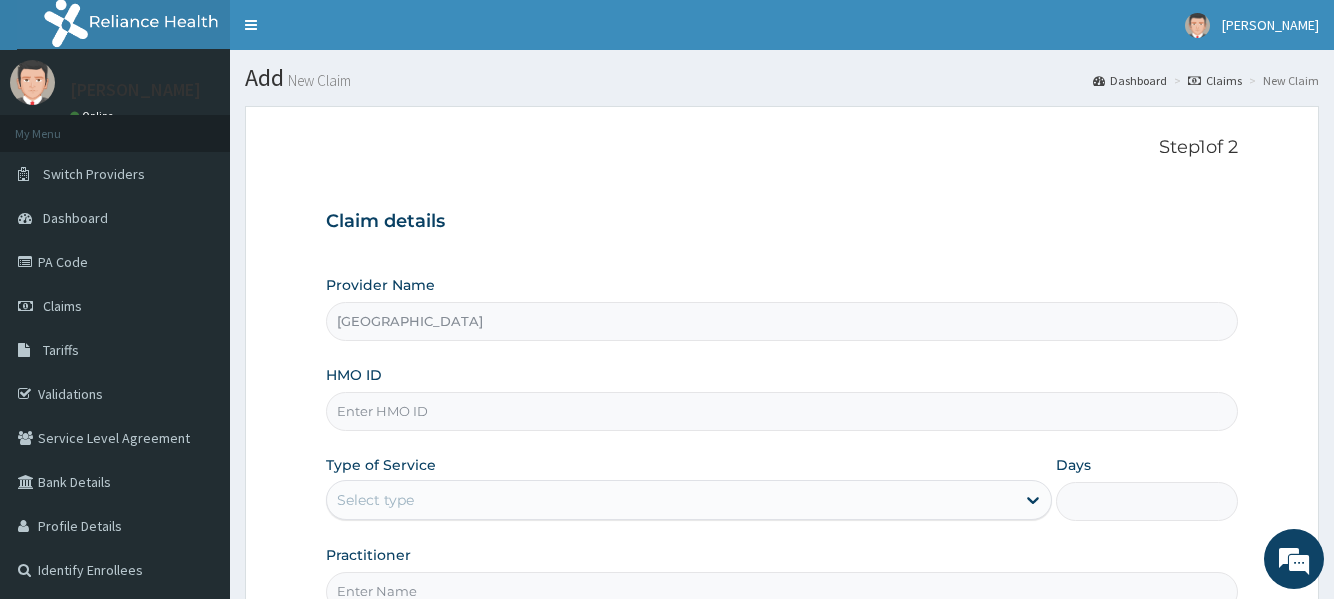 click on "HMO ID" at bounding box center [781, 411] 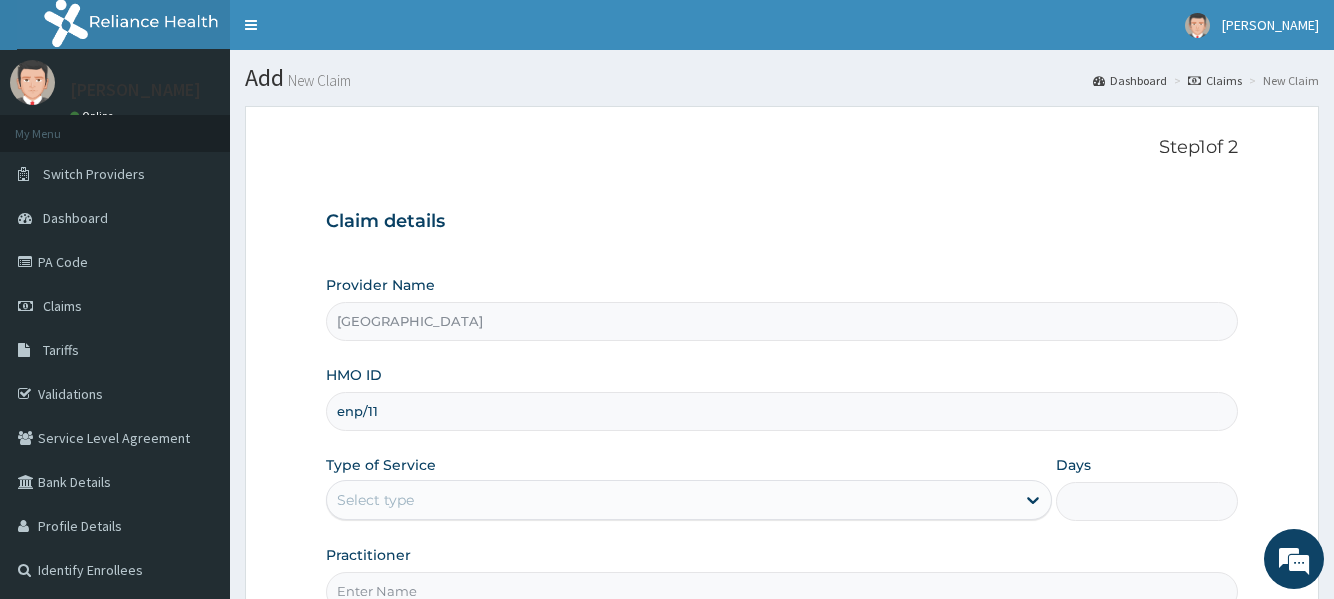 scroll, scrollTop: 0, scrollLeft: 0, axis: both 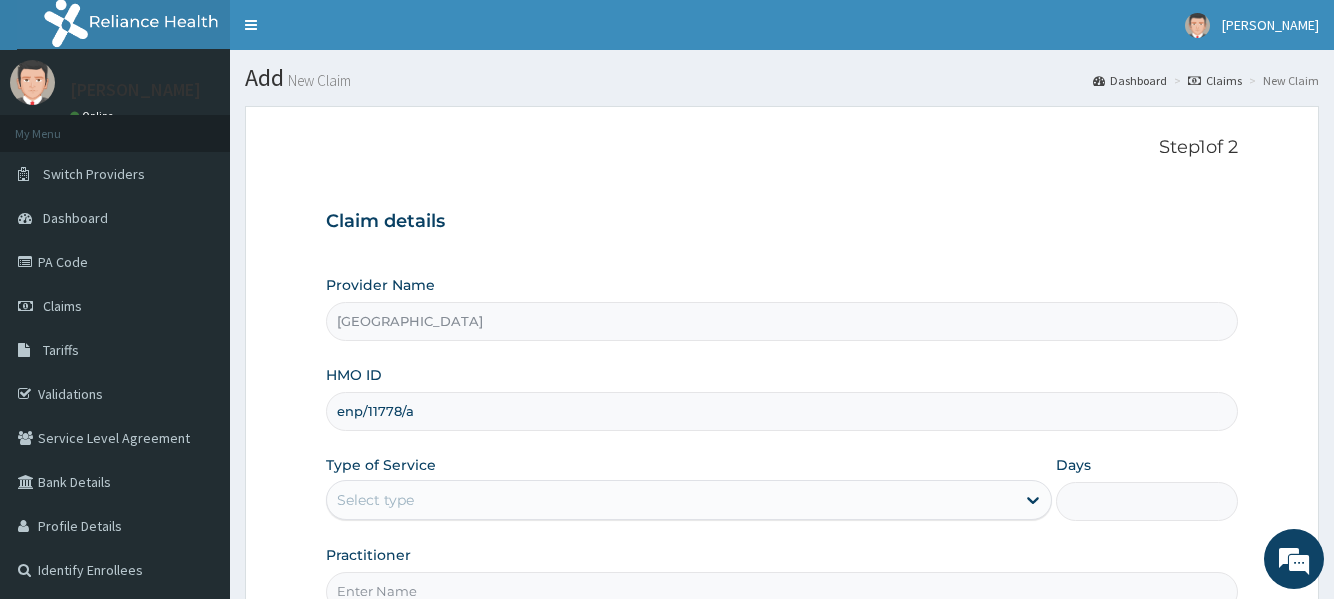 type on "enp/11778/a" 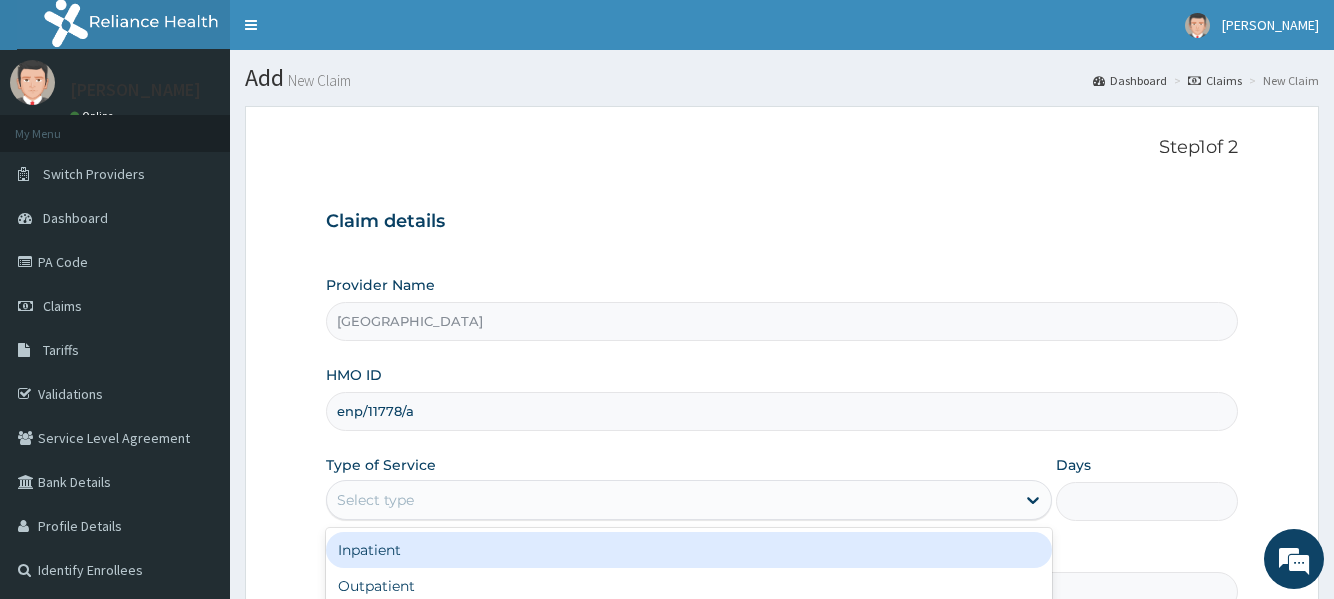 click on "Select type" at bounding box center (375, 500) 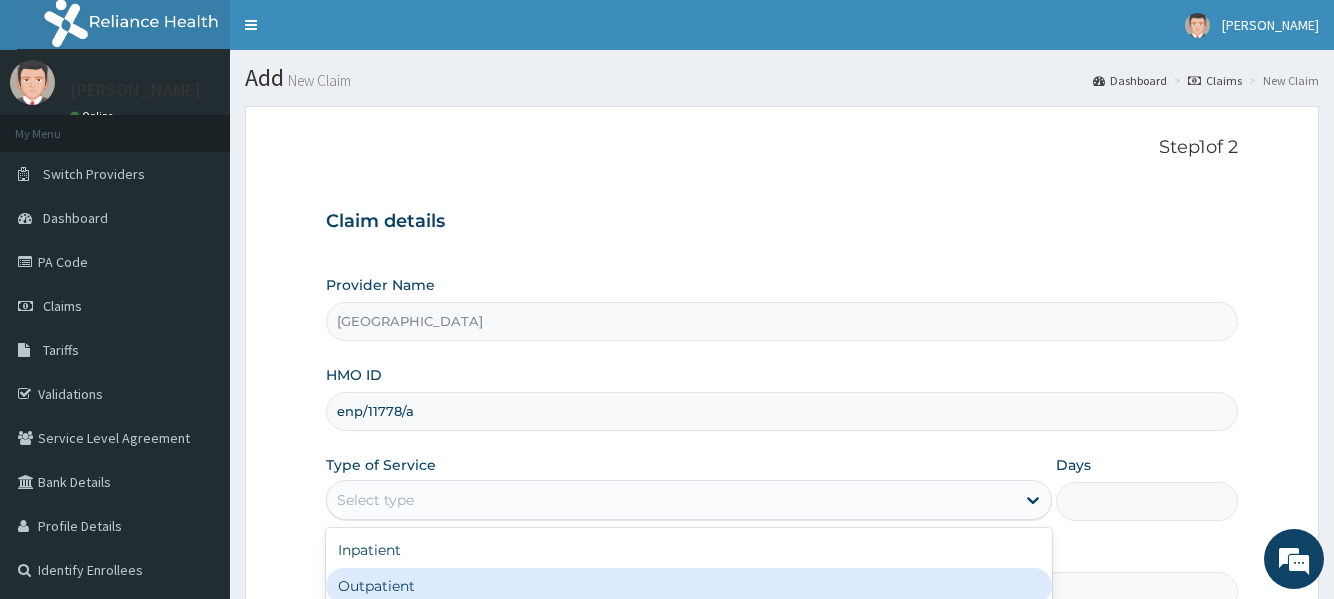 click on "Outpatient" at bounding box center (689, 586) 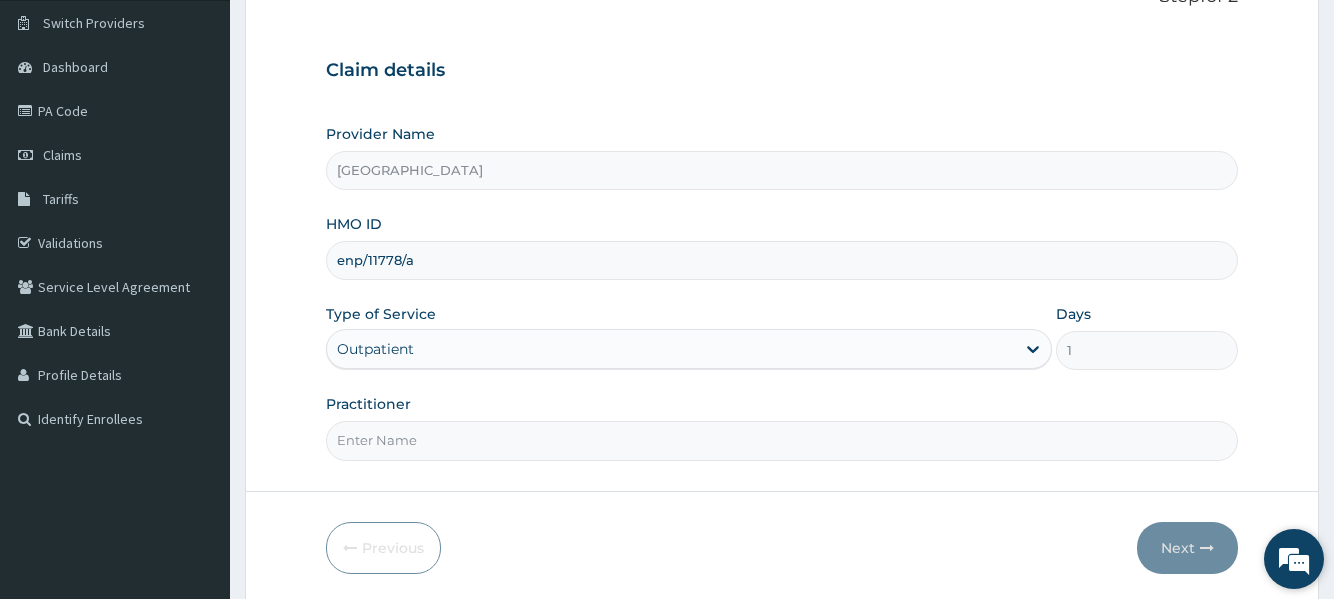 scroll, scrollTop: 160, scrollLeft: 0, axis: vertical 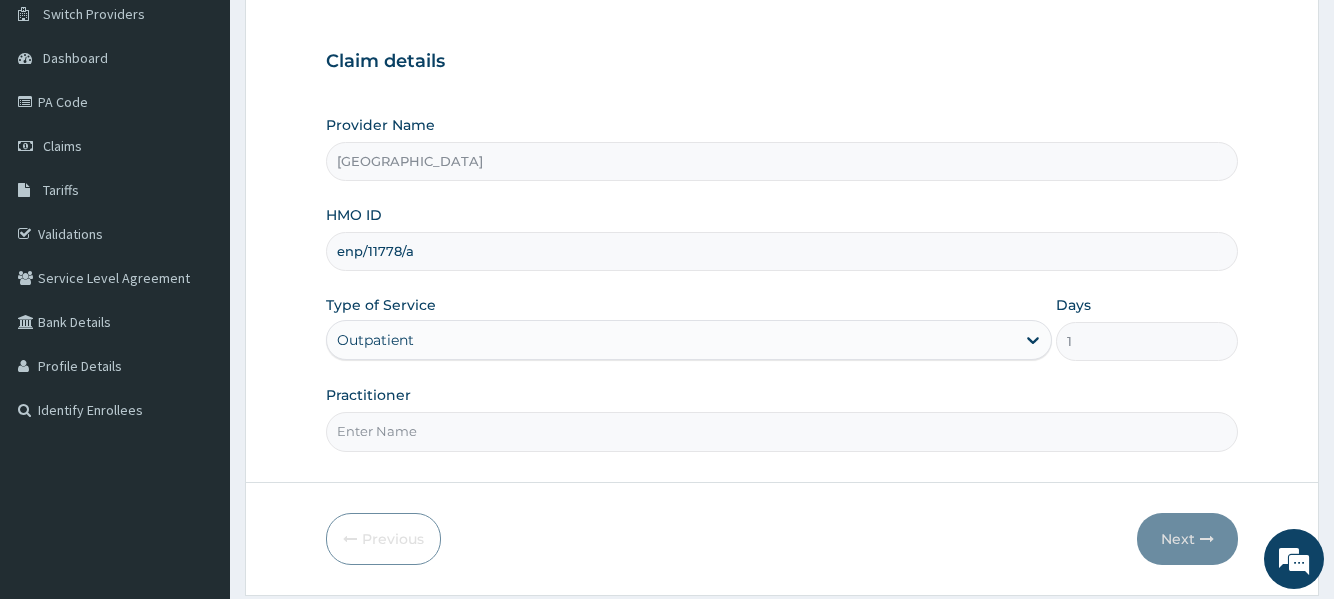 click on "Practitioner" at bounding box center (781, 431) 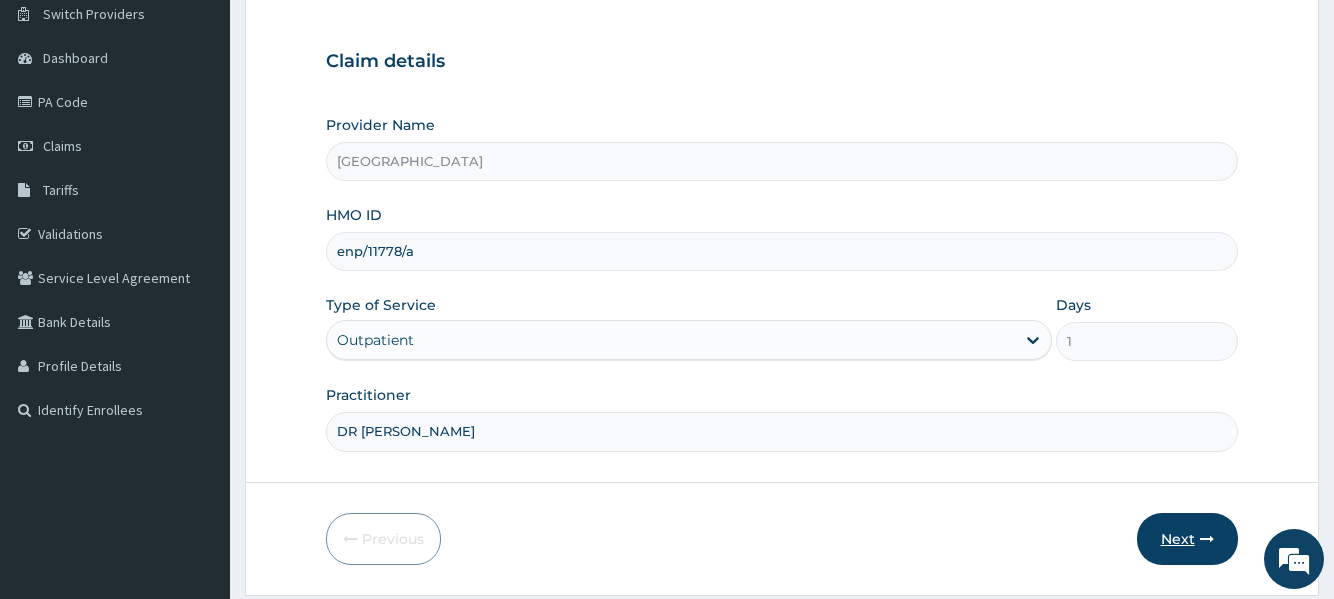 click on "Next" at bounding box center (1187, 539) 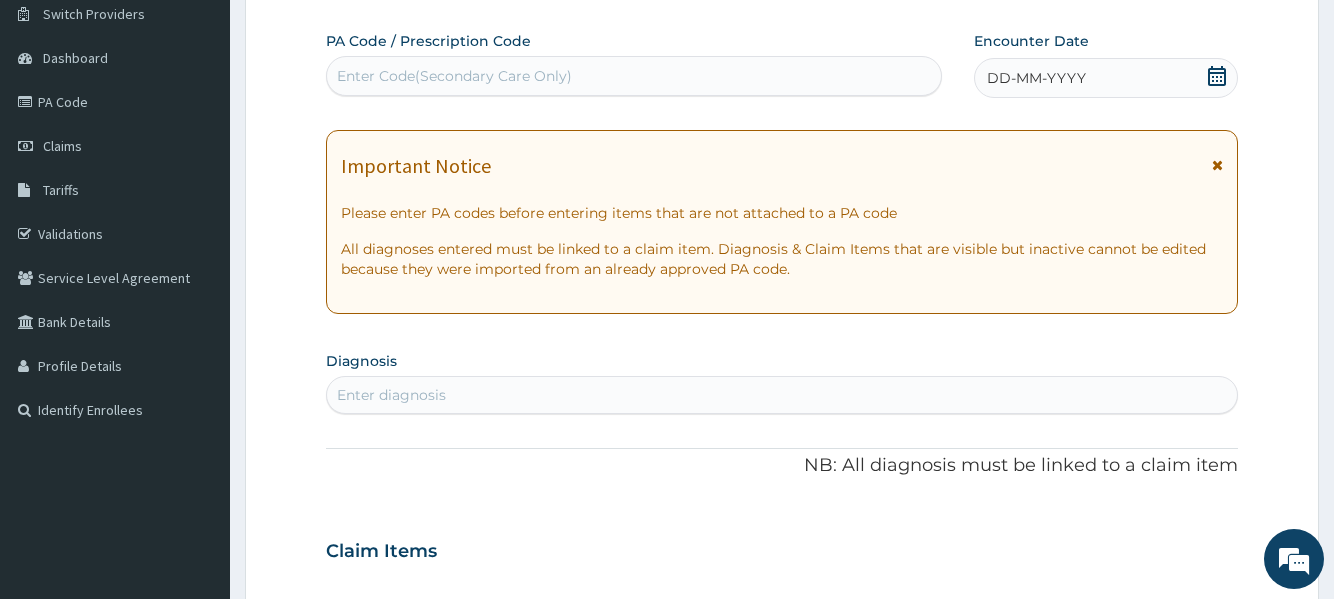 click 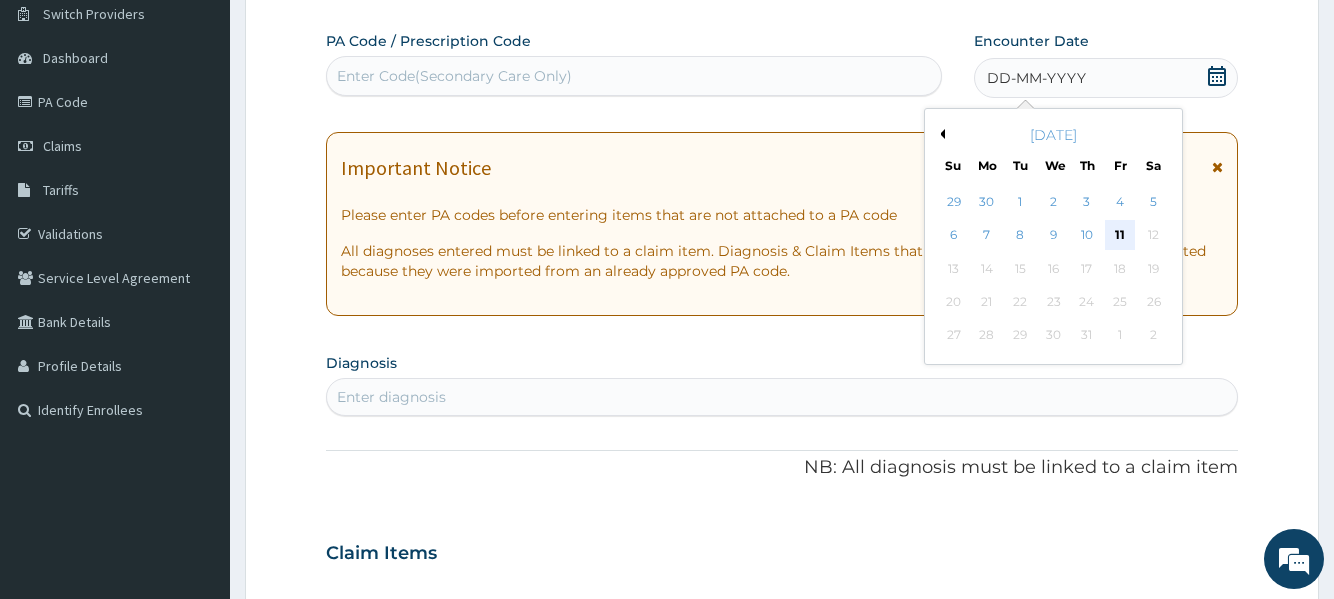 click on "11" at bounding box center (1120, 236) 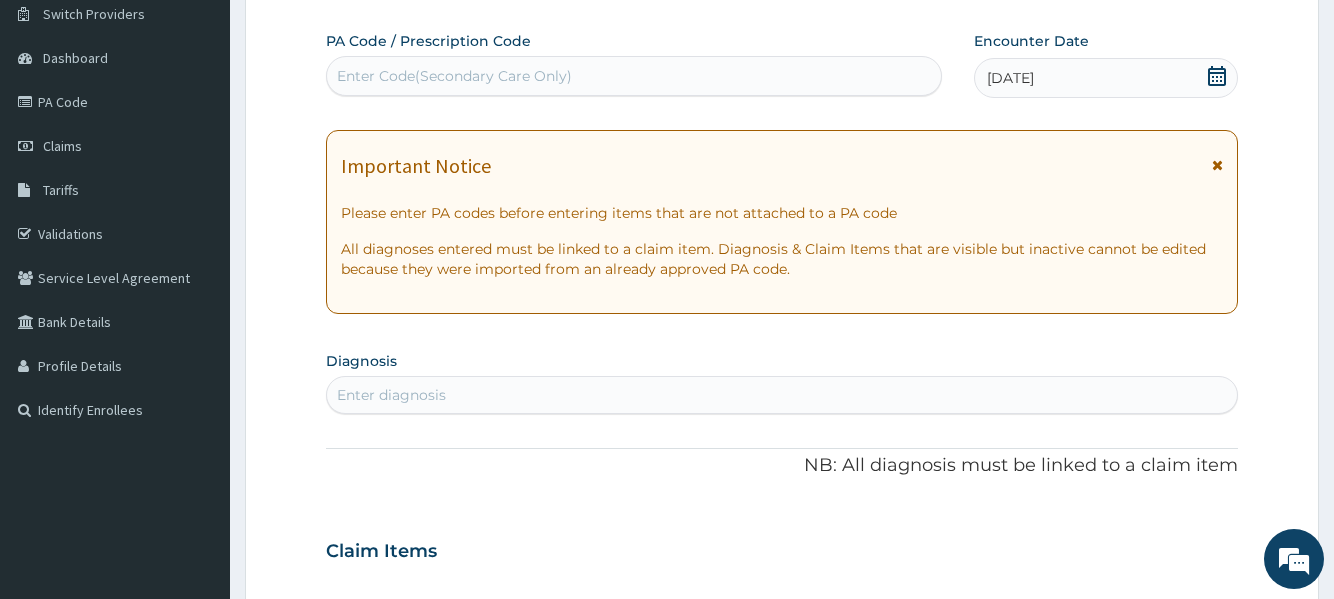 click 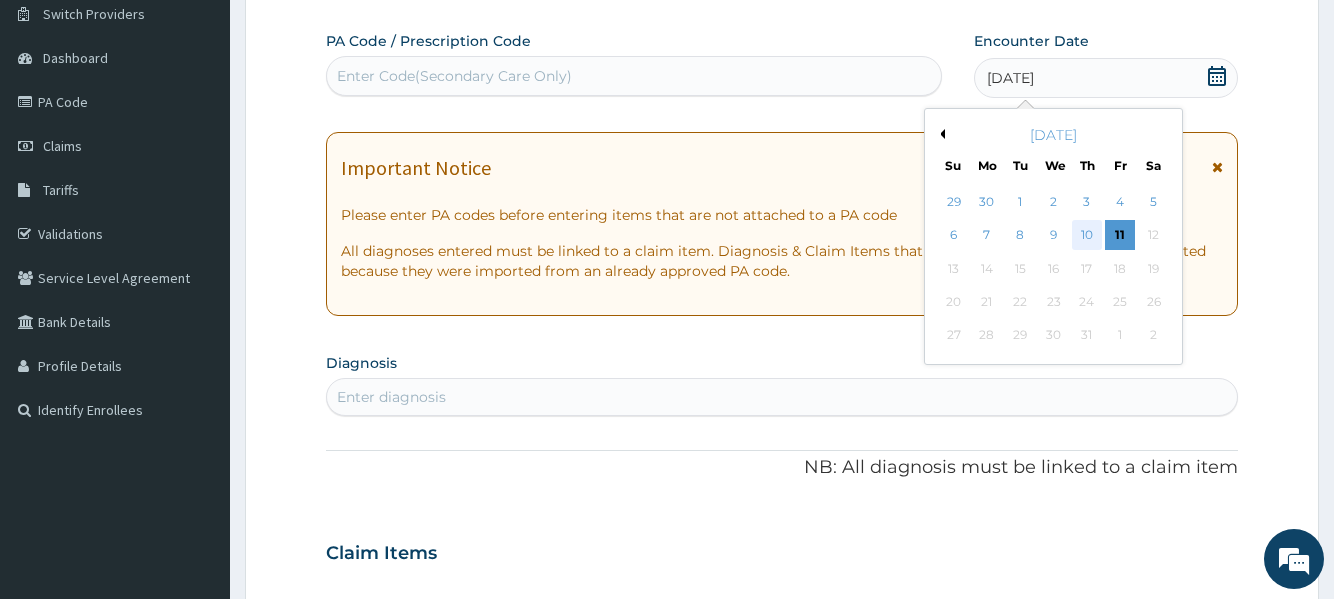 click on "10" at bounding box center (1087, 236) 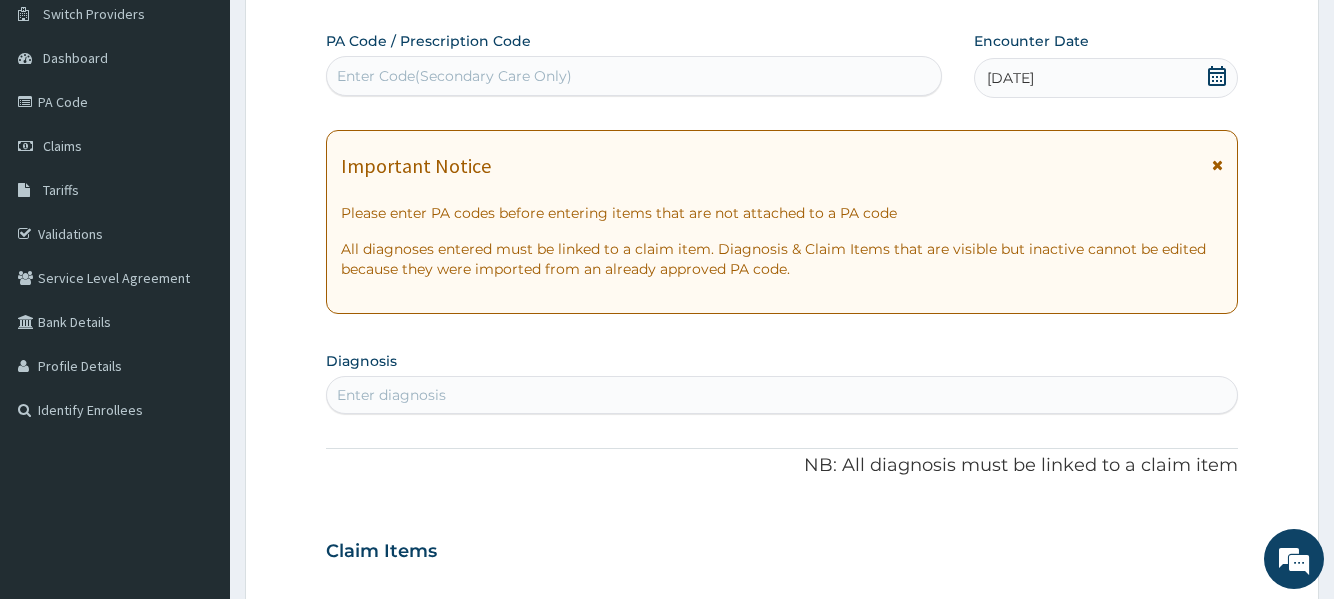 click on "Enter diagnosis" at bounding box center (391, 395) 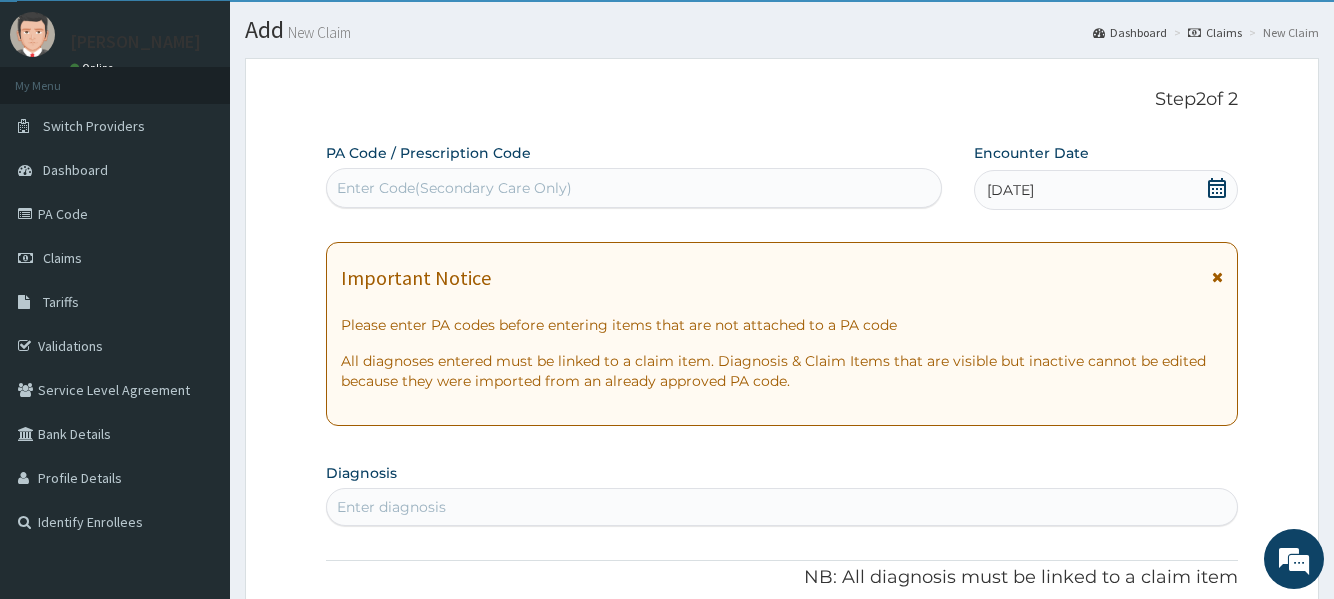 scroll, scrollTop: 0, scrollLeft: 0, axis: both 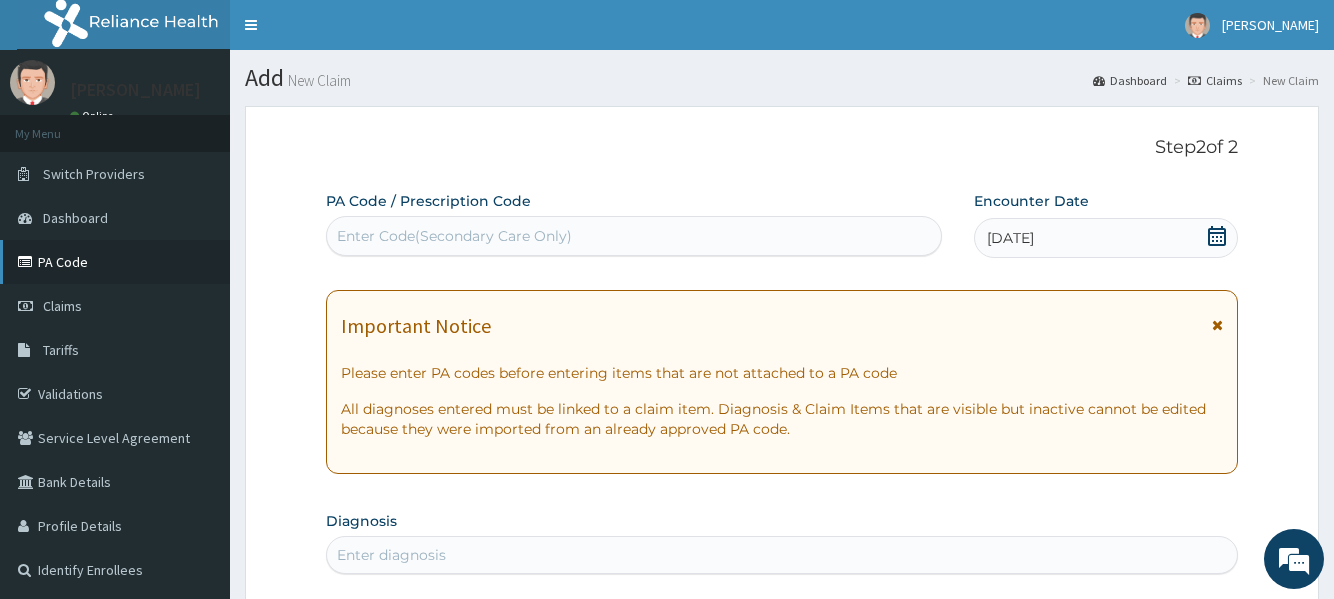 click on "PA Code" at bounding box center (115, 262) 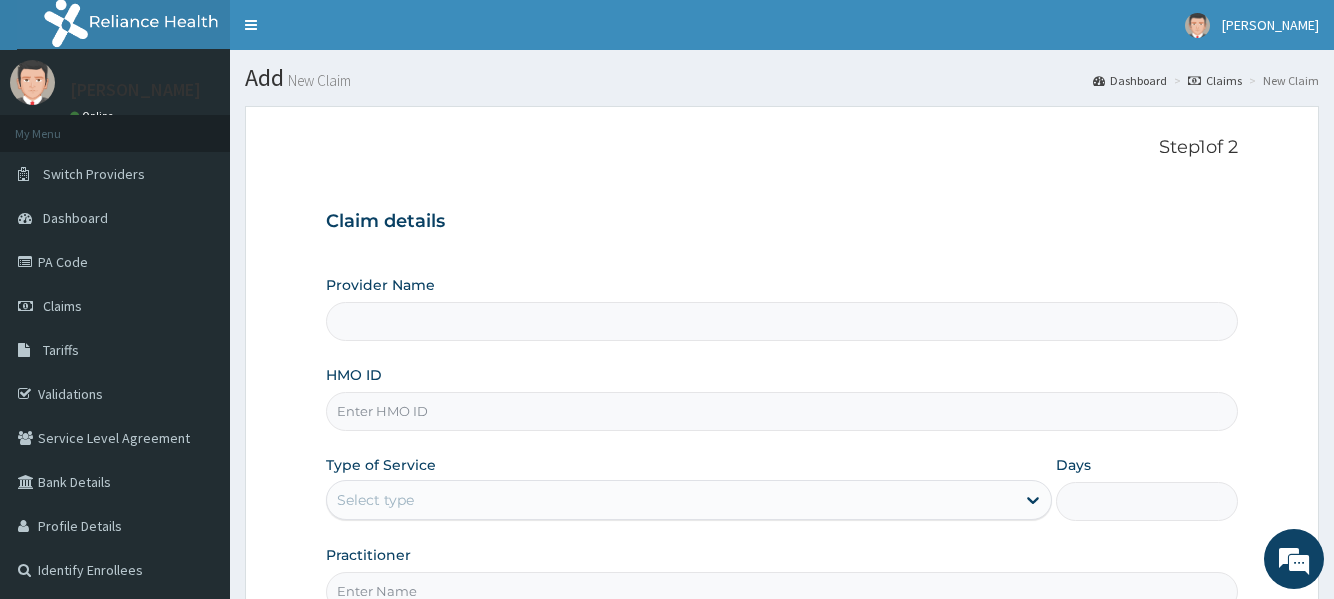type on "[GEOGRAPHIC_DATA]" 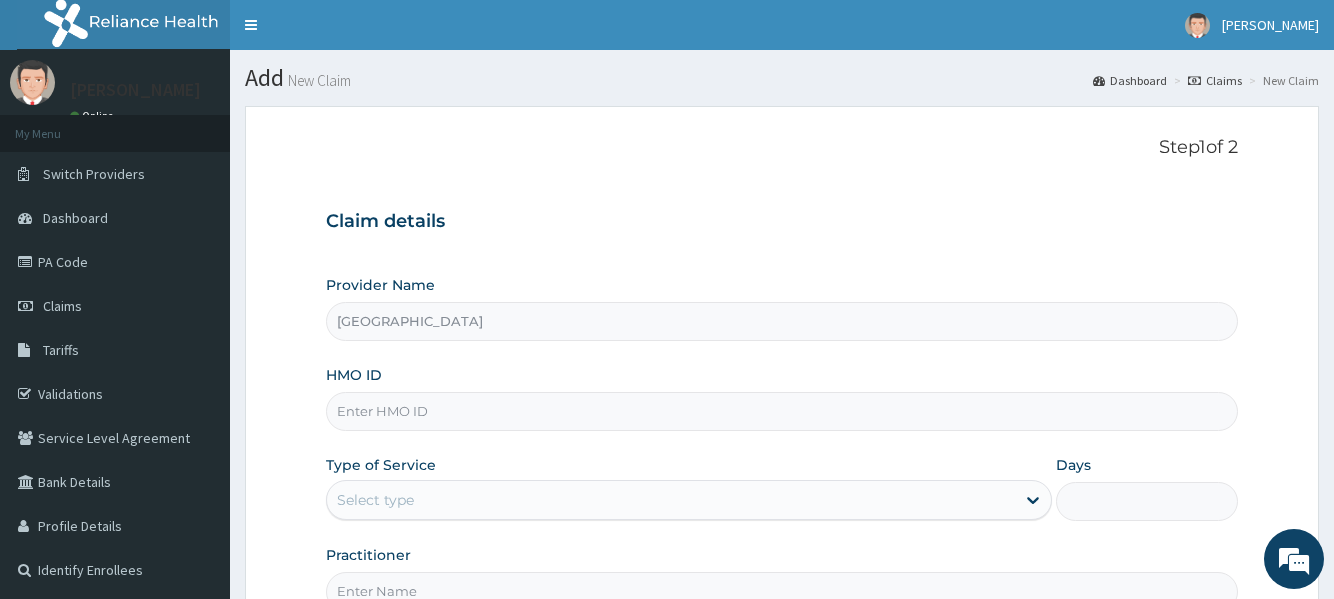 scroll, scrollTop: 0, scrollLeft: 0, axis: both 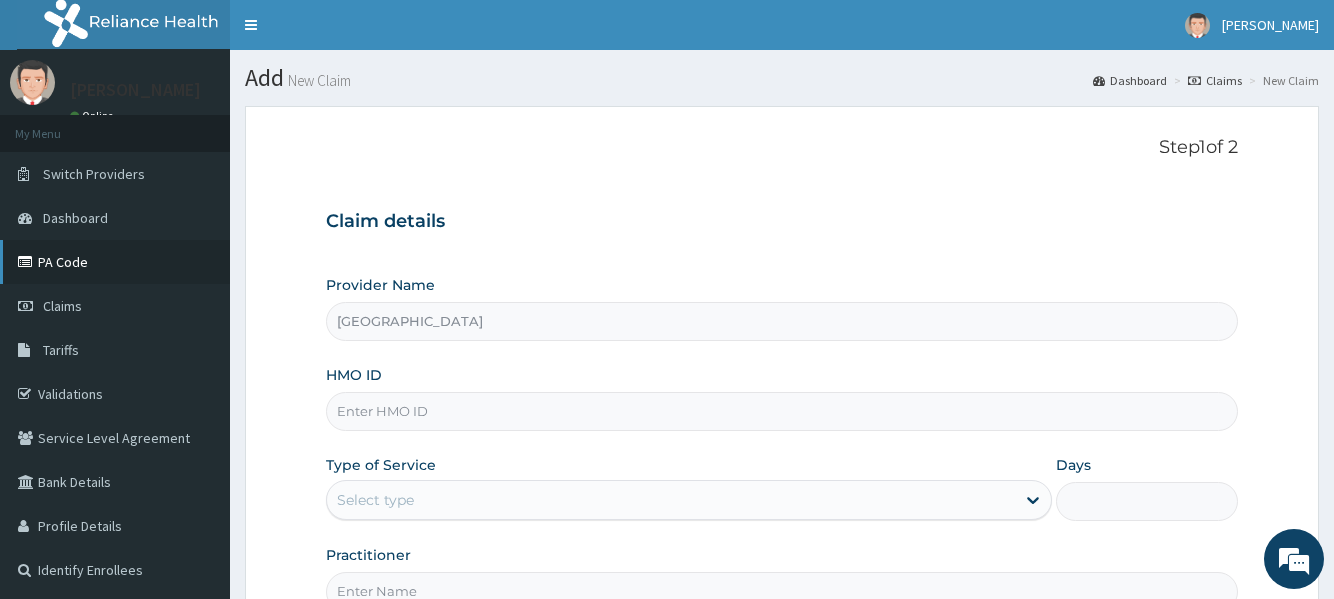 click on "PA Code" at bounding box center (115, 262) 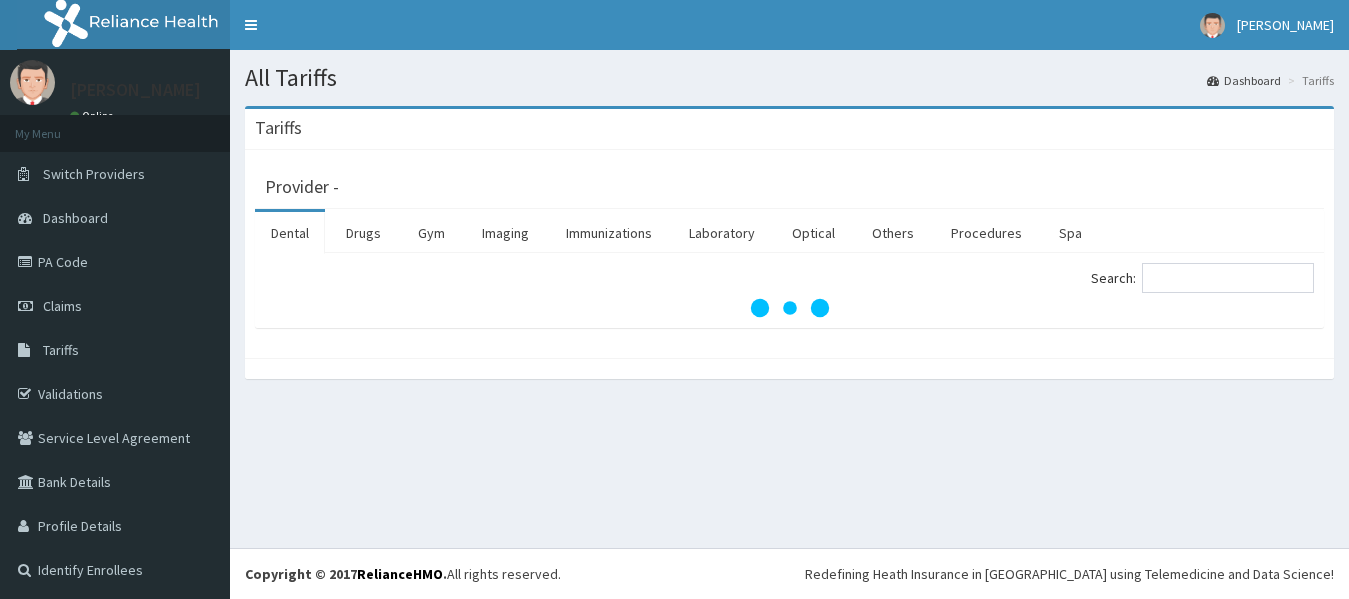 scroll, scrollTop: 0, scrollLeft: 0, axis: both 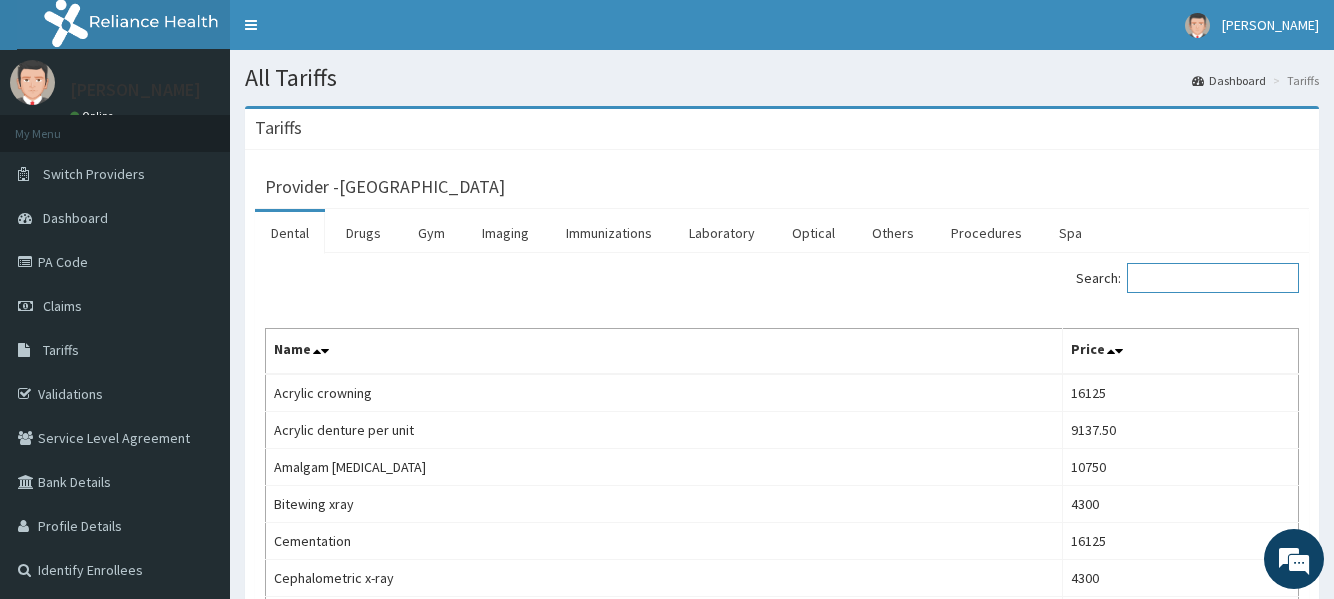 click on "Search:" at bounding box center [1213, 278] 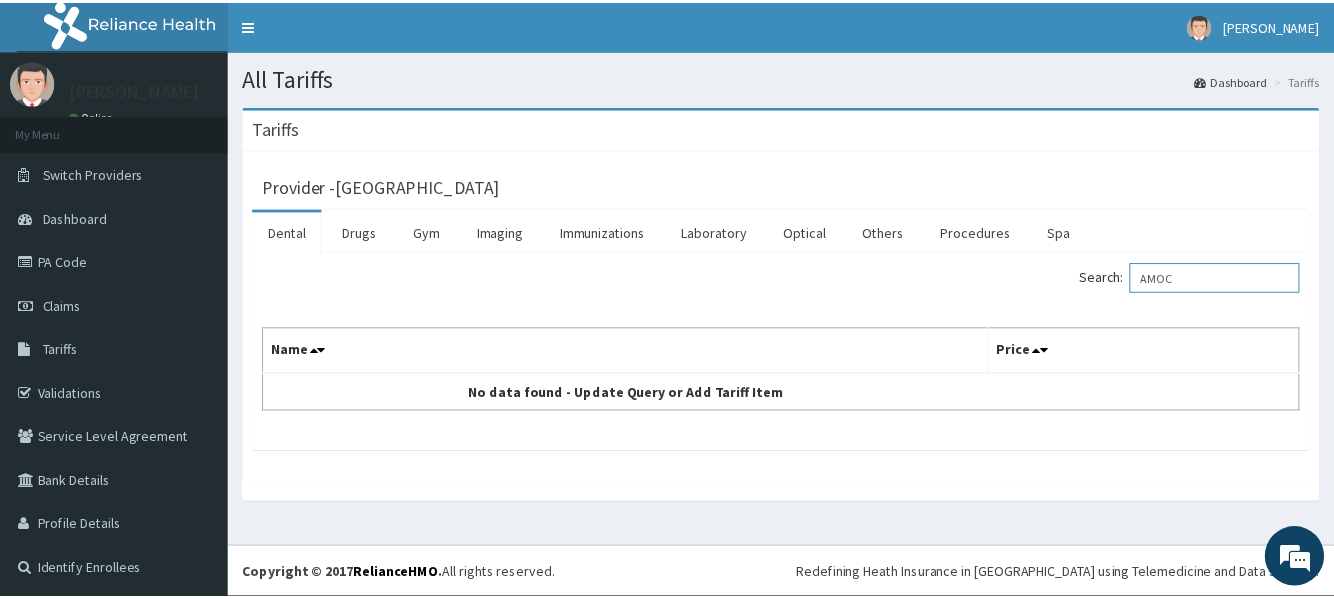 scroll, scrollTop: 0, scrollLeft: 0, axis: both 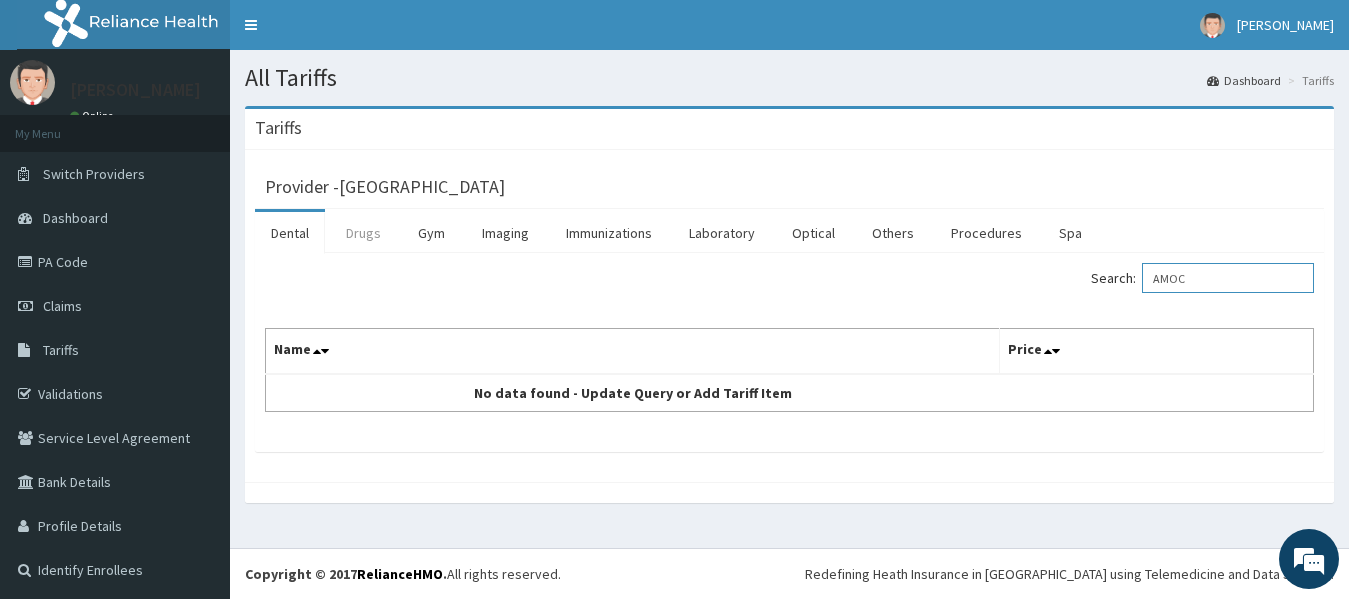 type on "AMOC" 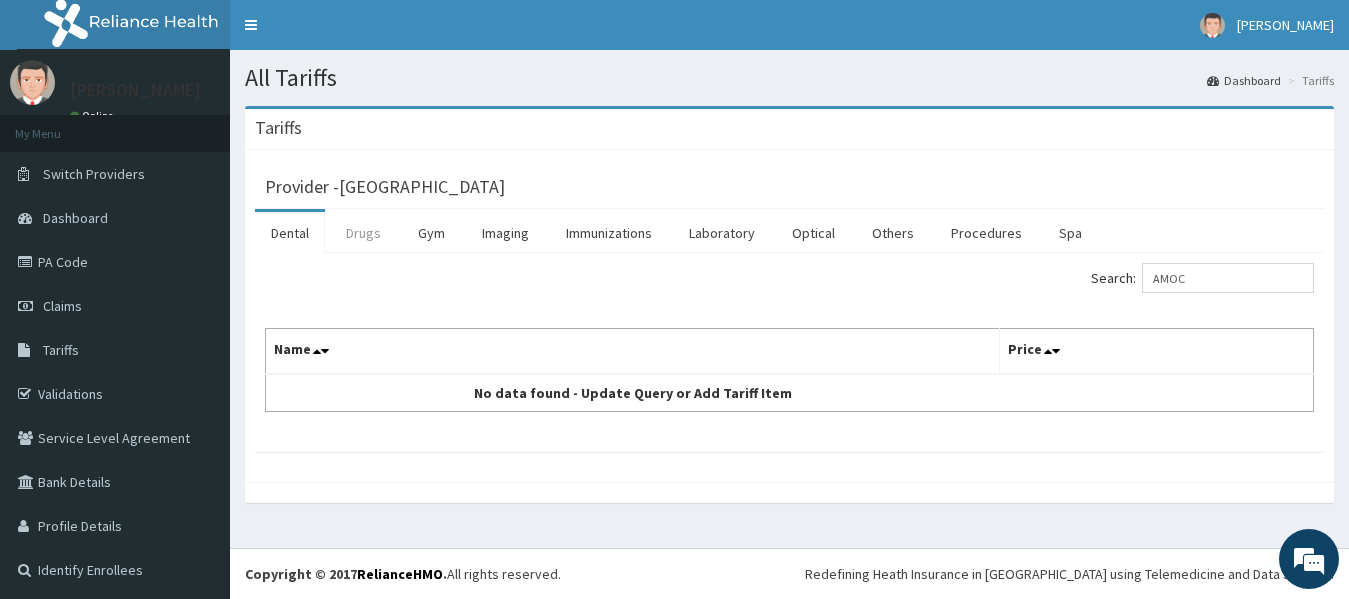 click on "Drugs" at bounding box center [363, 233] 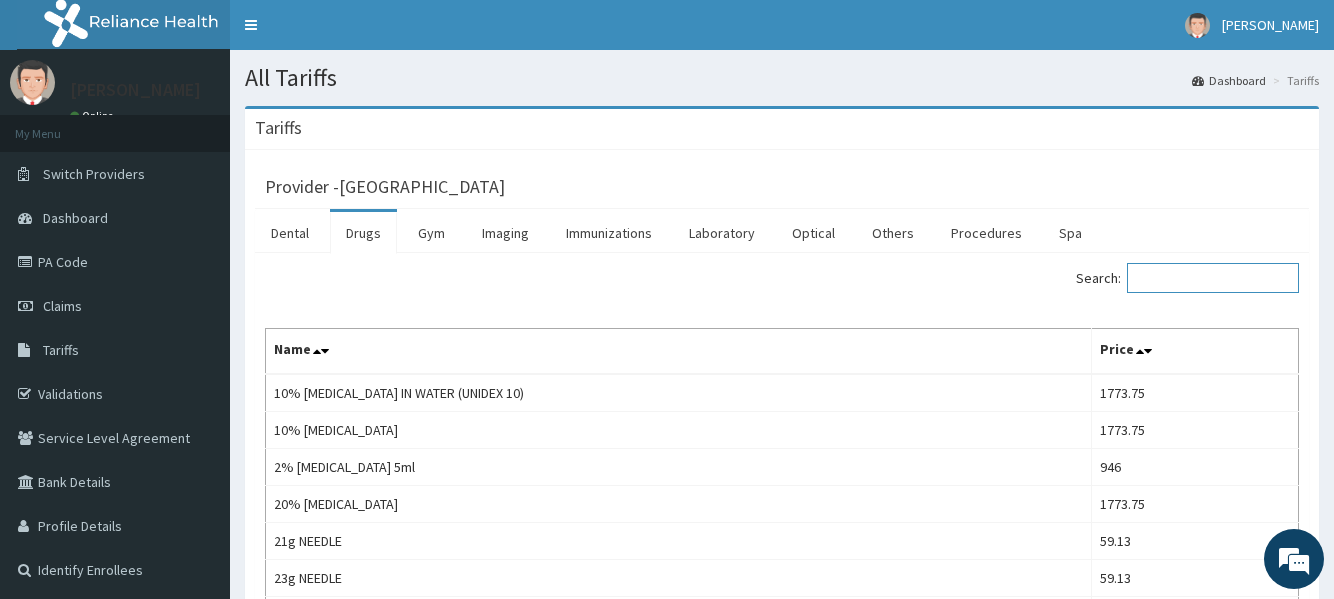 click on "Search:" at bounding box center [1213, 278] 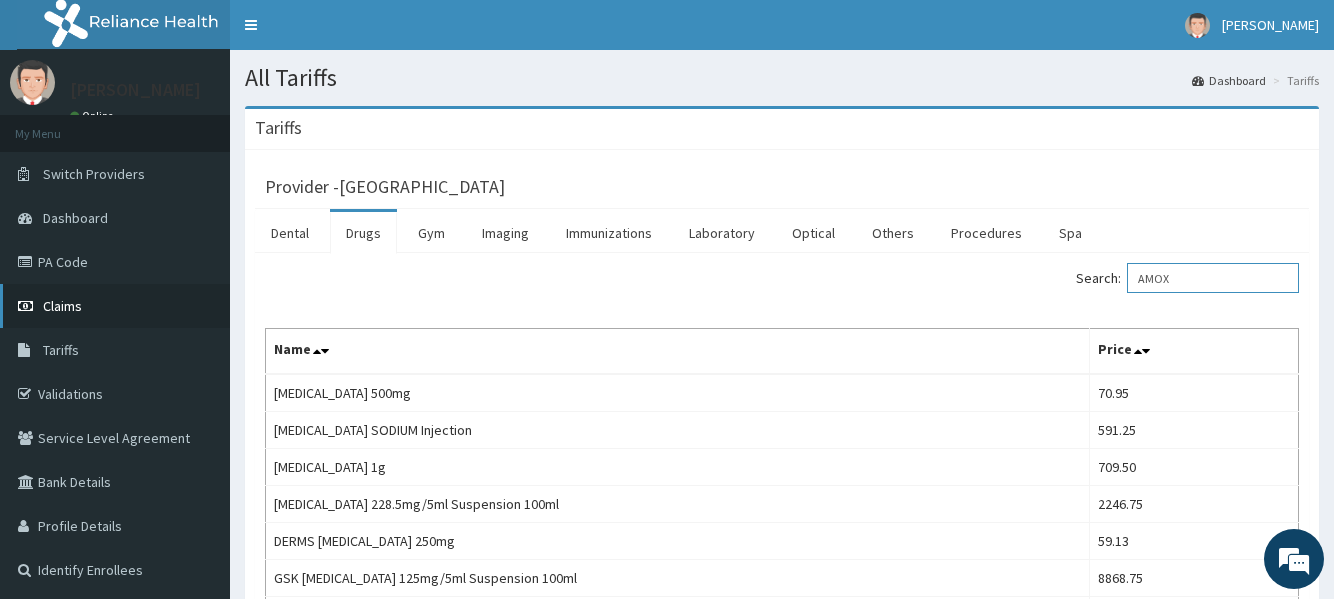 type on "AMOX" 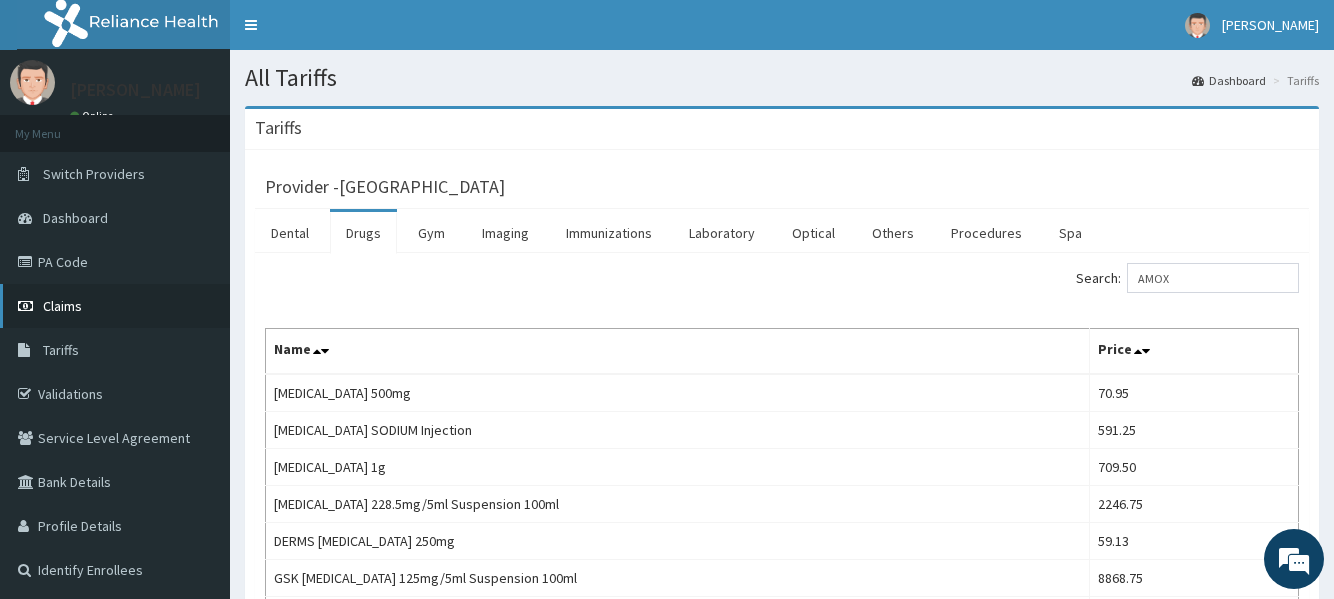 click on "Claims" at bounding box center [115, 306] 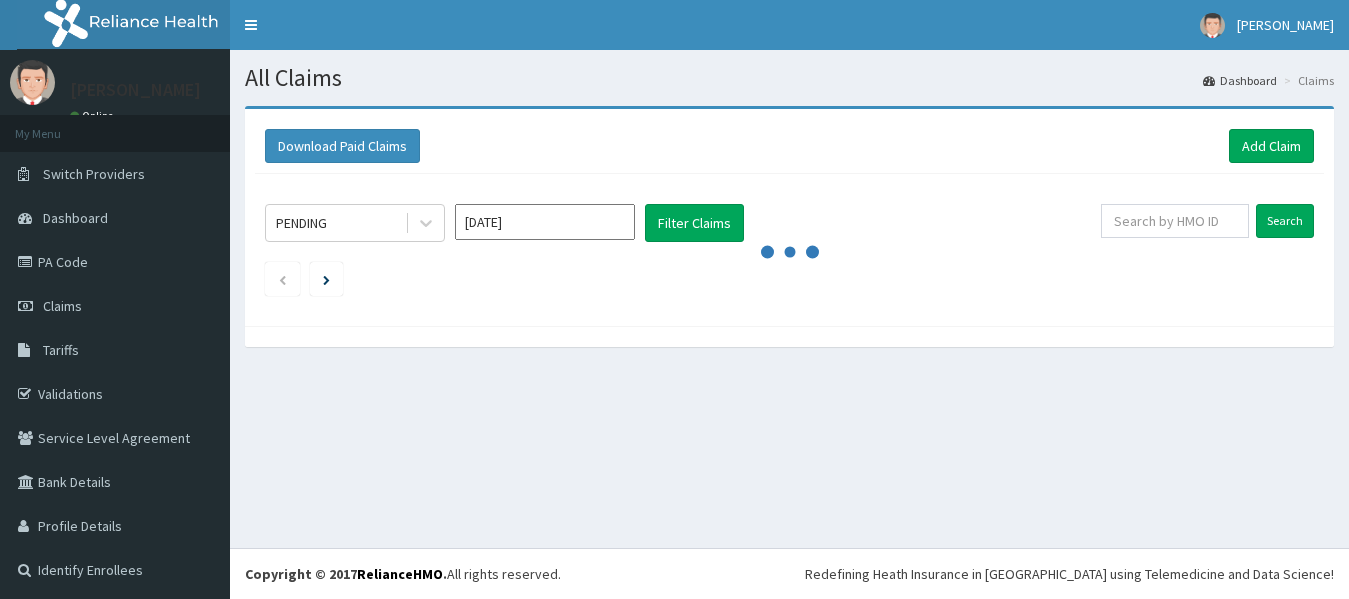 scroll, scrollTop: 0, scrollLeft: 0, axis: both 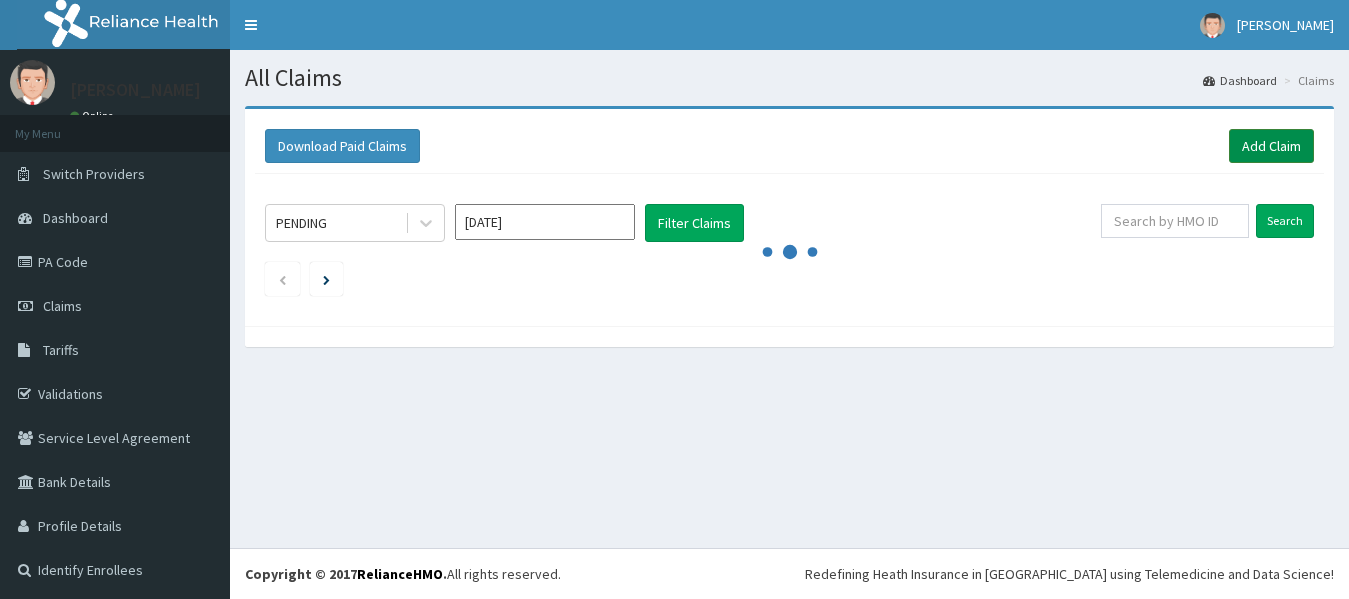 click on "Add Claim" at bounding box center (1271, 146) 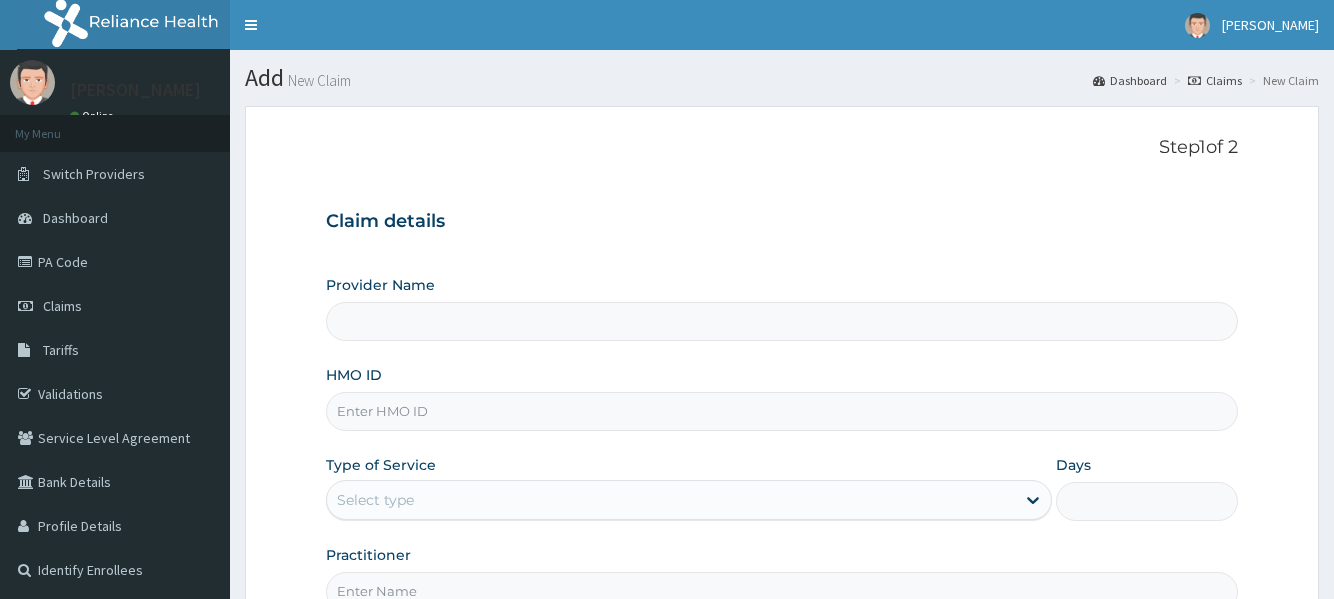 scroll, scrollTop: 0, scrollLeft: 0, axis: both 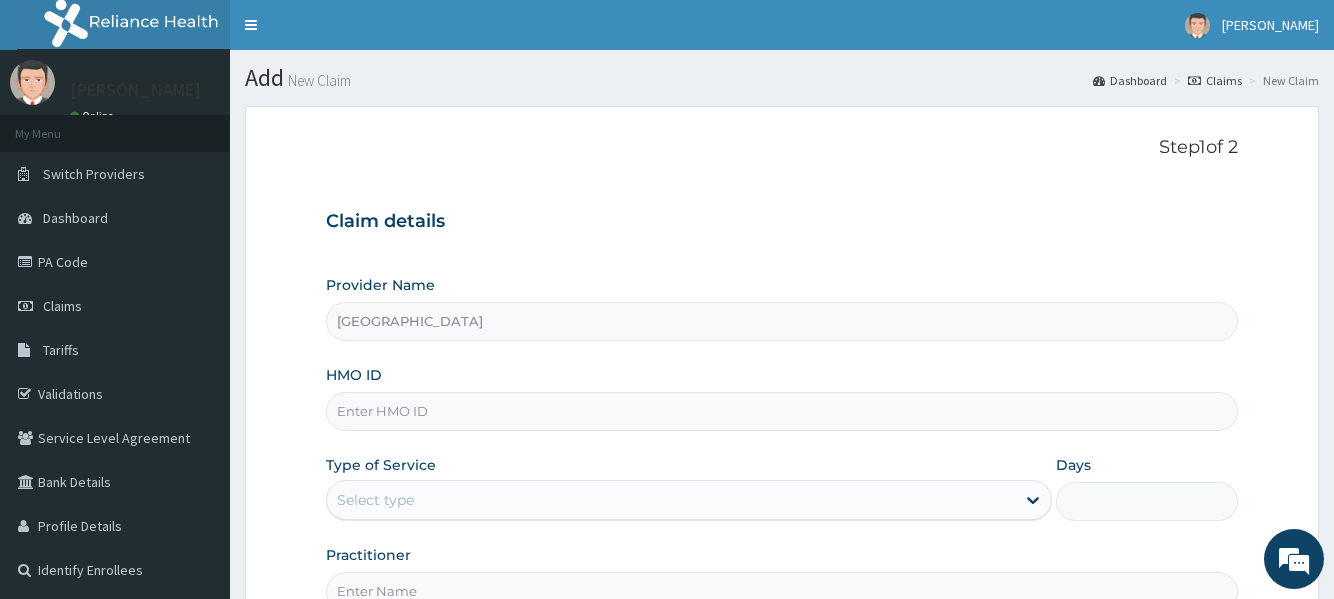 click on "HMO ID" at bounding box center [781, 411] 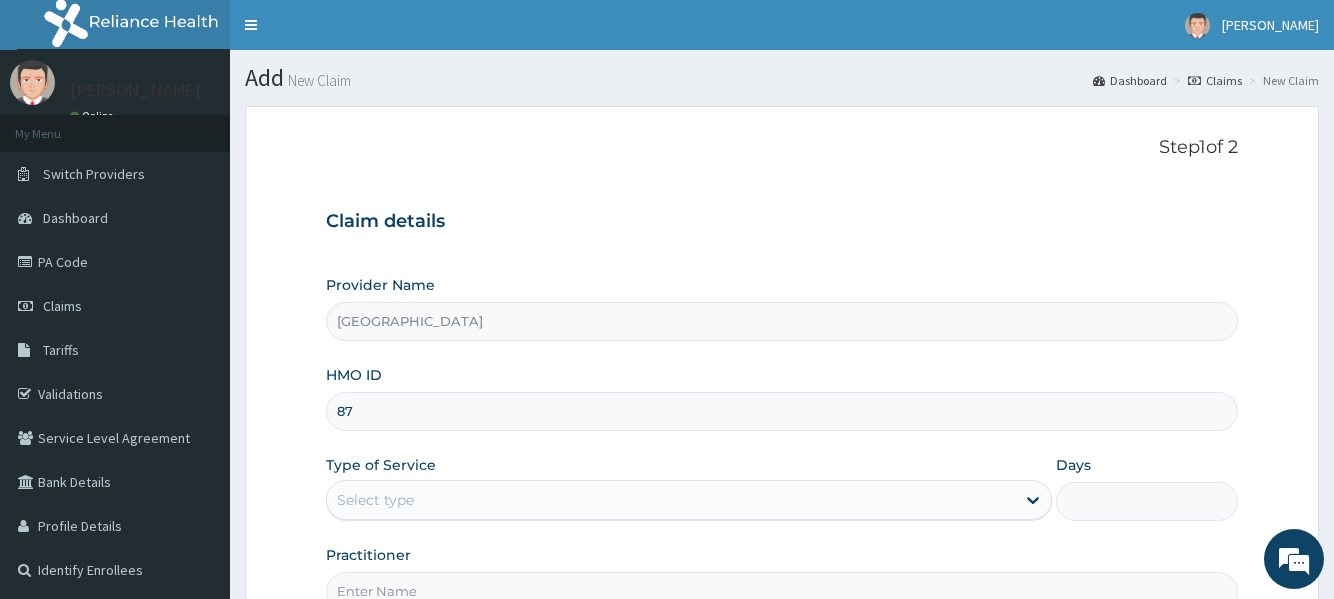 type on "8" 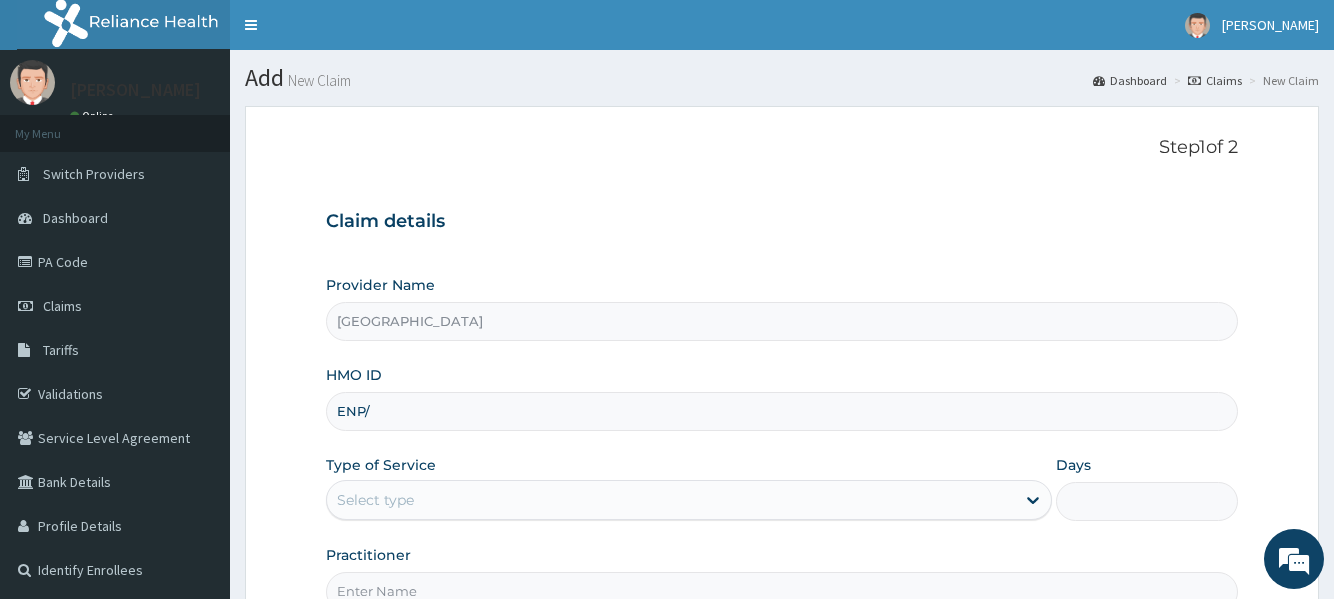 scroll, scrollTop: 0, scrollLeft: 0, axis: both 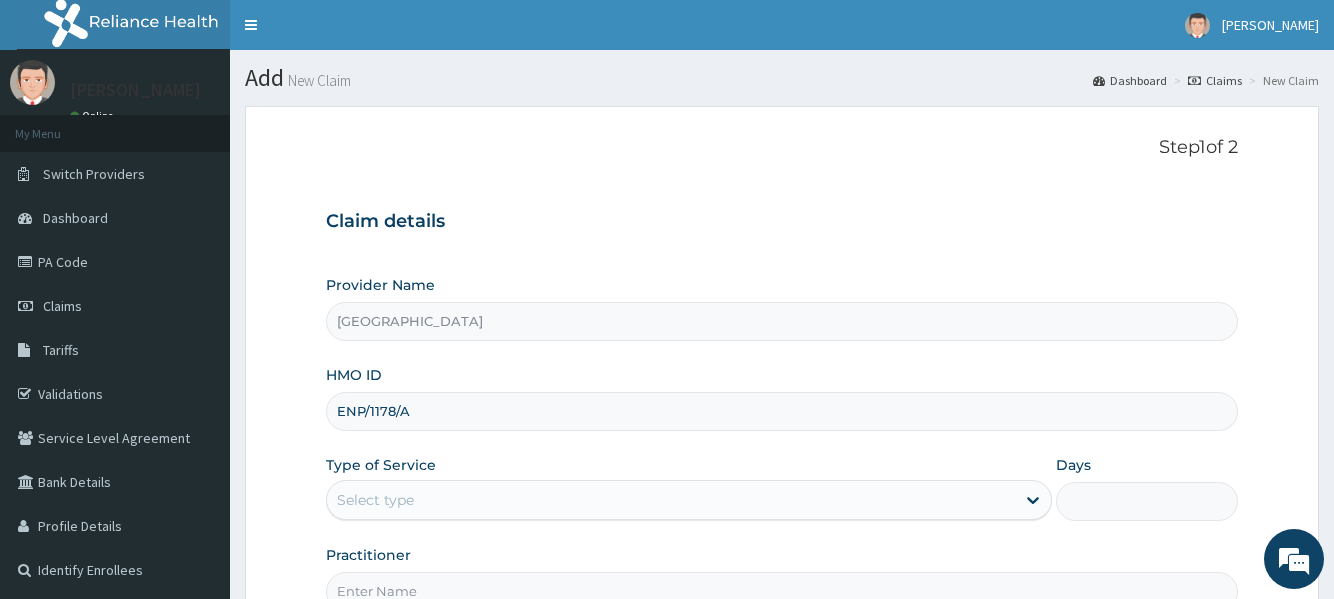 type on "ENP/1178/A" 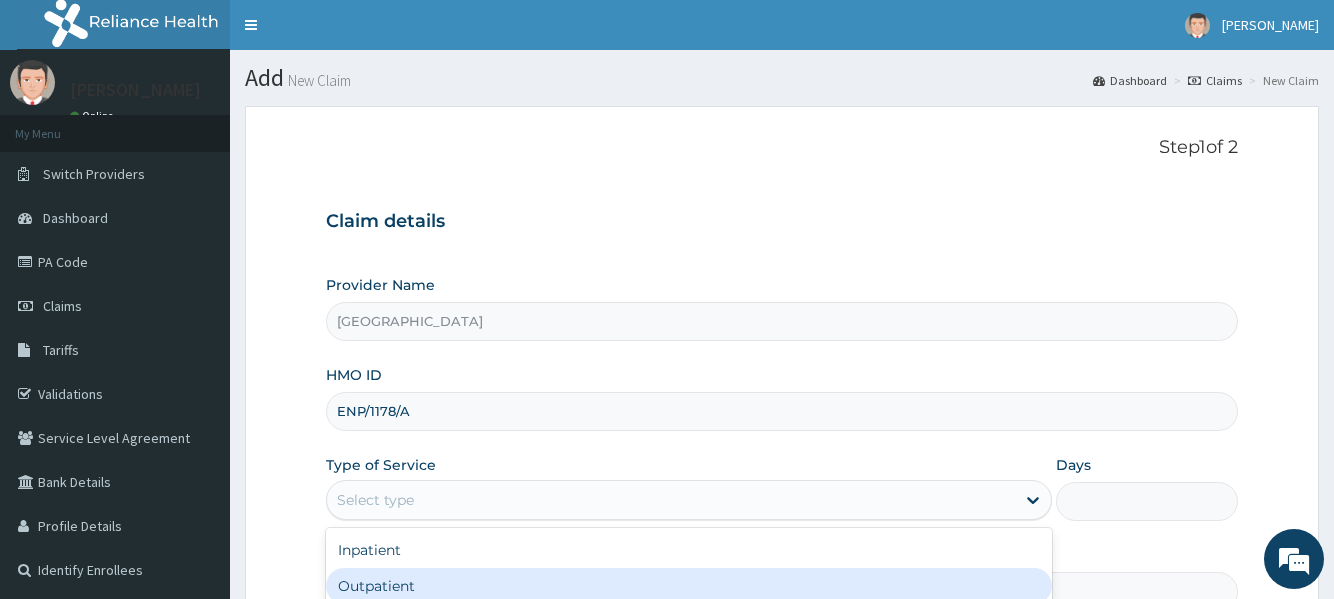 click on "Outpatient" at bounding box center (689, 586) 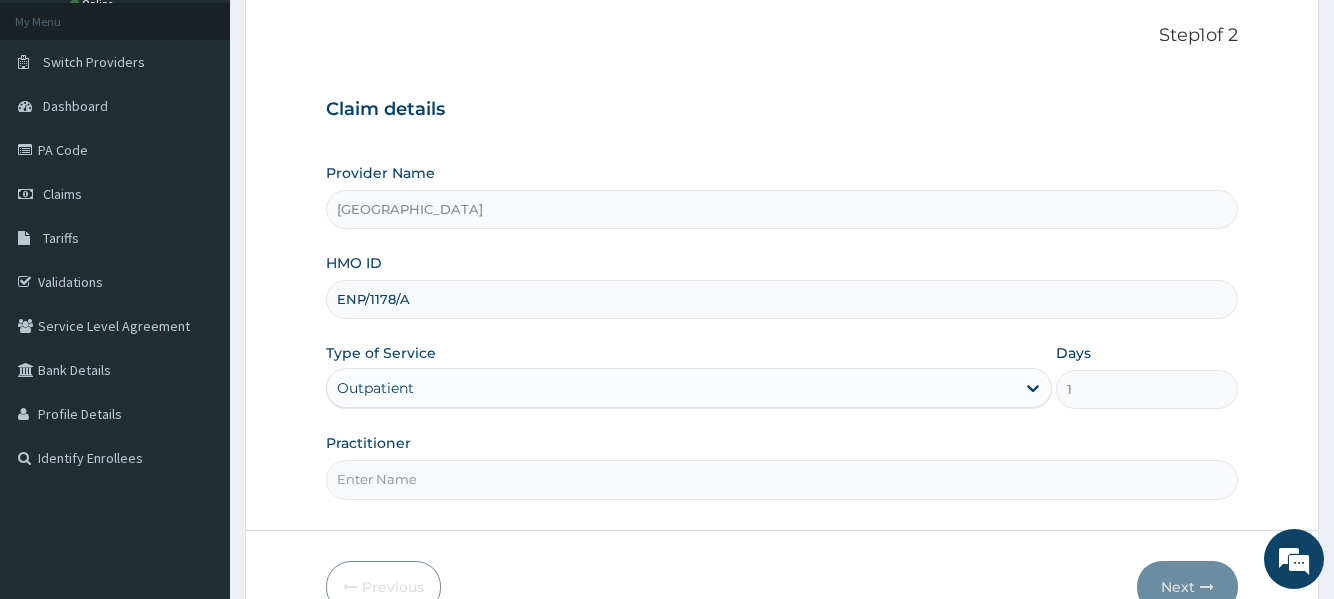 scroll, scrollTop: 160, scrollLeft: 0, axis: vertical 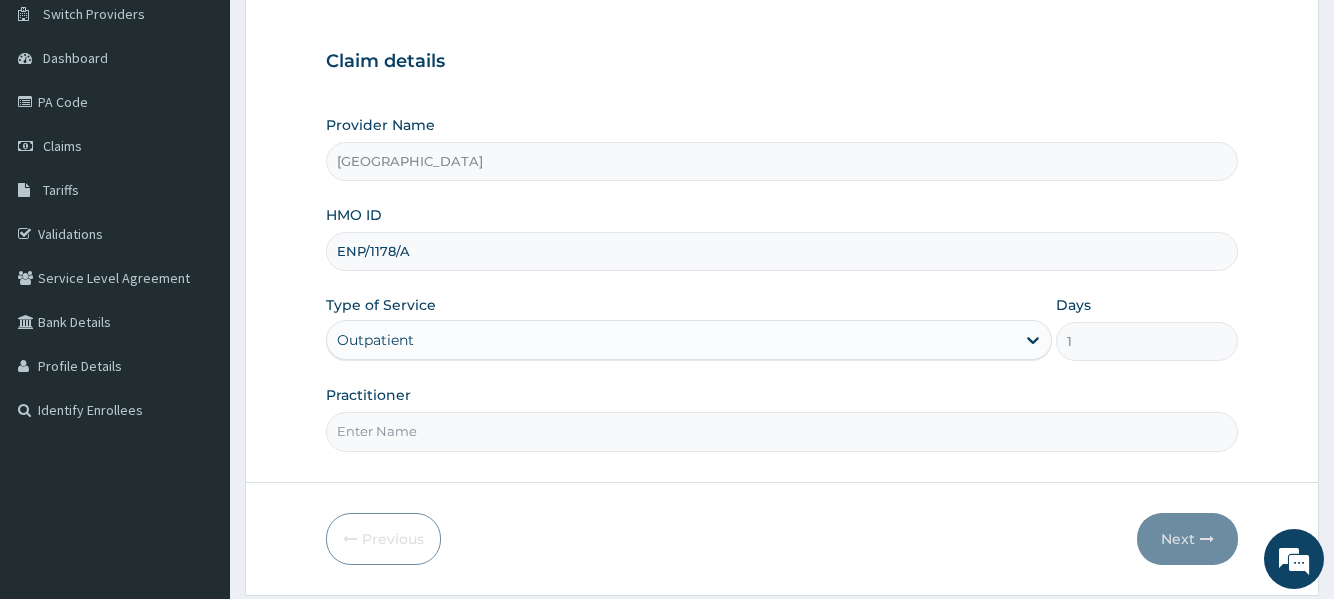 click on "Practitioner" at bounding box center (781, 431) 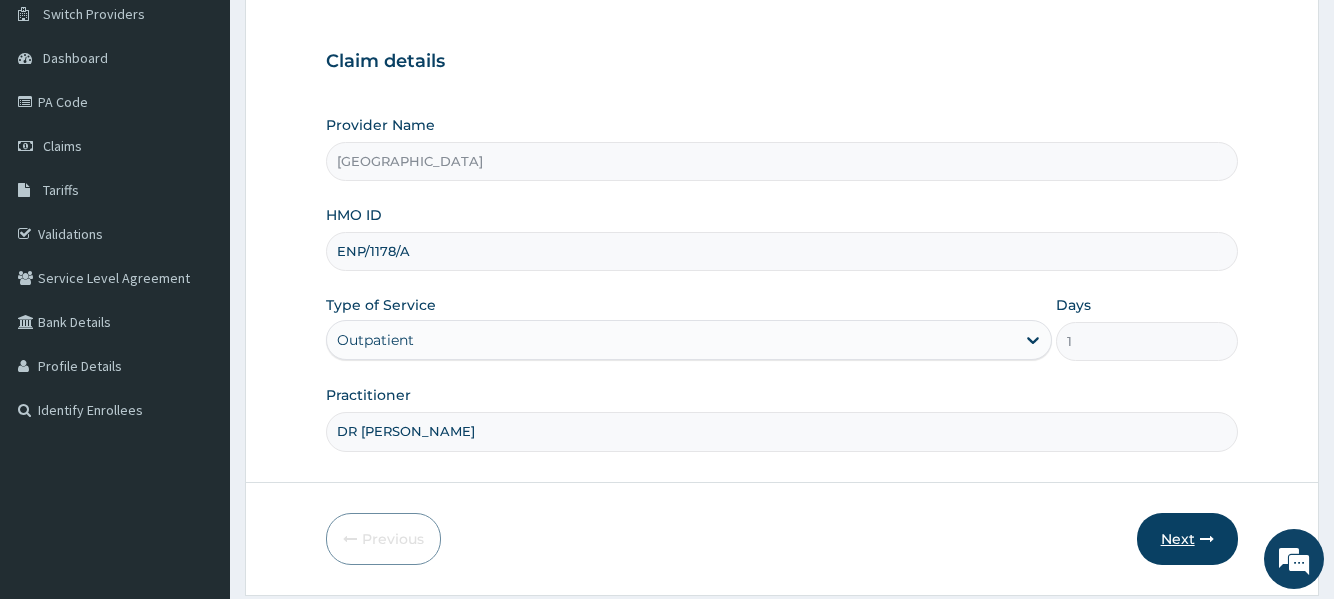 click on "Next" at bounding box center (1187, 539) 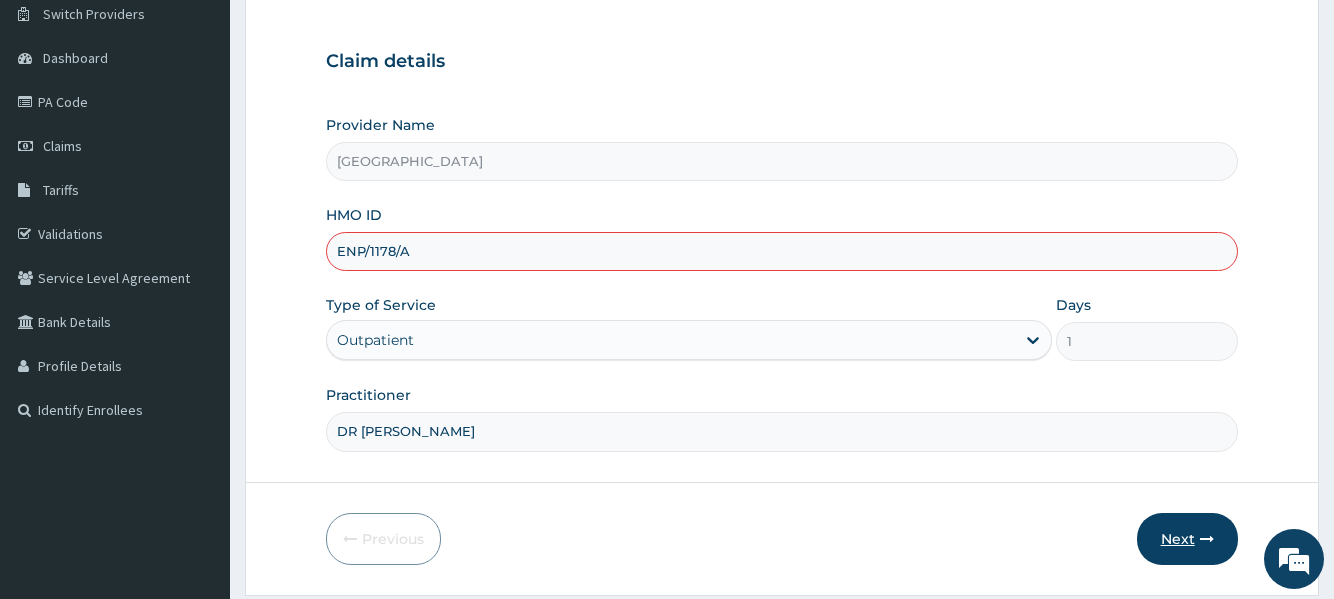 click on "Next" at bounding box center [1187, 539] 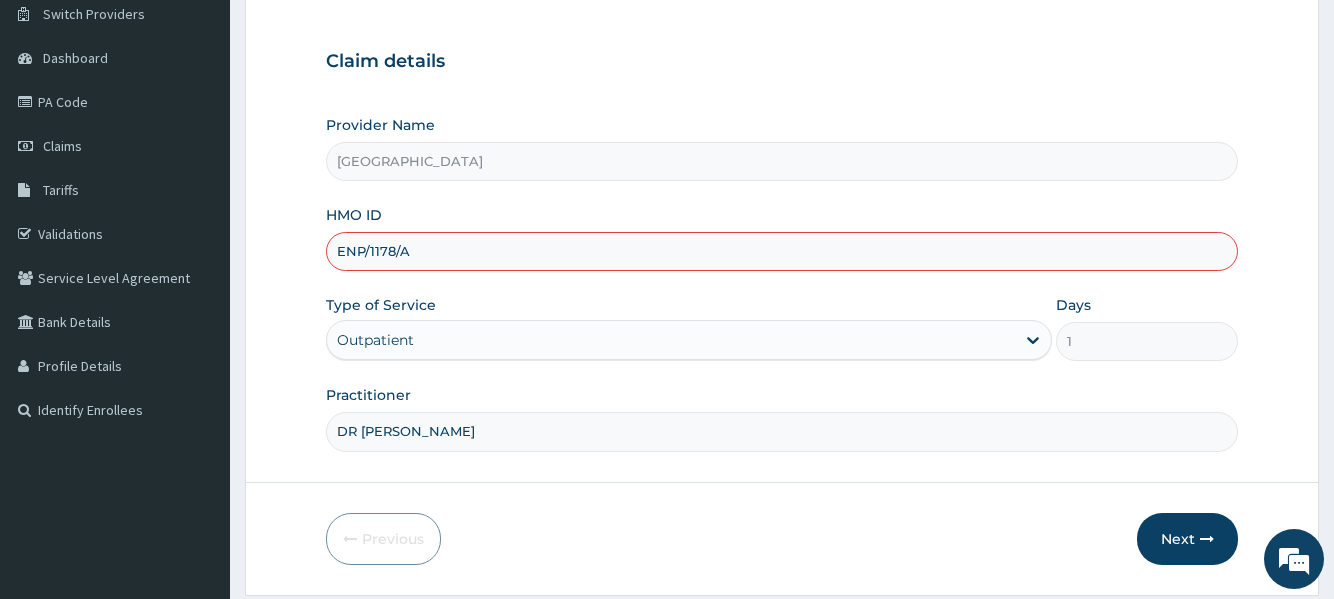 click on "ENP/1178/A" at bounding box center [781, 251] 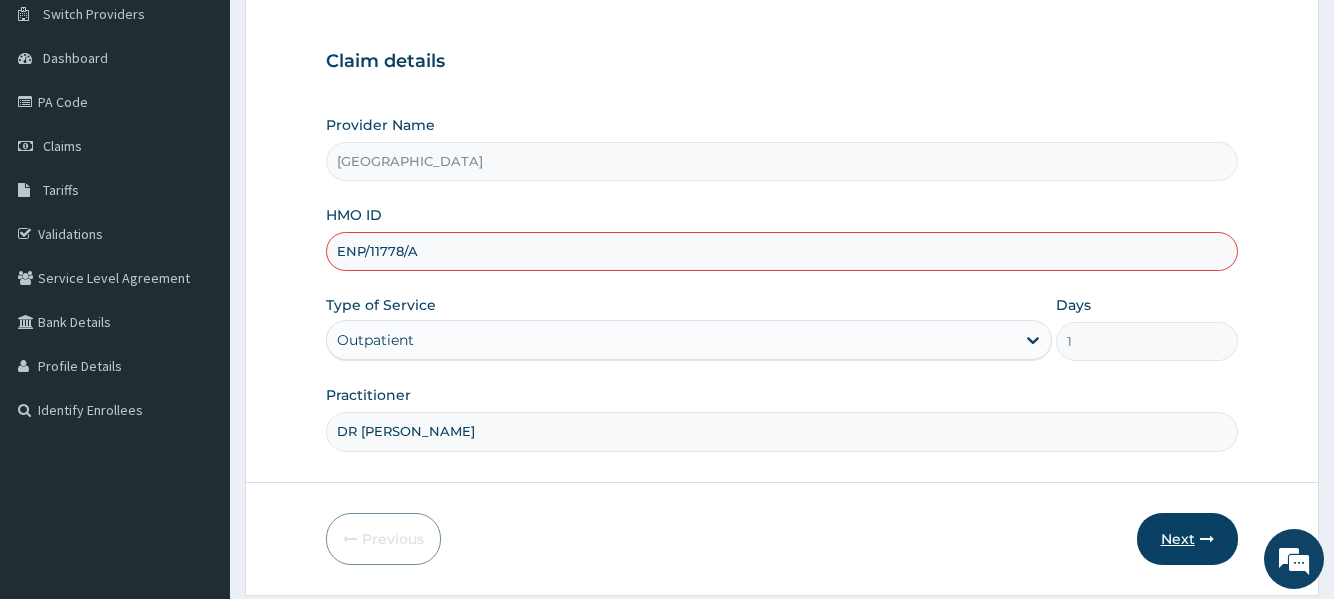 type on "ENP/11778/A" 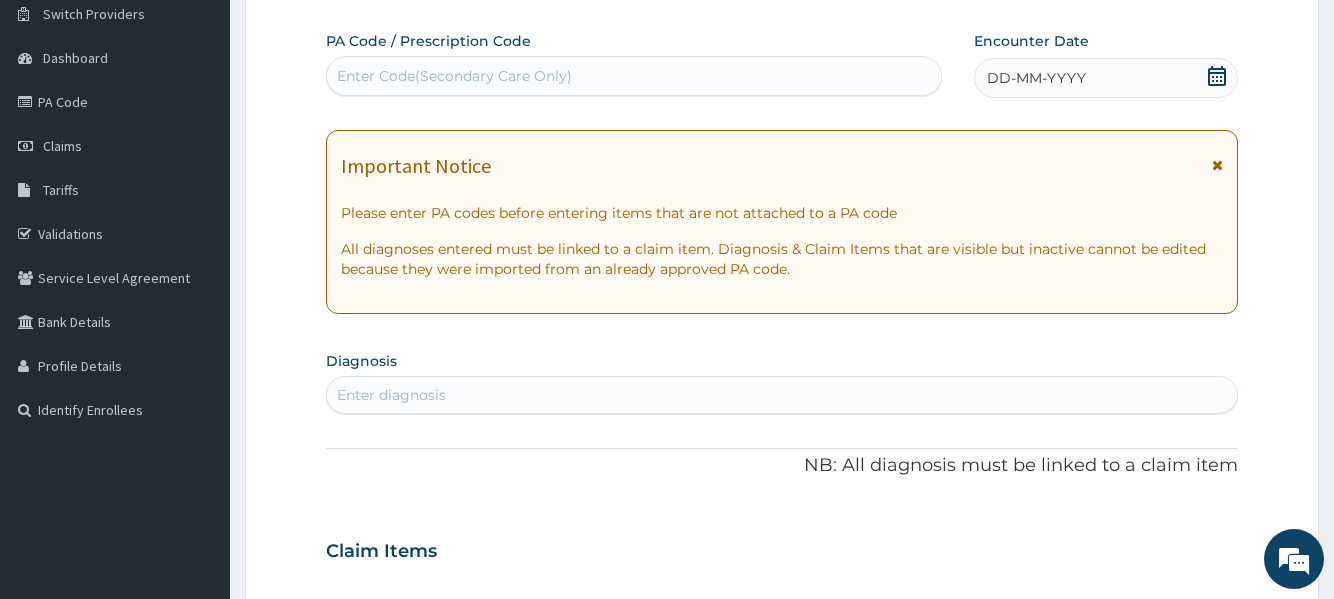 click on "Enter diagnosis" at bounding box center (391, 395) 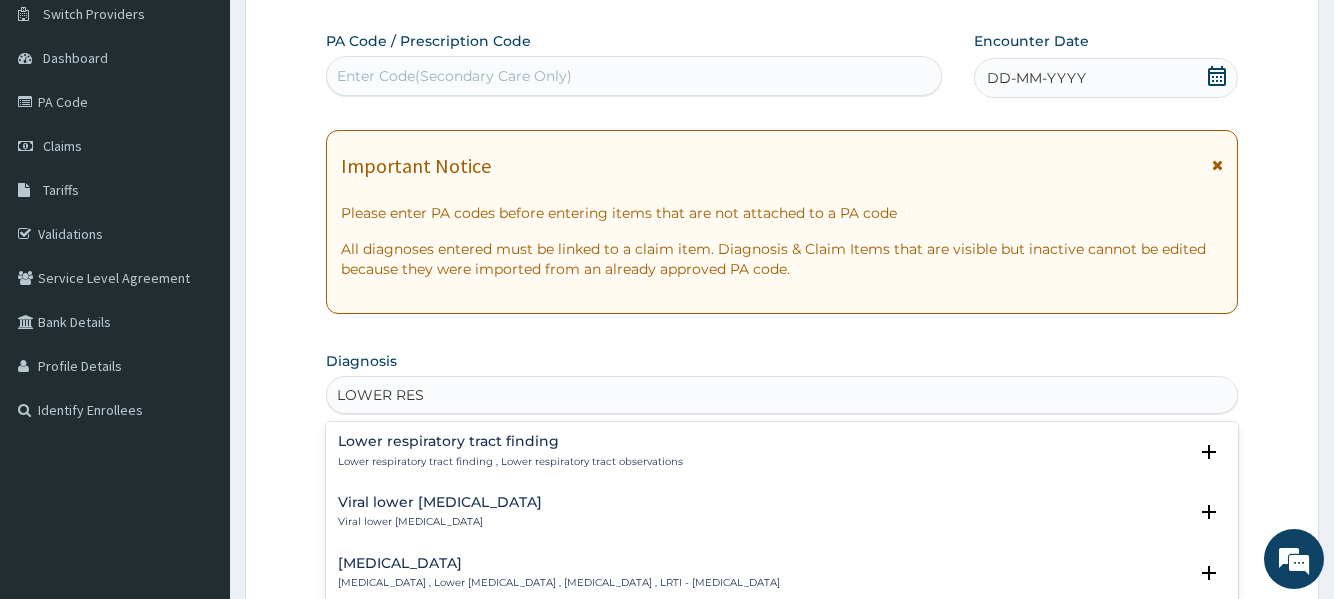 type on "LOWER RESP" 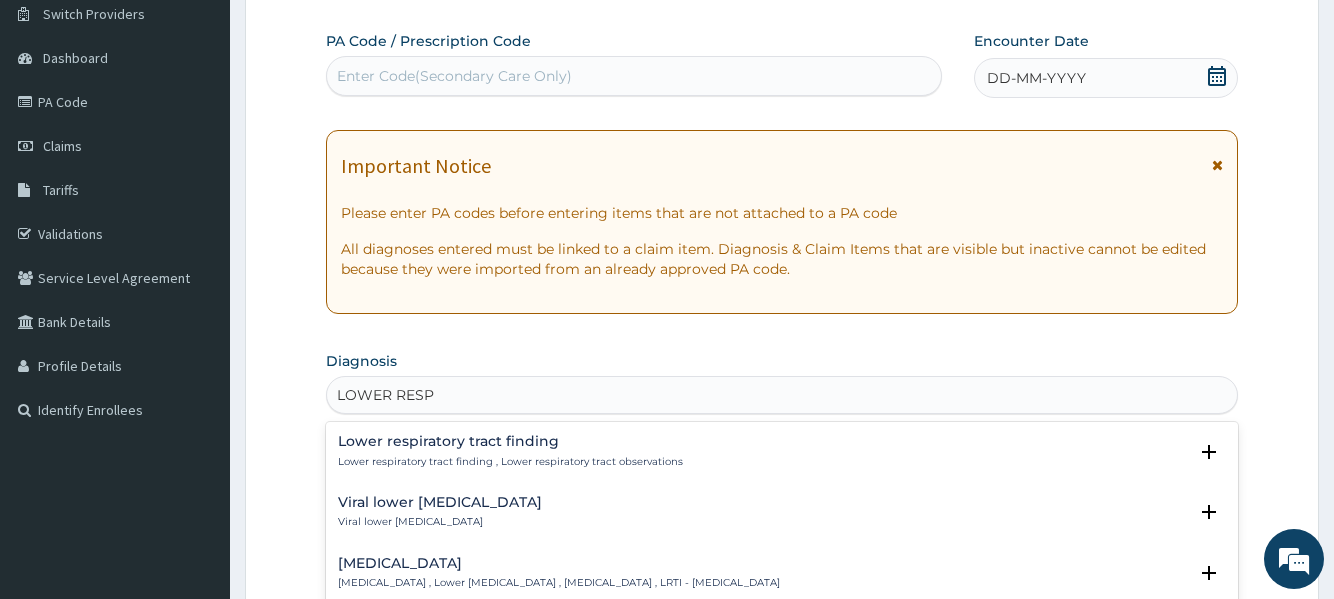 click on "Lower respiratory tract infection" at bounding box center (559, 563) 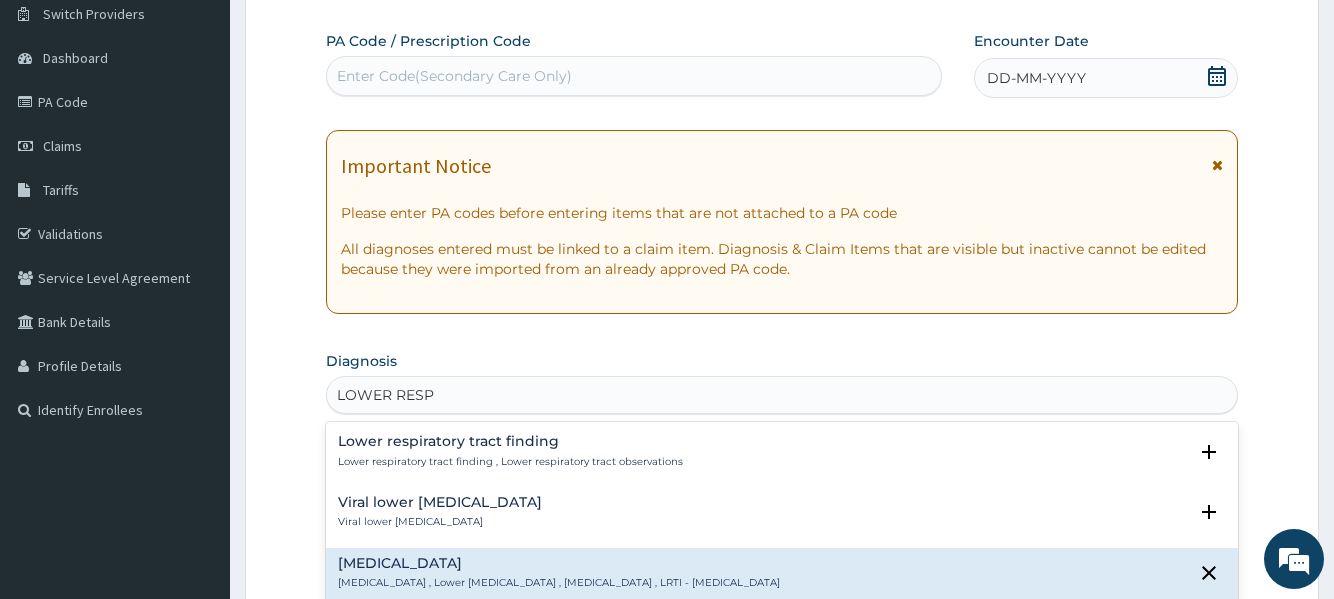 click on "Lower respiratory tract infection" at bounding box center (559, 563) 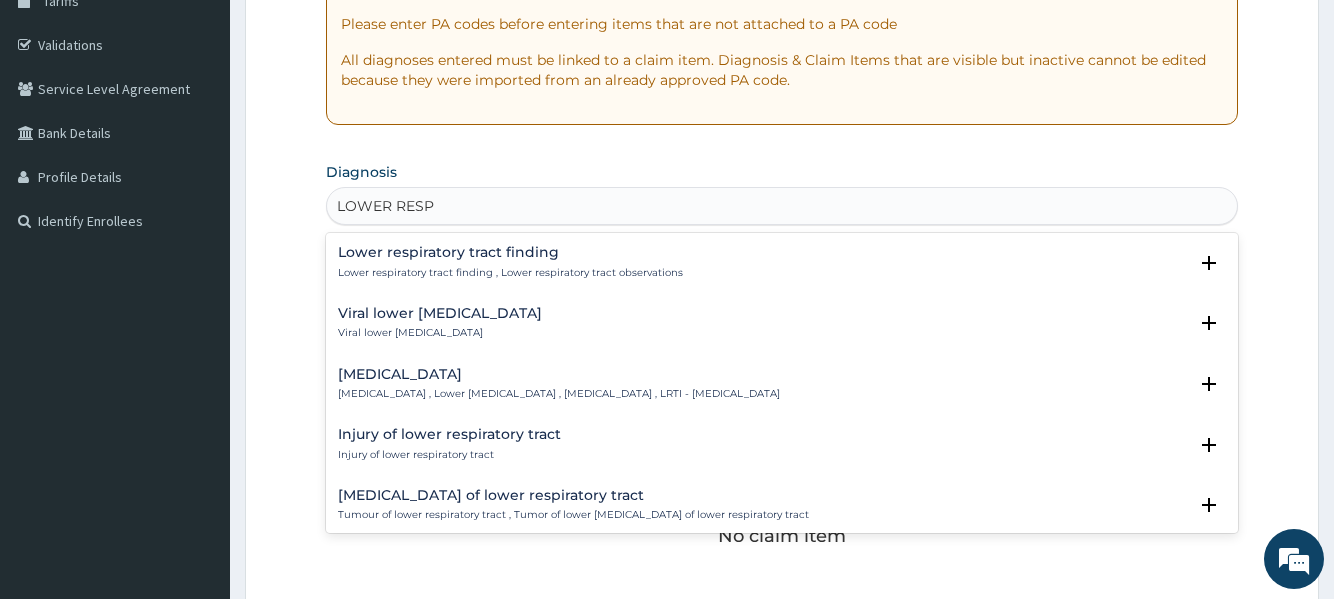 scroll, scrollTop: 360, scrollLeft: 0, axis: vertical 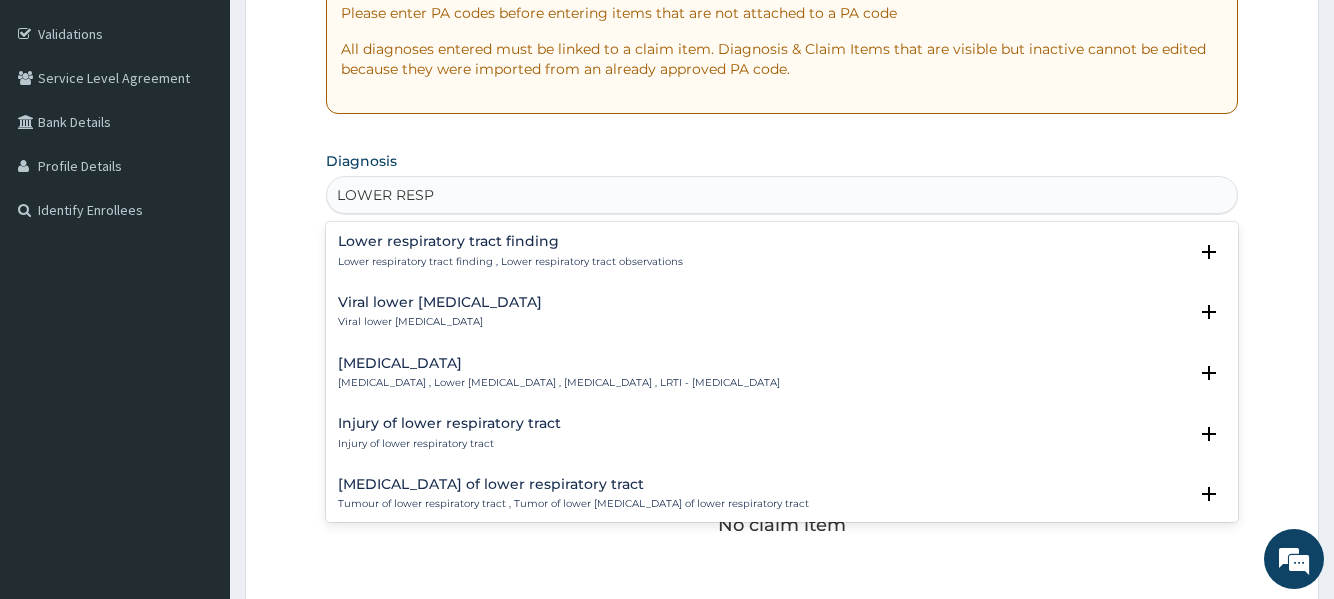 click on "Lower respiratory tract infection" at bounding box center (559, 363) 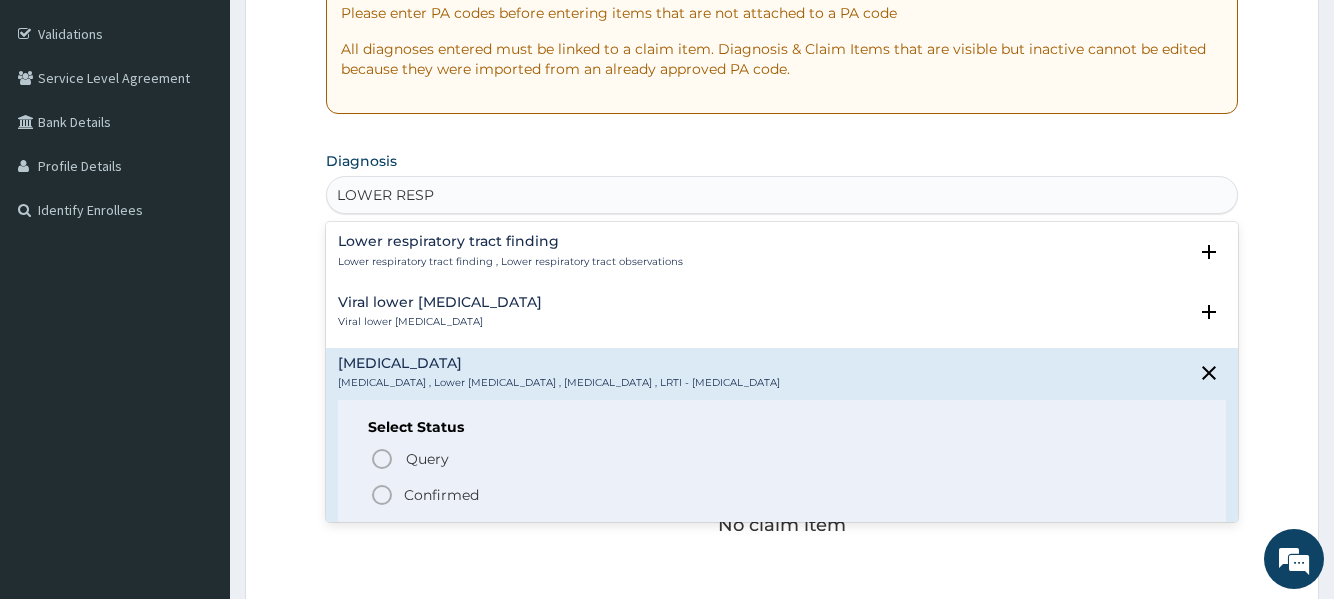 click 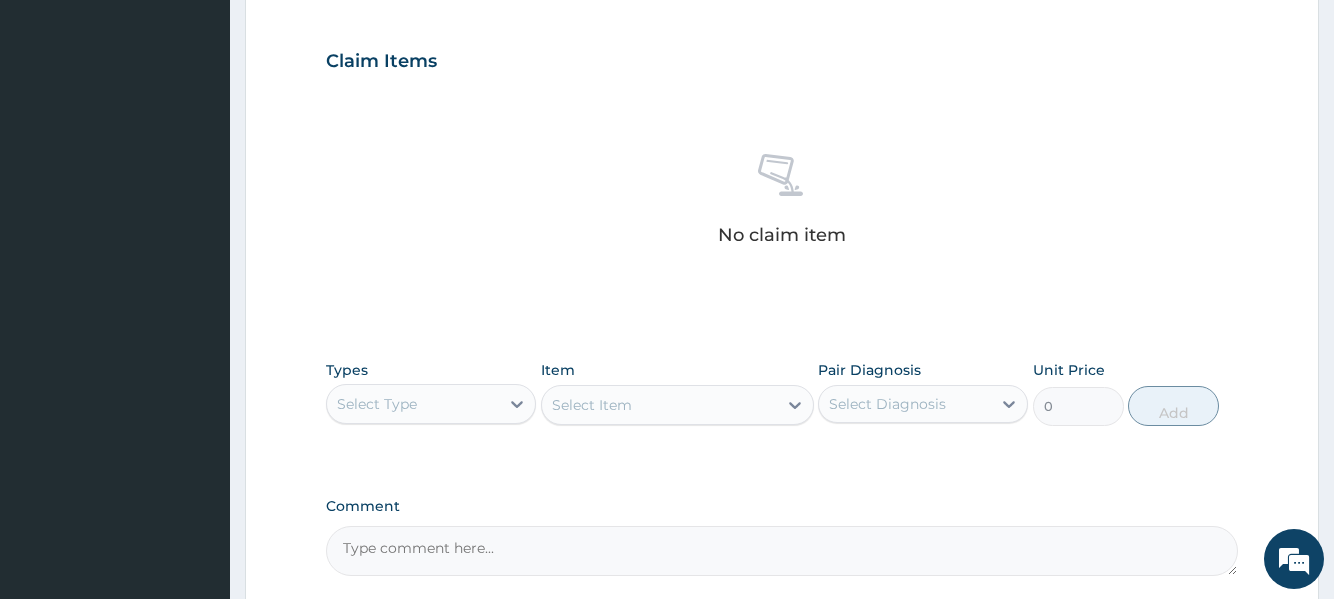 scroll, scrollTop: 680, scrollLeft: 0, axis: vertical 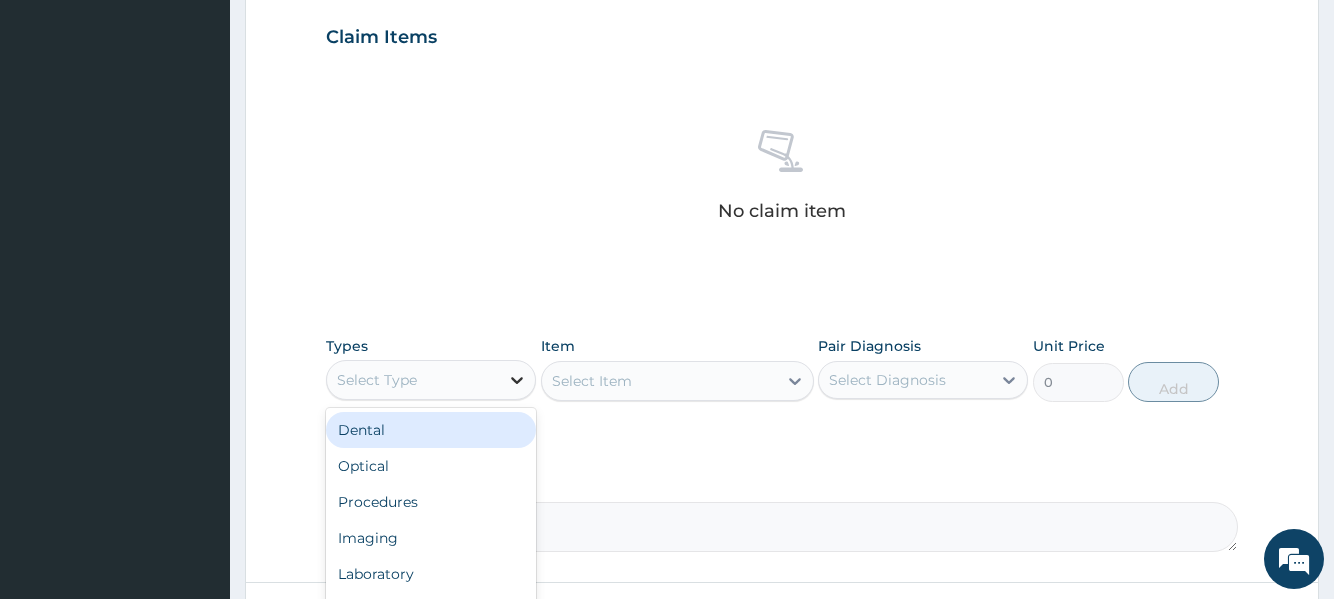 click 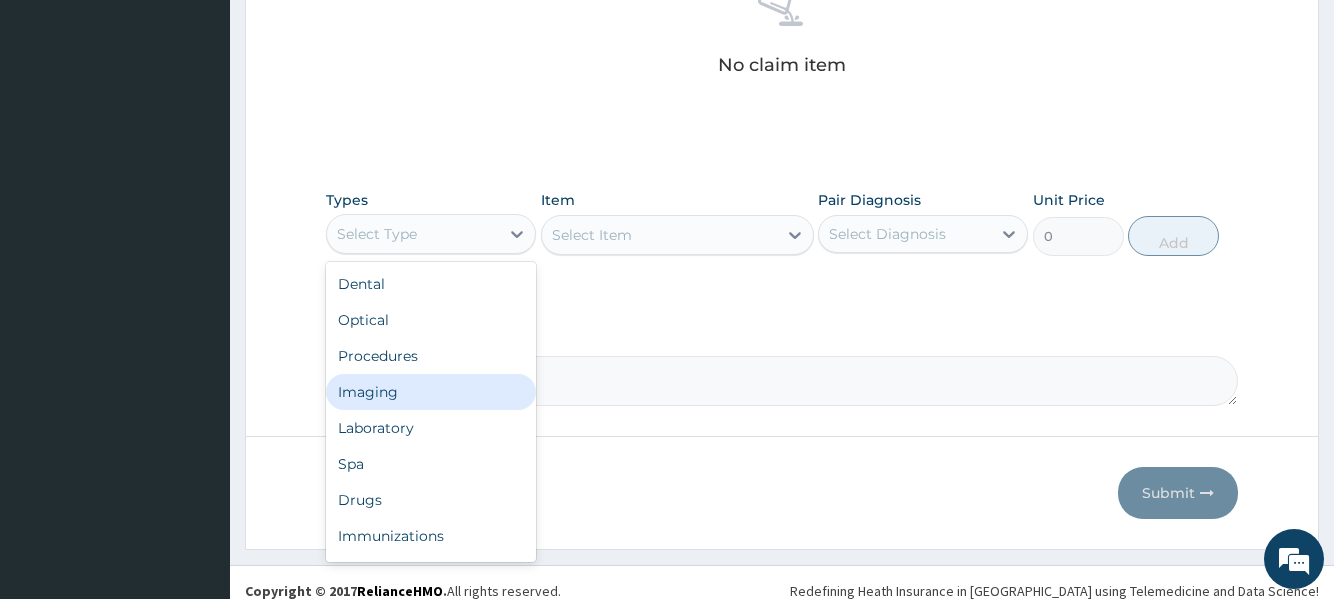scroll, scrollTop: 843, scrollLeft: 0, axis: vertical 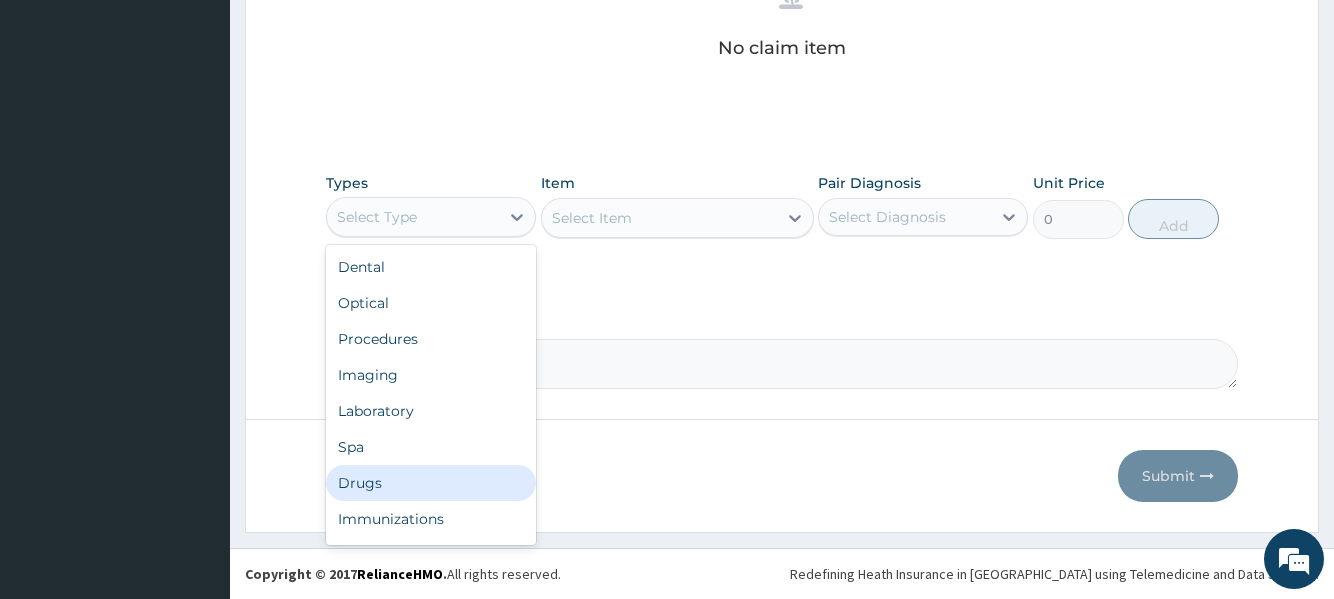click on "Drugs" at bounding box center [431, 483] 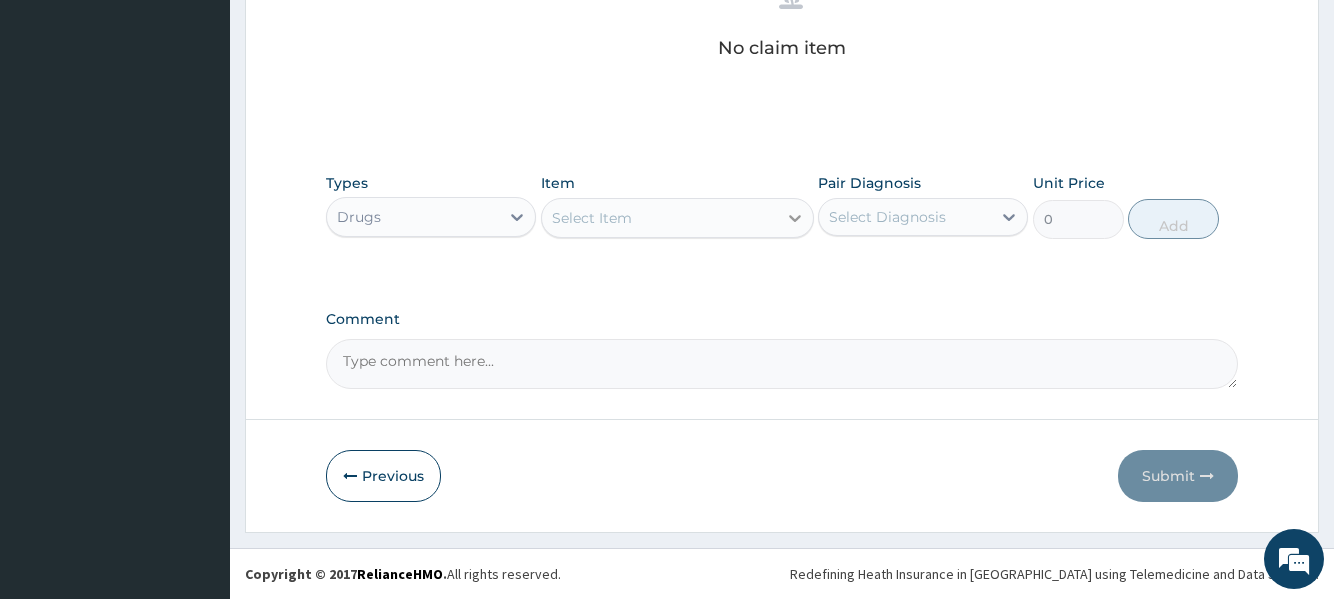 click 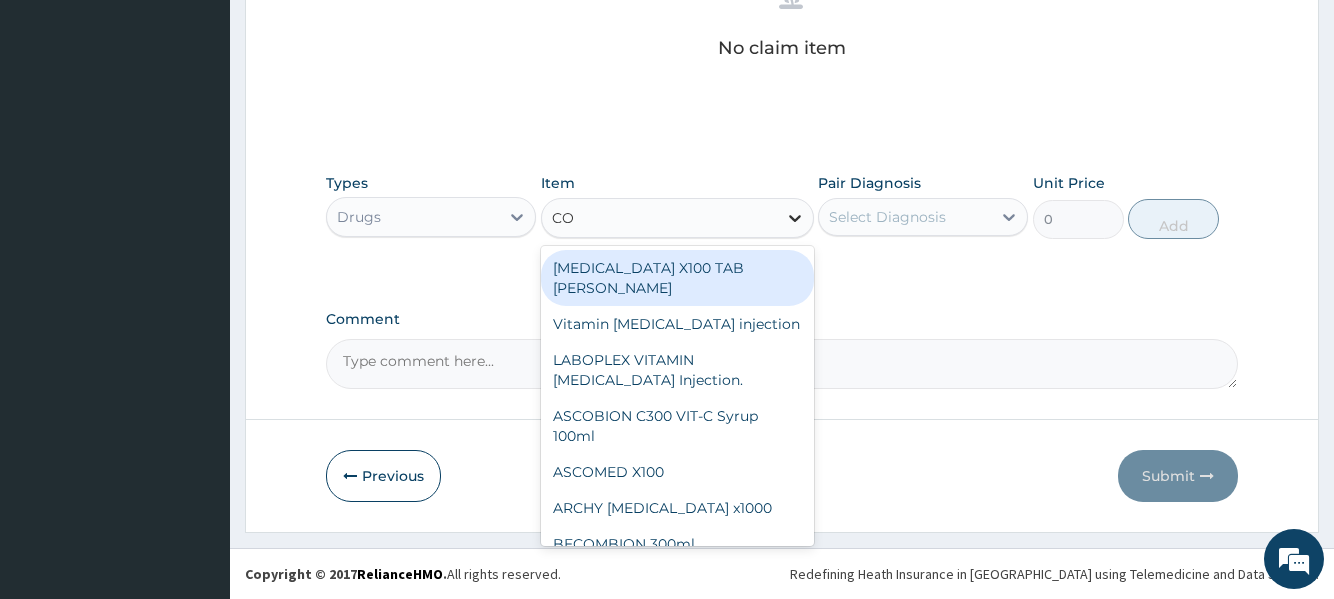type on "C" 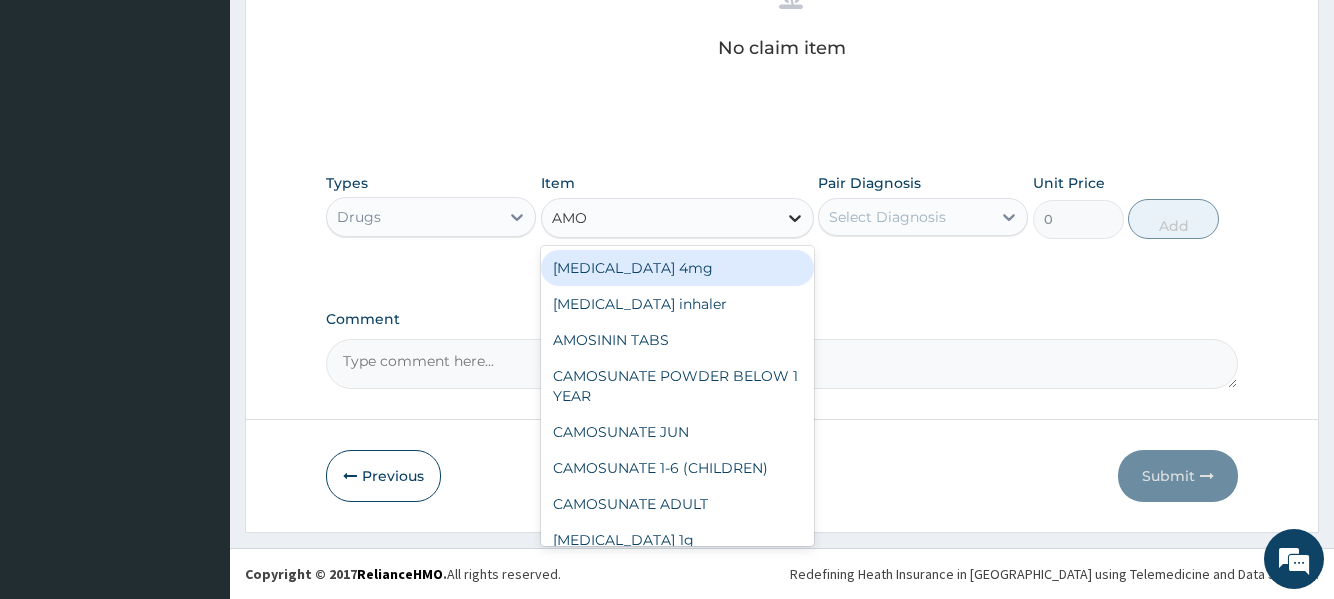 type on "AMOX" 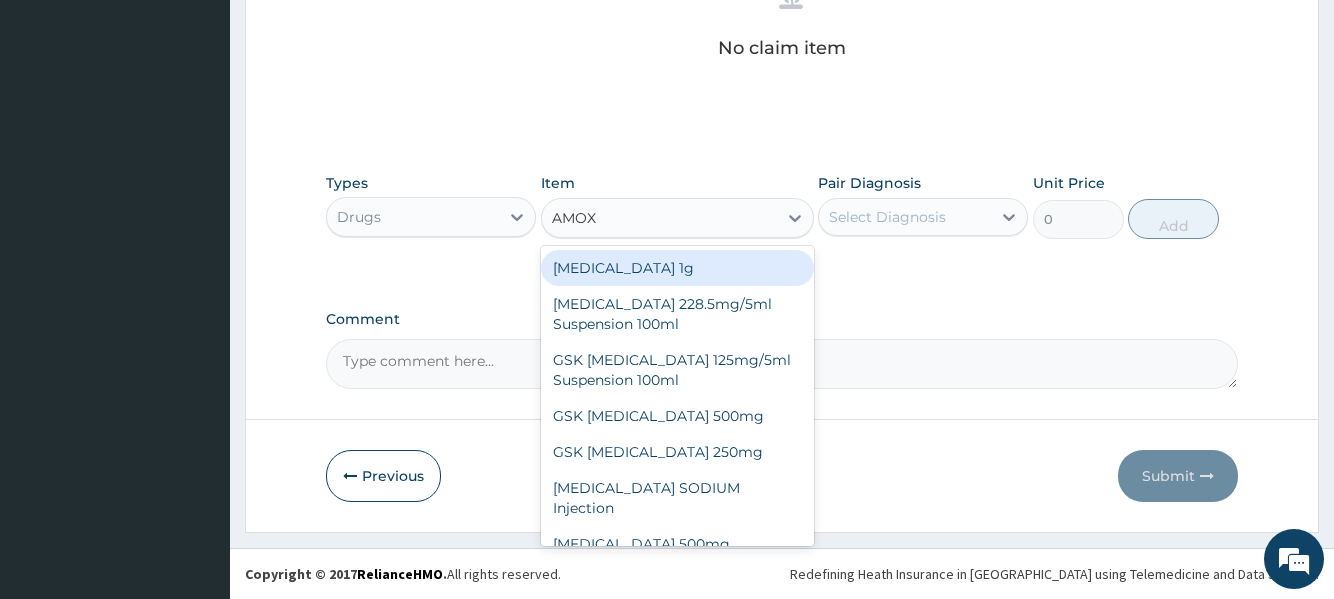 click on "Co-amoxiclav 1g" at bounding box center [677, 268] 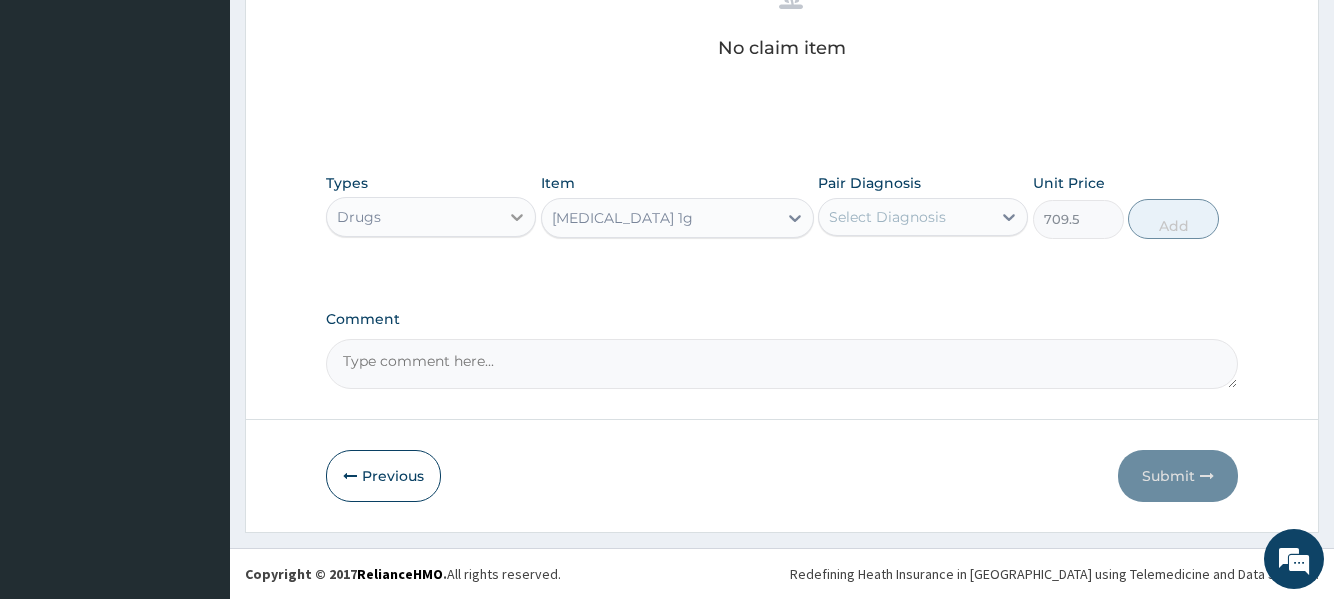click 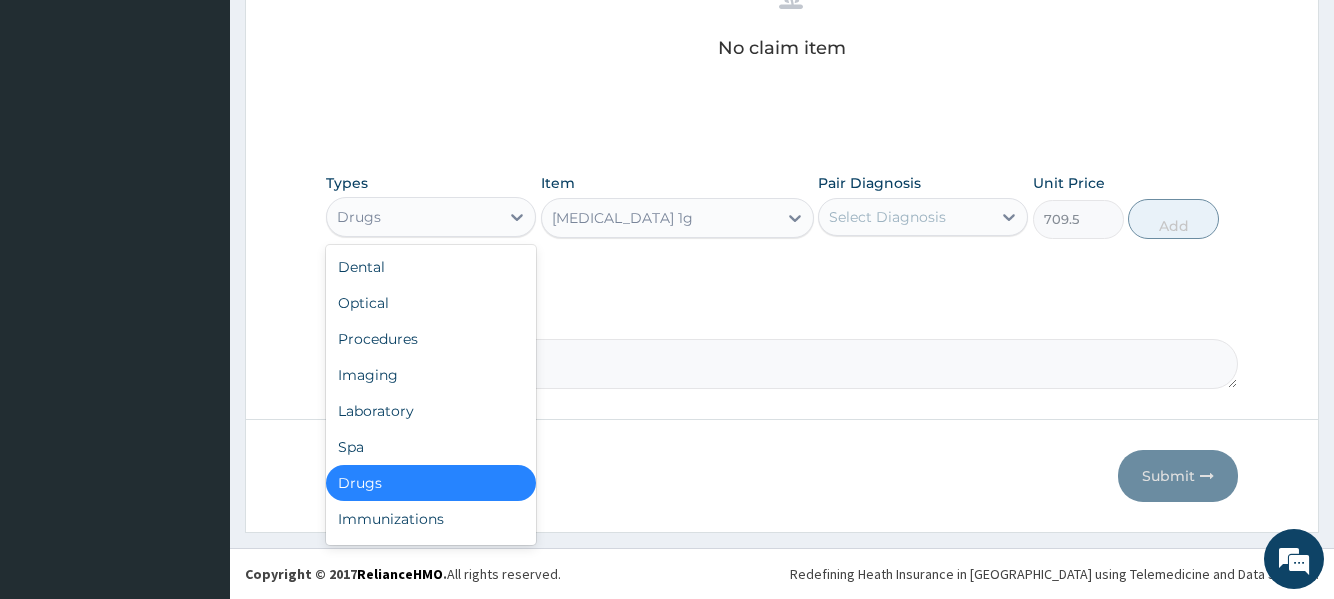 click on "Co-amoxiclav 1g" at bounding box center (659, 218) 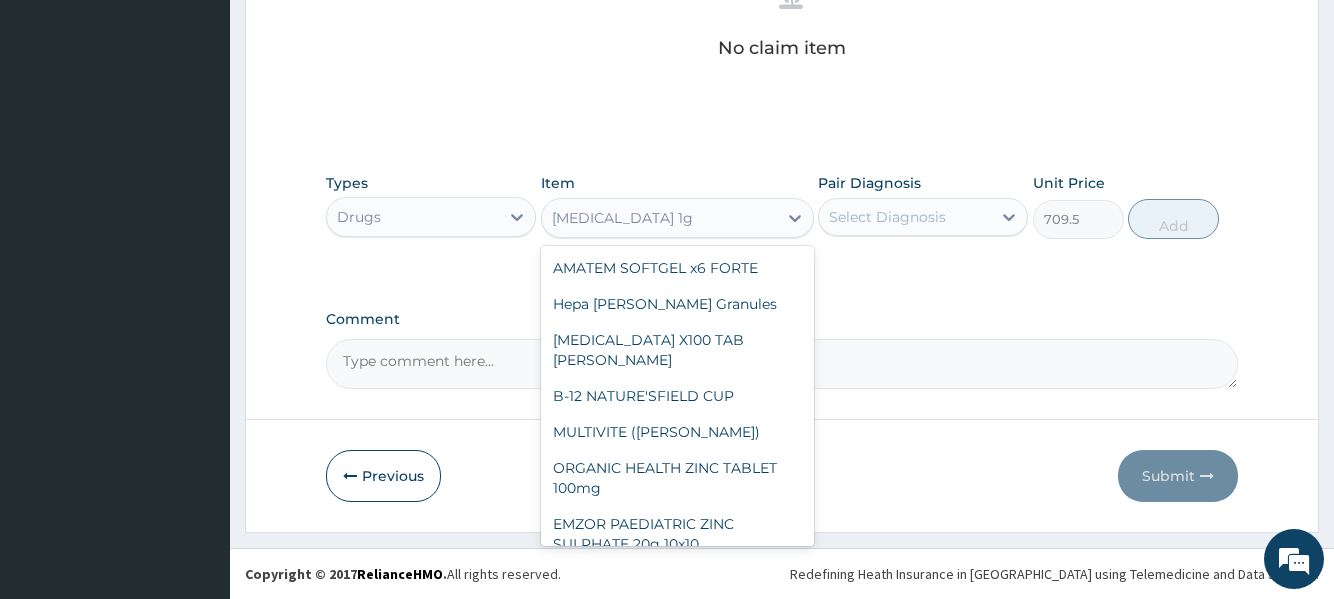 scroll, scrollTop: 21992, scrollLeft: 0, axis: vertical 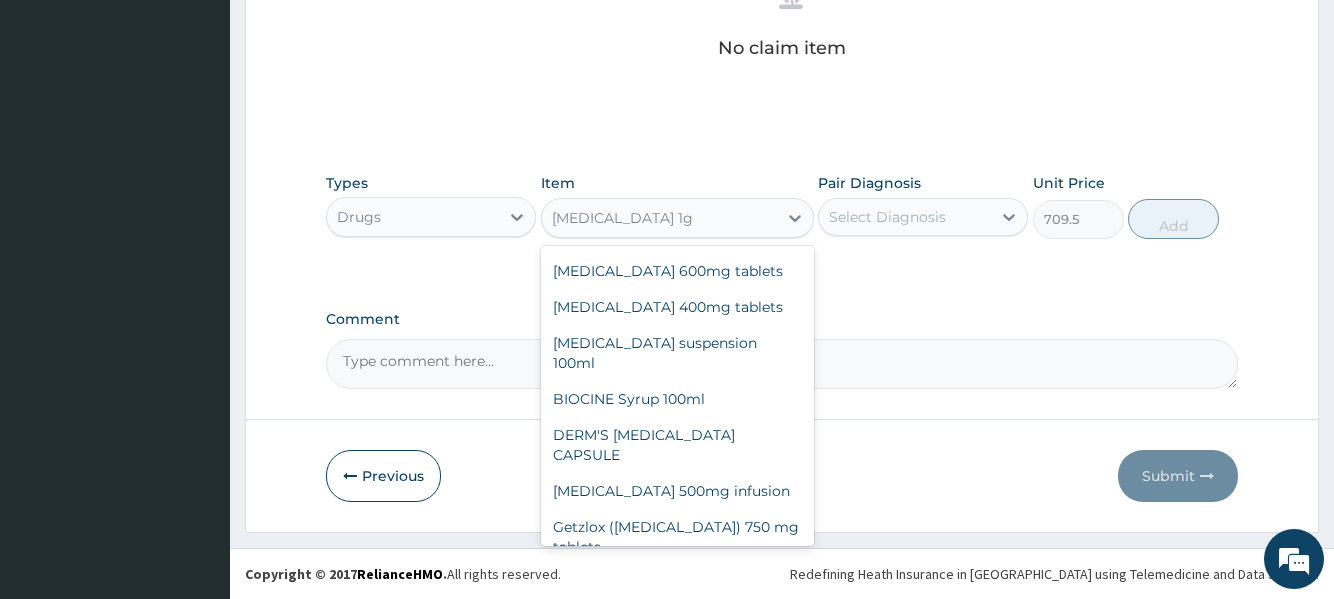 click on "FLEMING 625" at bounding box center [677, 927] 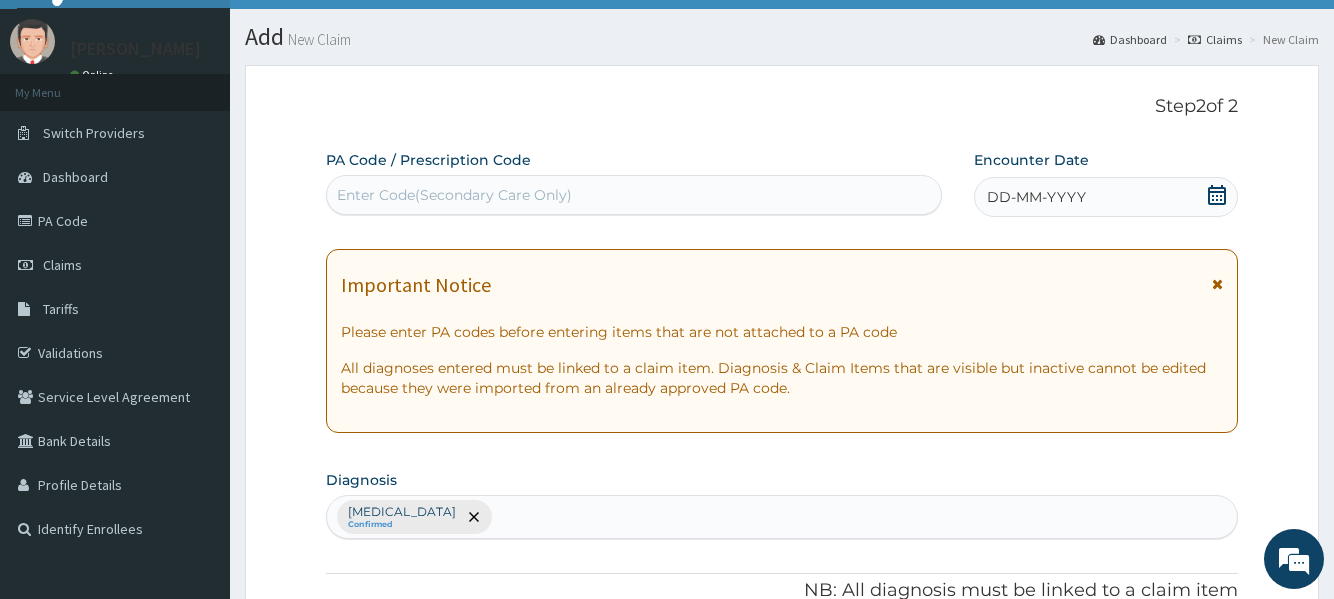 scroll, scrollTop: 0, scrollLeft: 0, axis: both 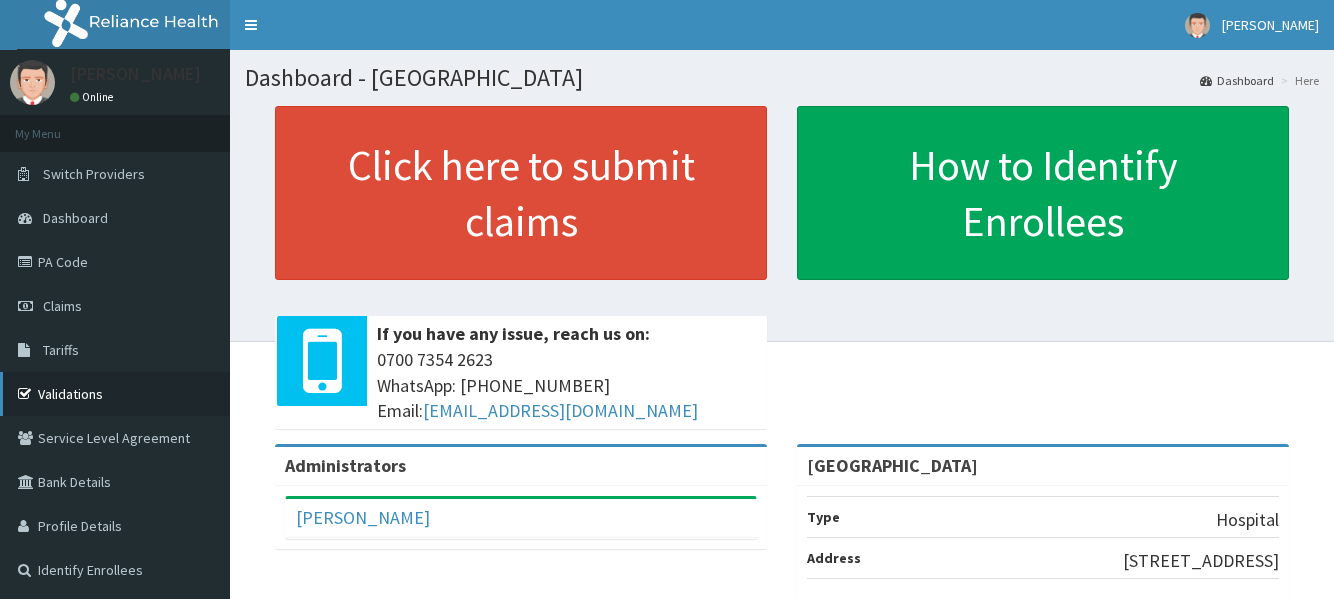 click on "Validations" at bounding box center [115, 394] 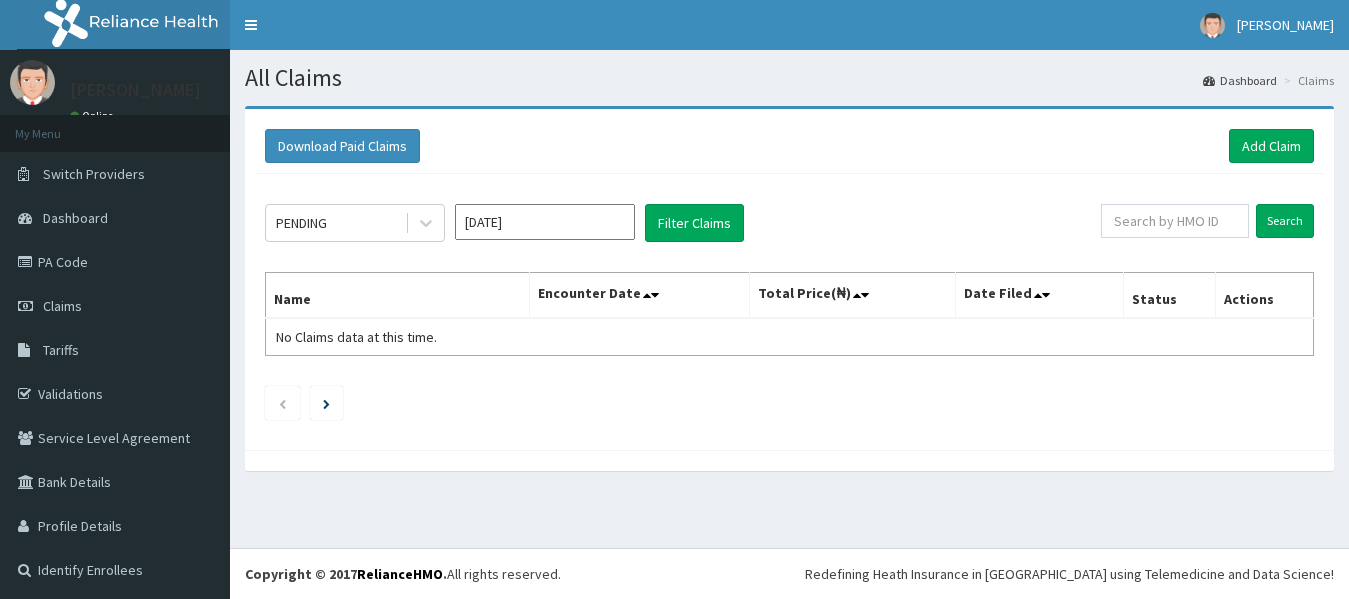 scroll, scrollTop: 0, scrollLeft: 0, axis: both 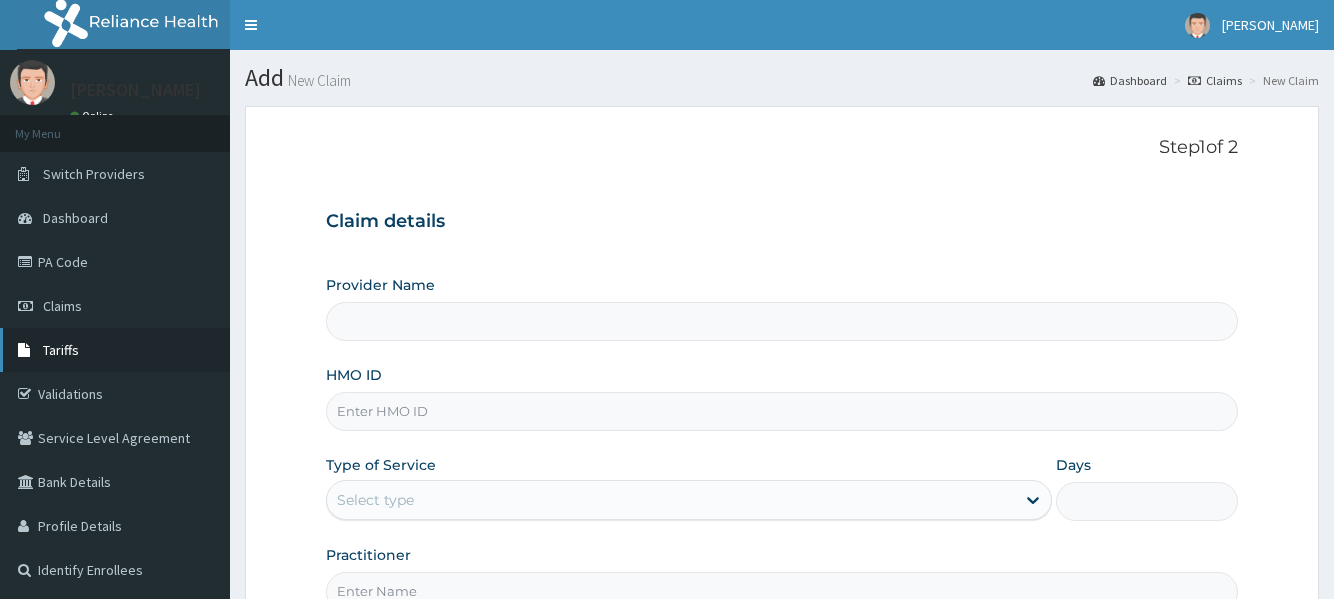 type on "LADE HOSPITAL" 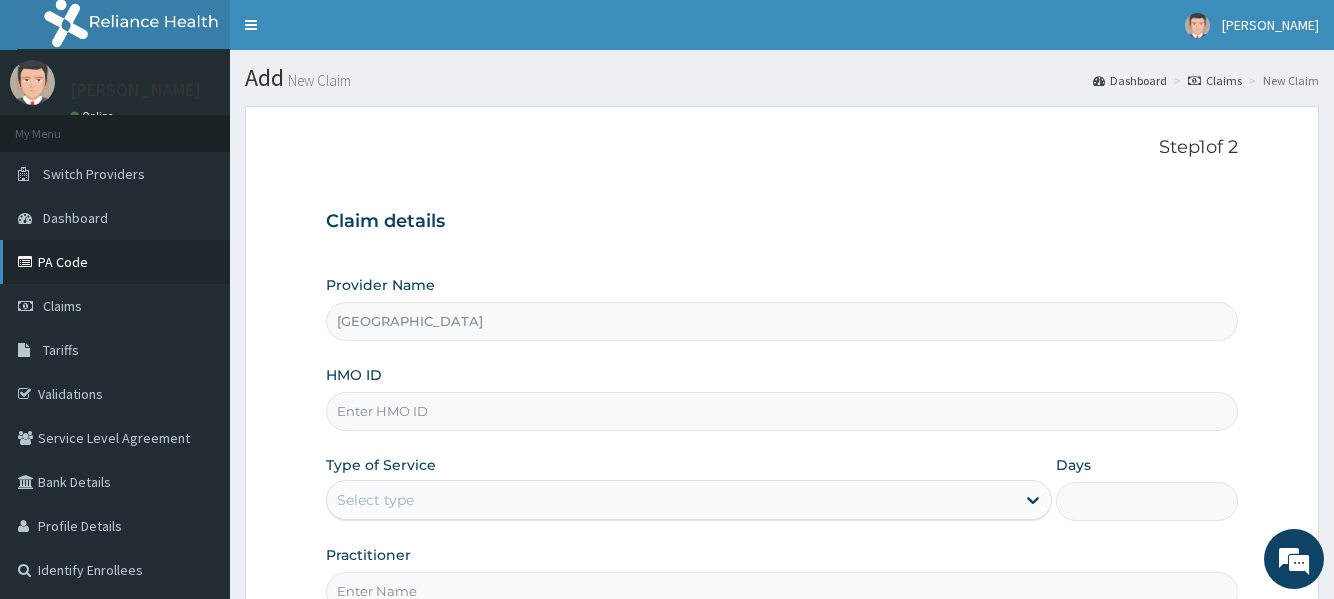 click on "PA Code" at bounding box center (115, 262) 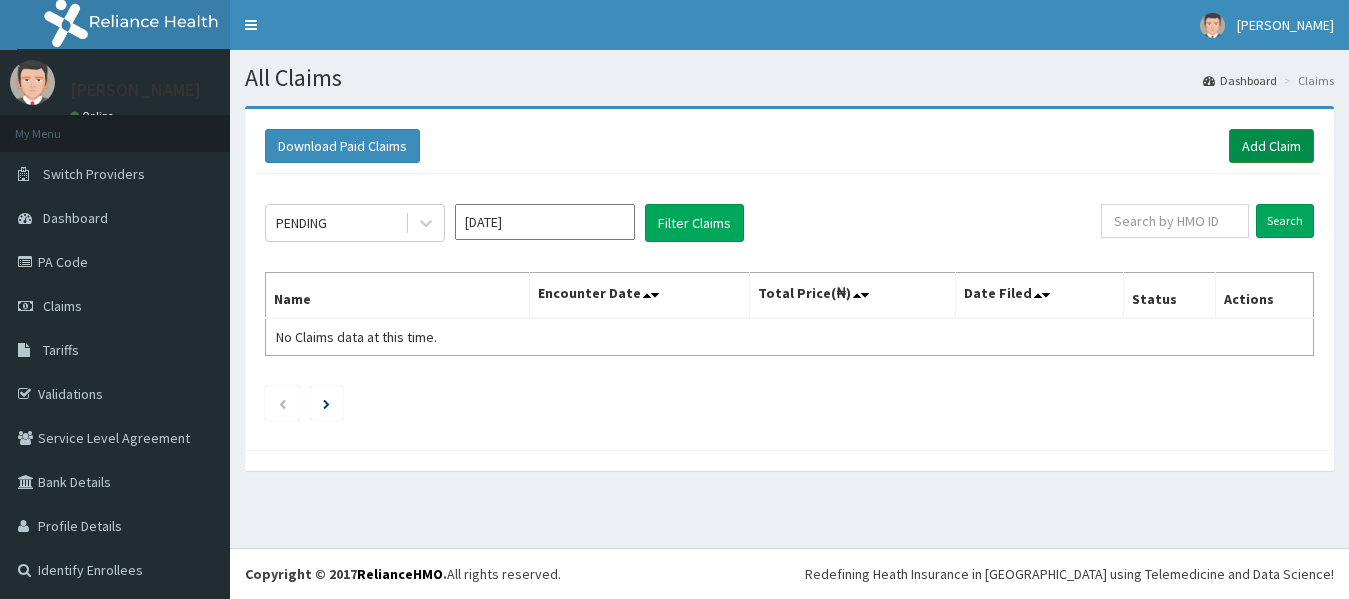 scroll, scrollTop: 0, scrollLeft: 0, axis: both 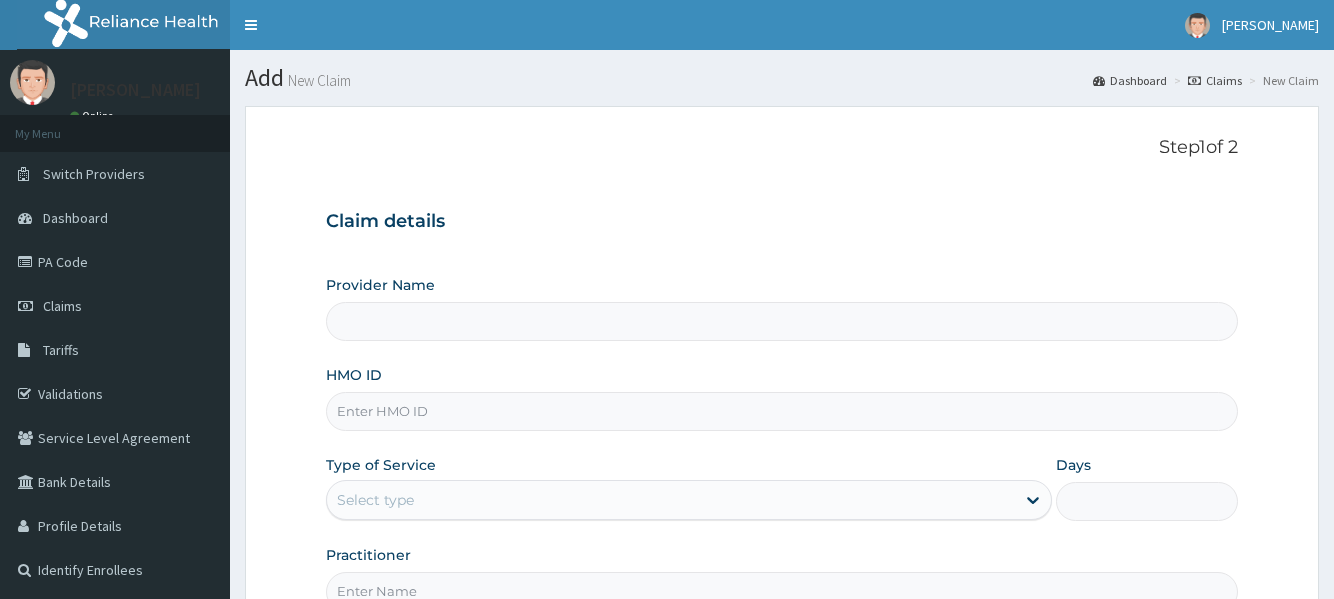 click on "HMO ID" at bounding box center (781, 411) 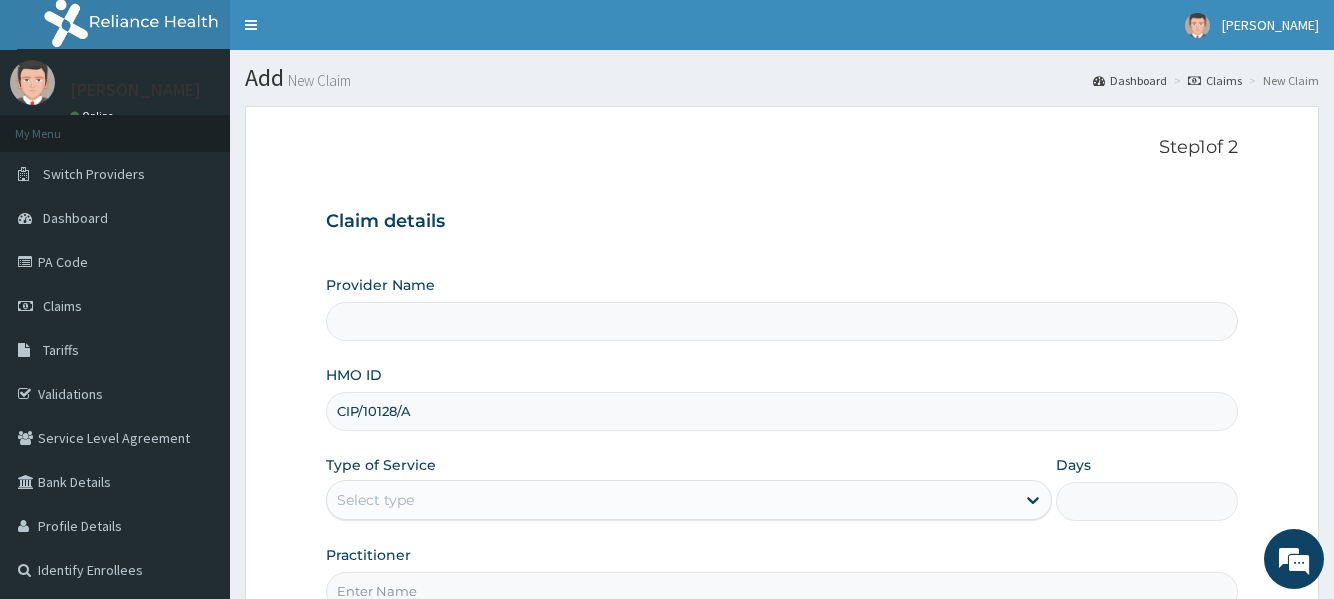 type on "CIP/10128/A" 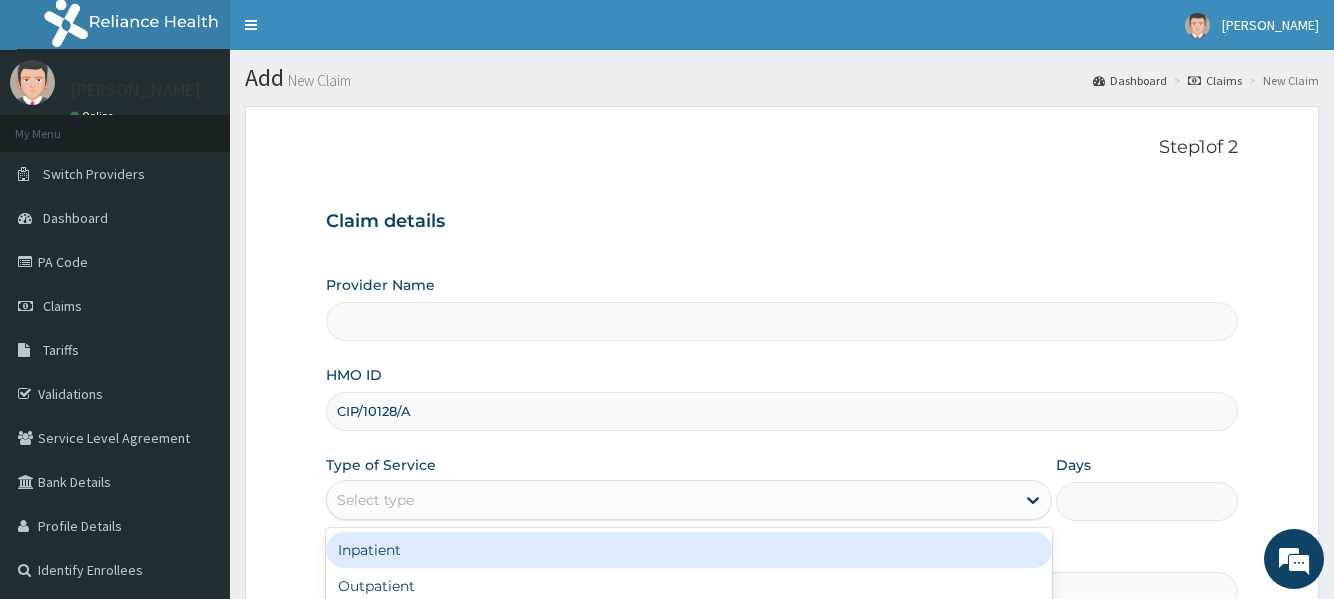 click on "Select type" at bounding box center (375, 500) 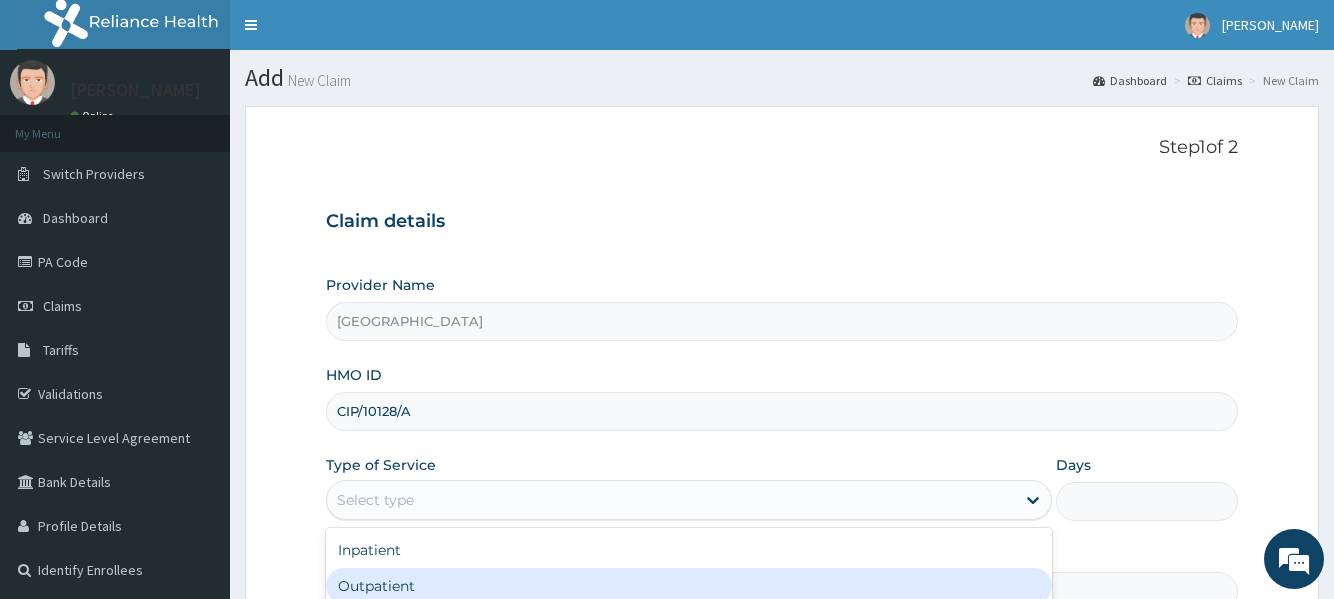 click on "Outpatient" at bounding box center (689, 586) 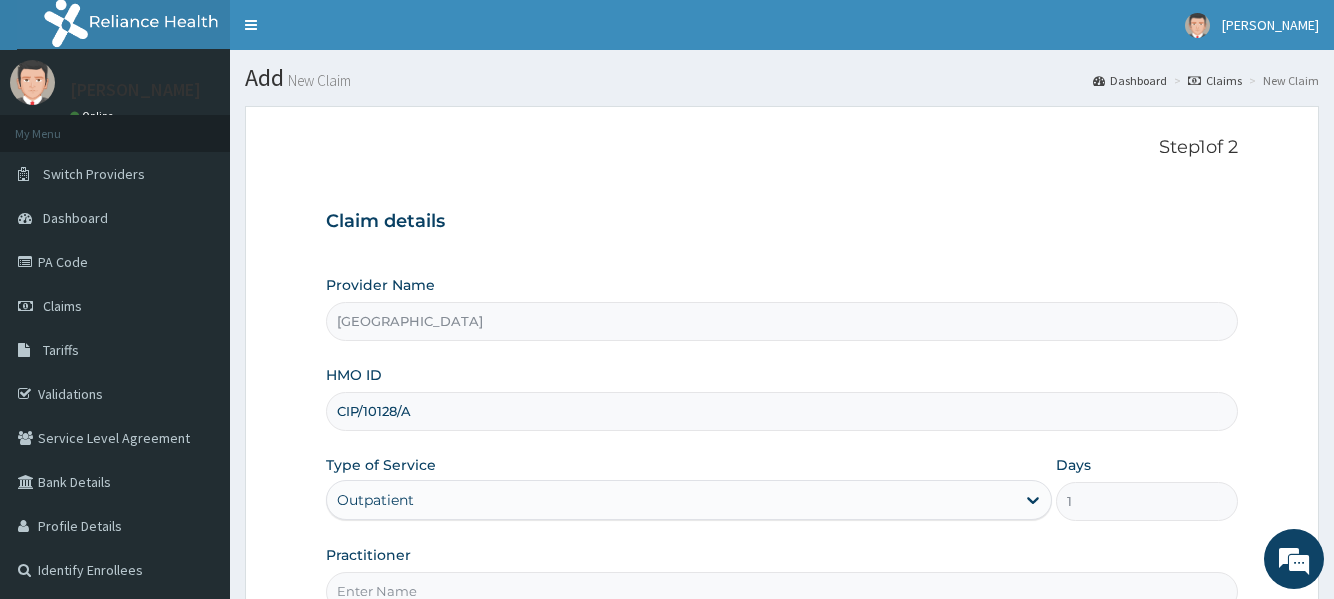 scroll, scrollTop: 0, scrollLeft: 0, axis: both 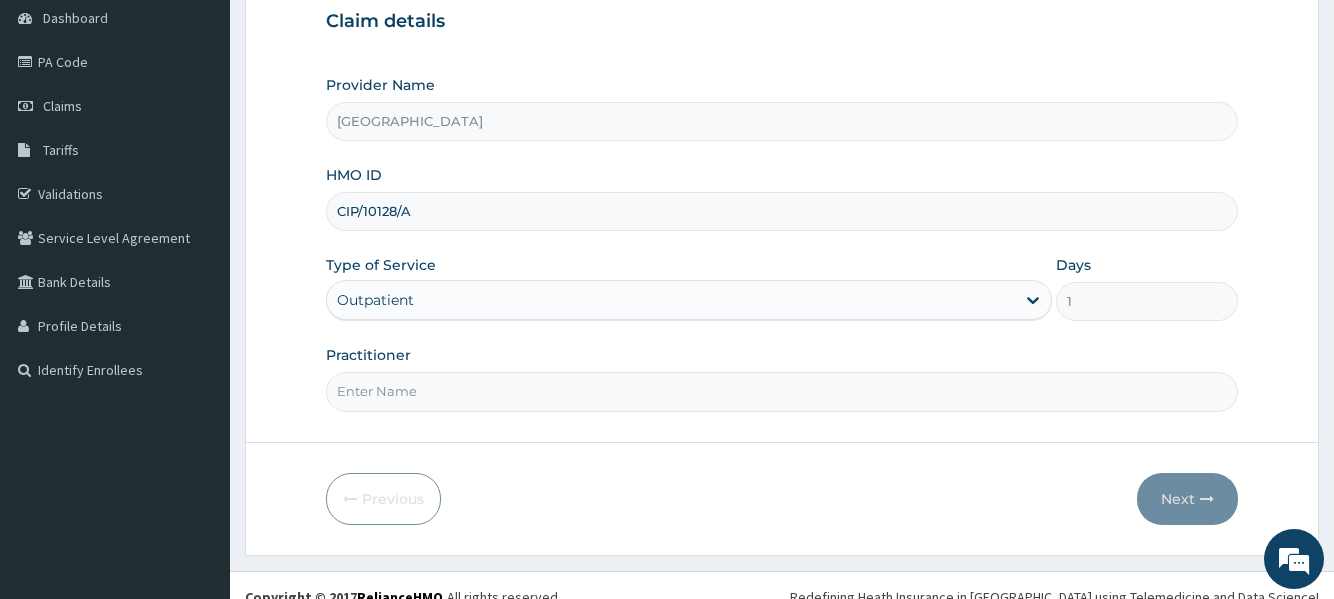 click on "Practitioner" at bounding box center (781, 391) 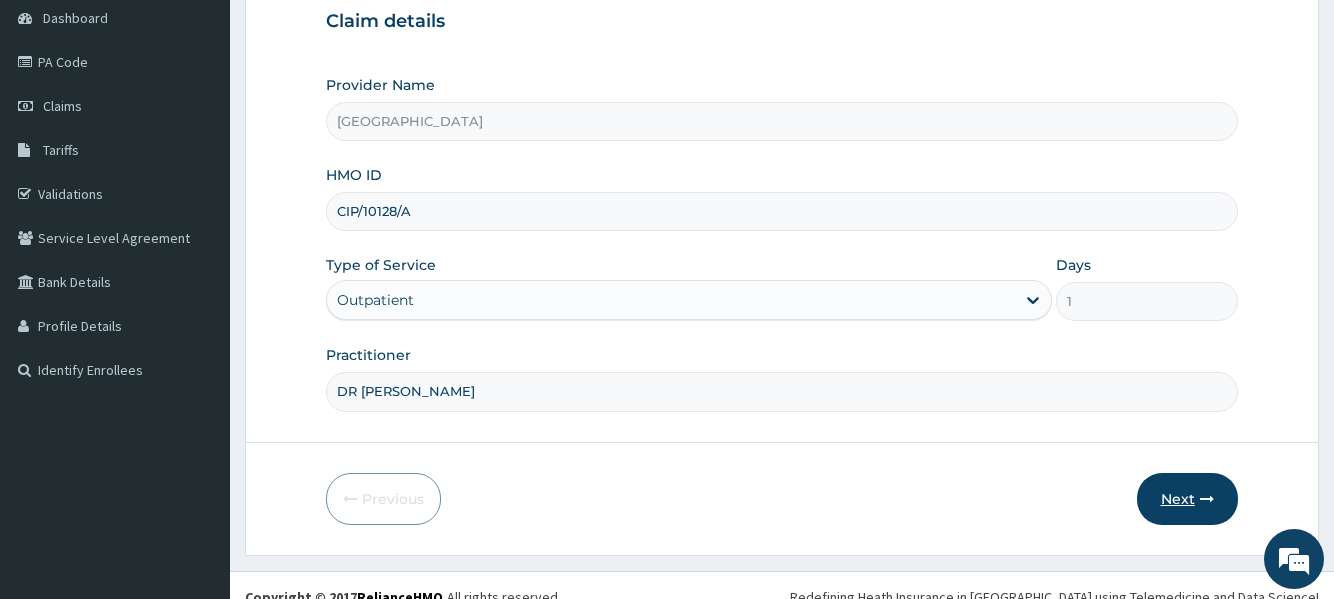click on "Next" at bounding box center (1187, 499) 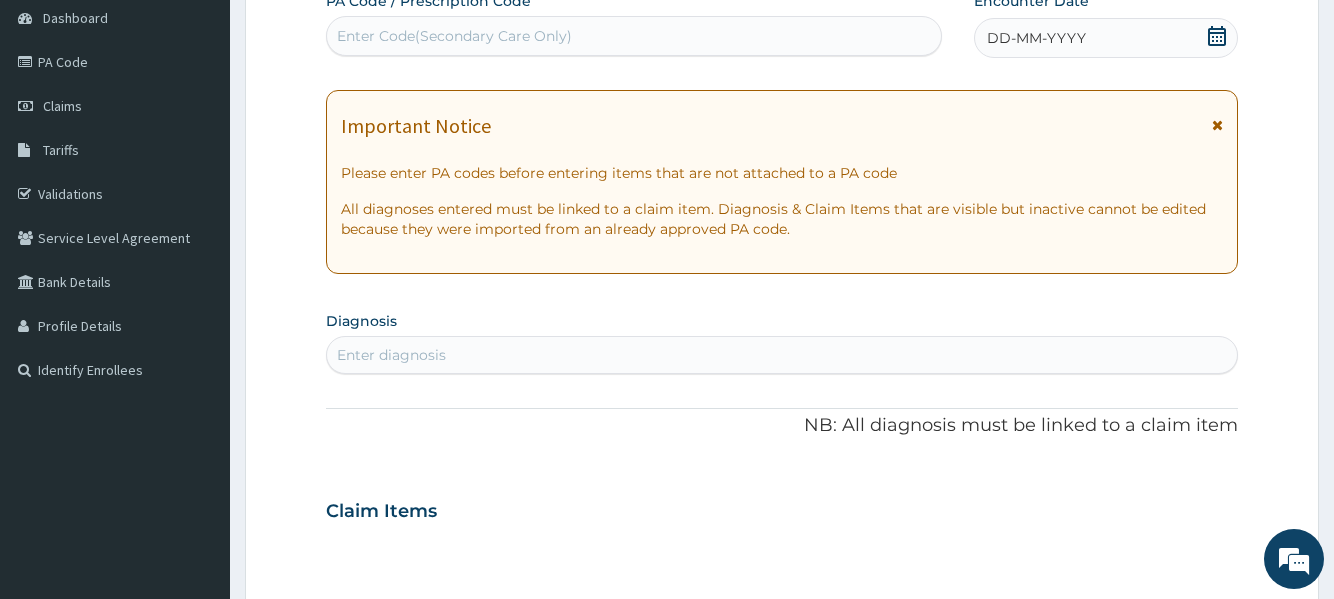click 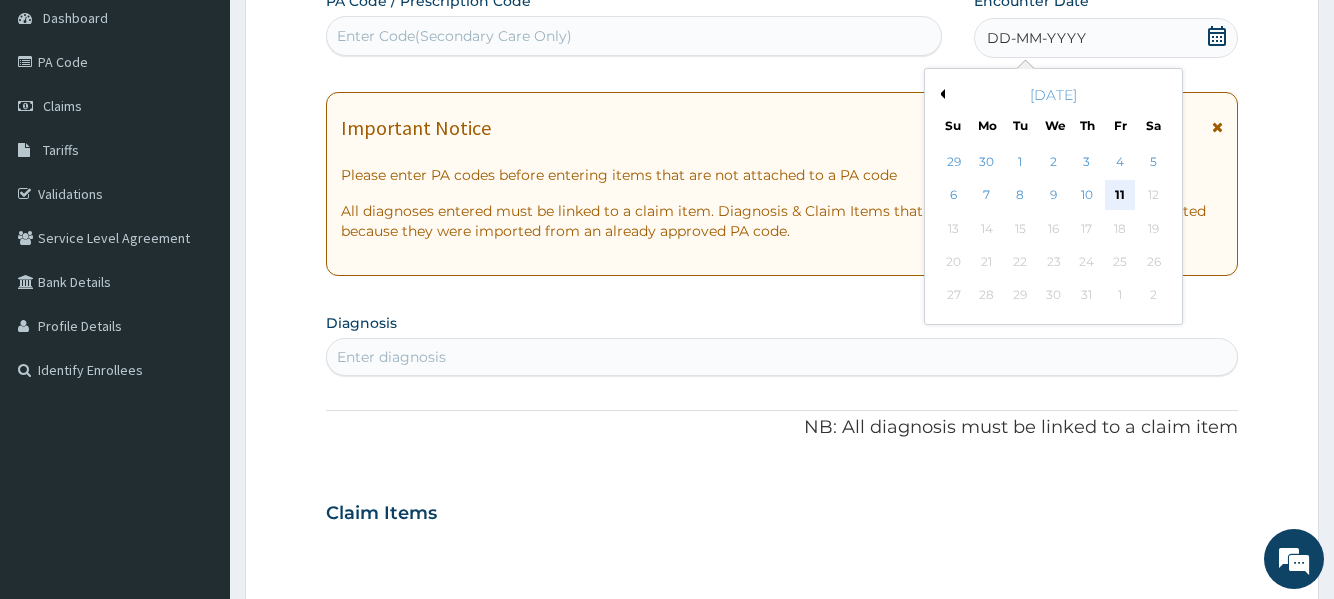 click on "11" at bounding box center (1120, 196) 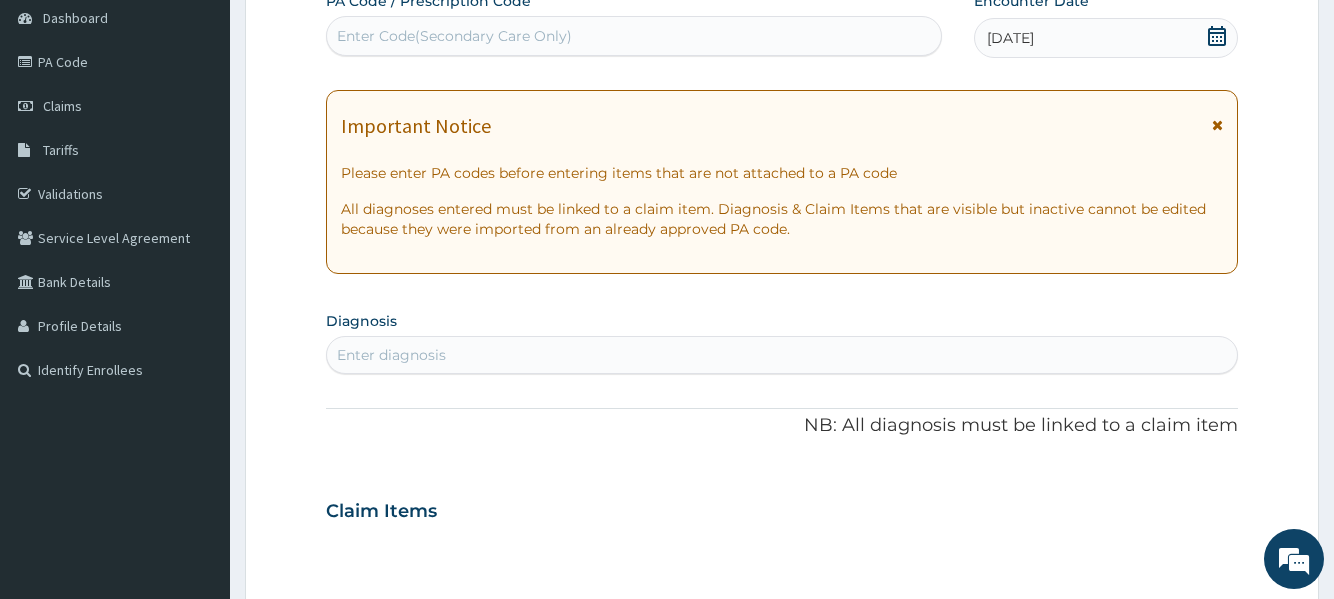 click on "Enter diagnosis" at bounding box center (781, 355) 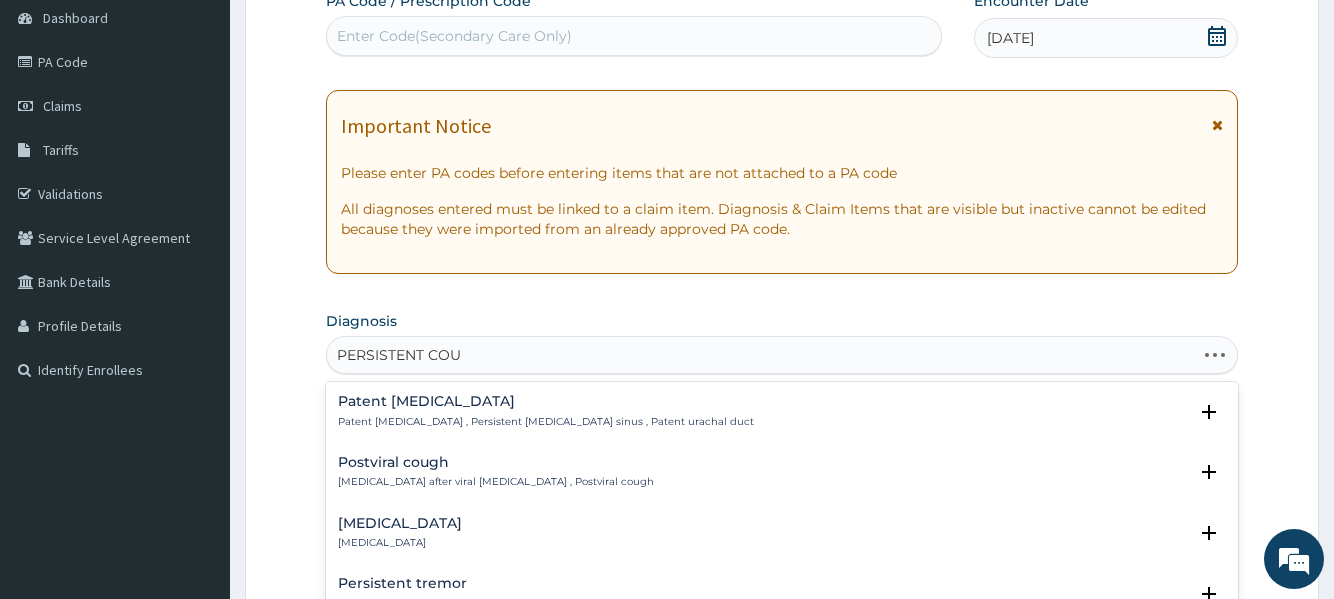 type on "PERSISTENT COUG" 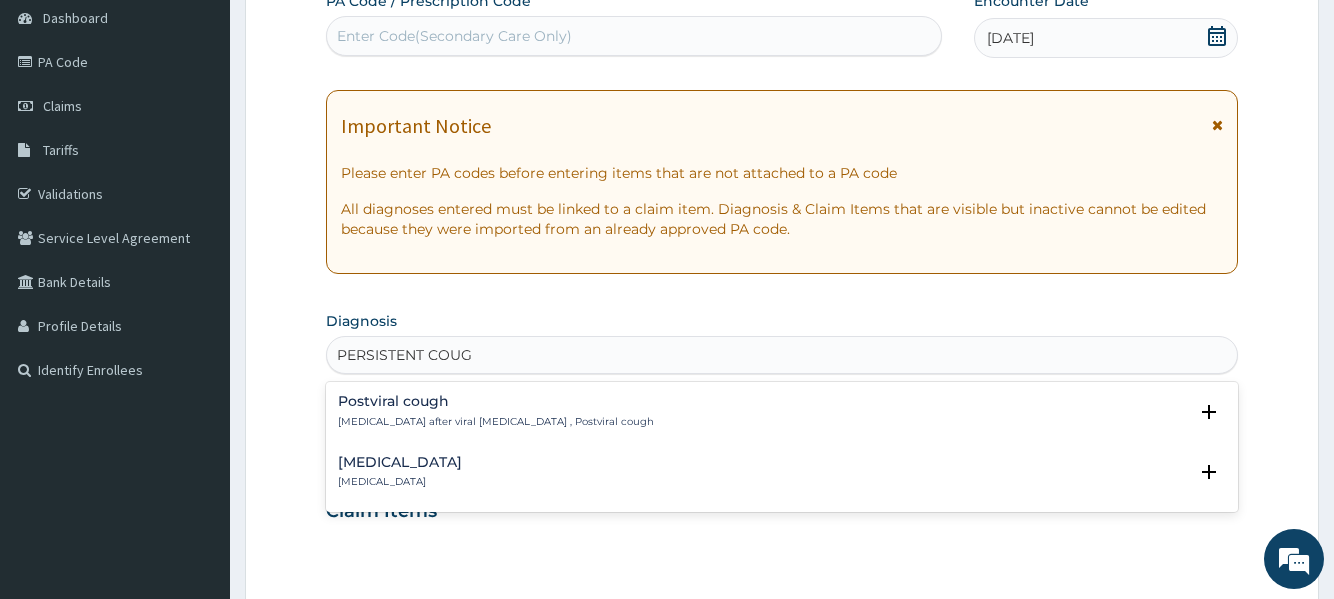 click on "Persistent cough" at bounding box center [400, 462] 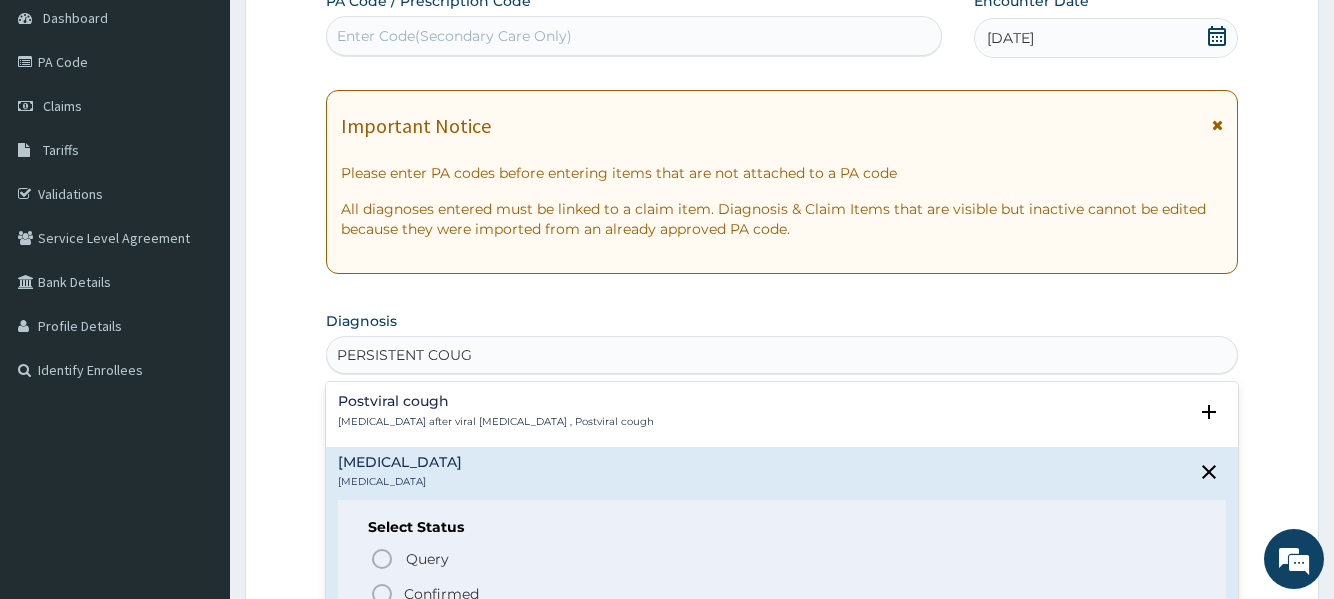 click 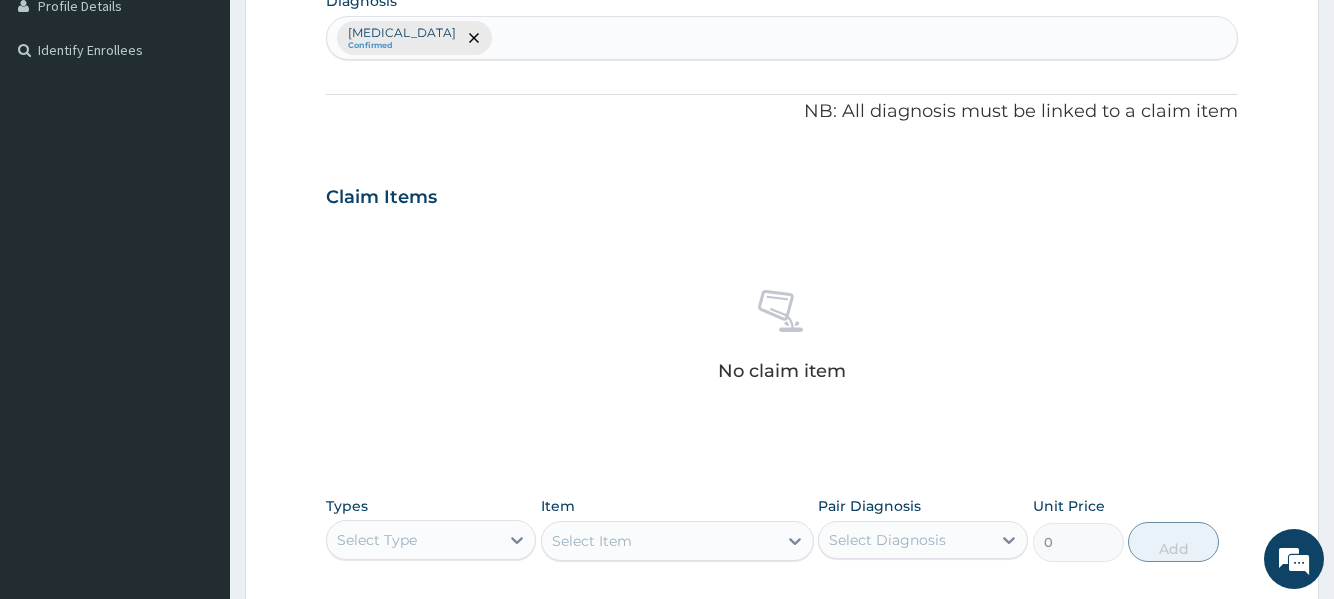 scroll, scrollTop: 560, scrollLeft: 0, axis: vertical 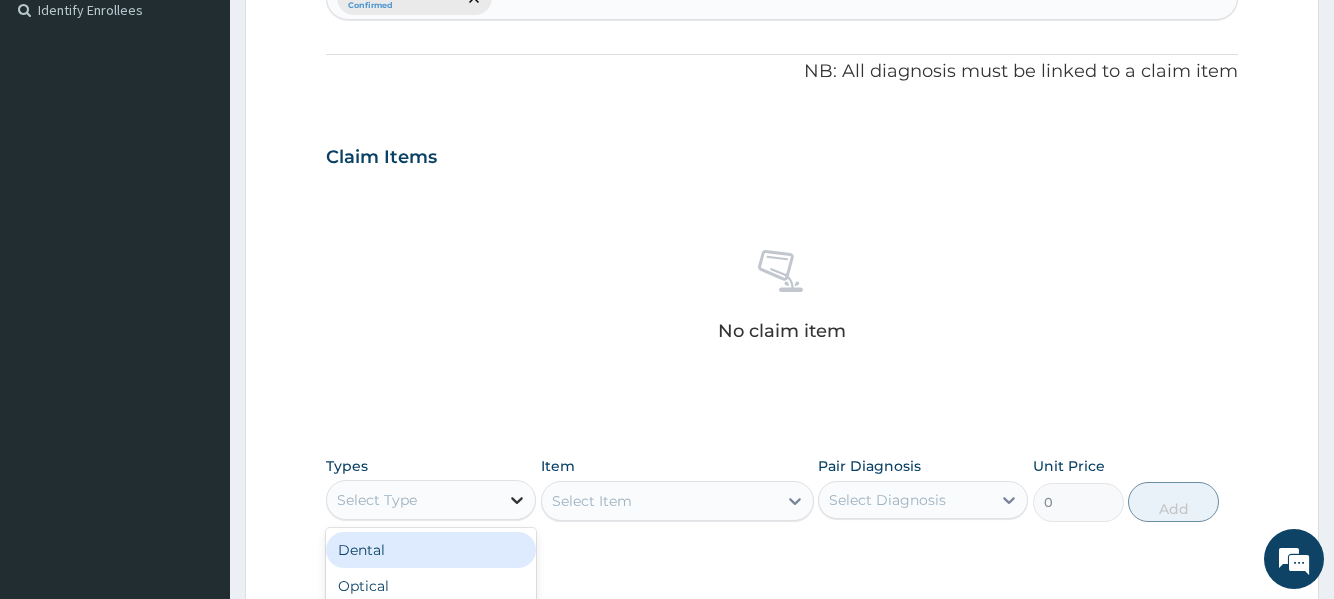 click 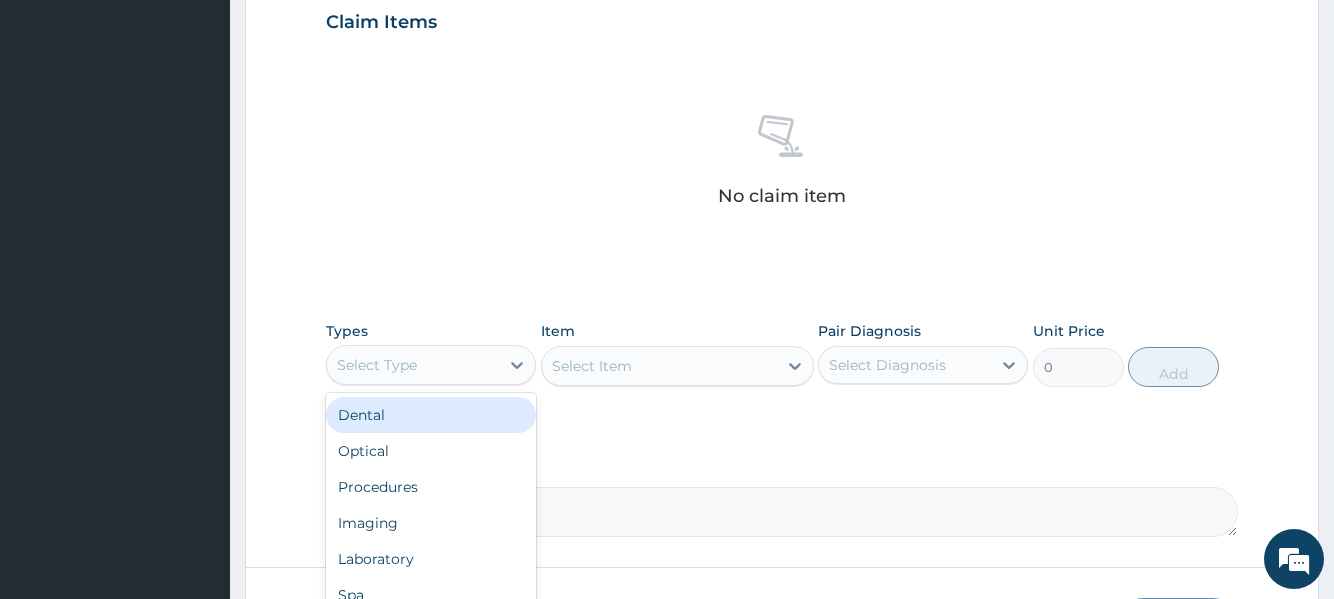 scroll, scrollTop: 760, scrollLeft: 0, axis: vertical 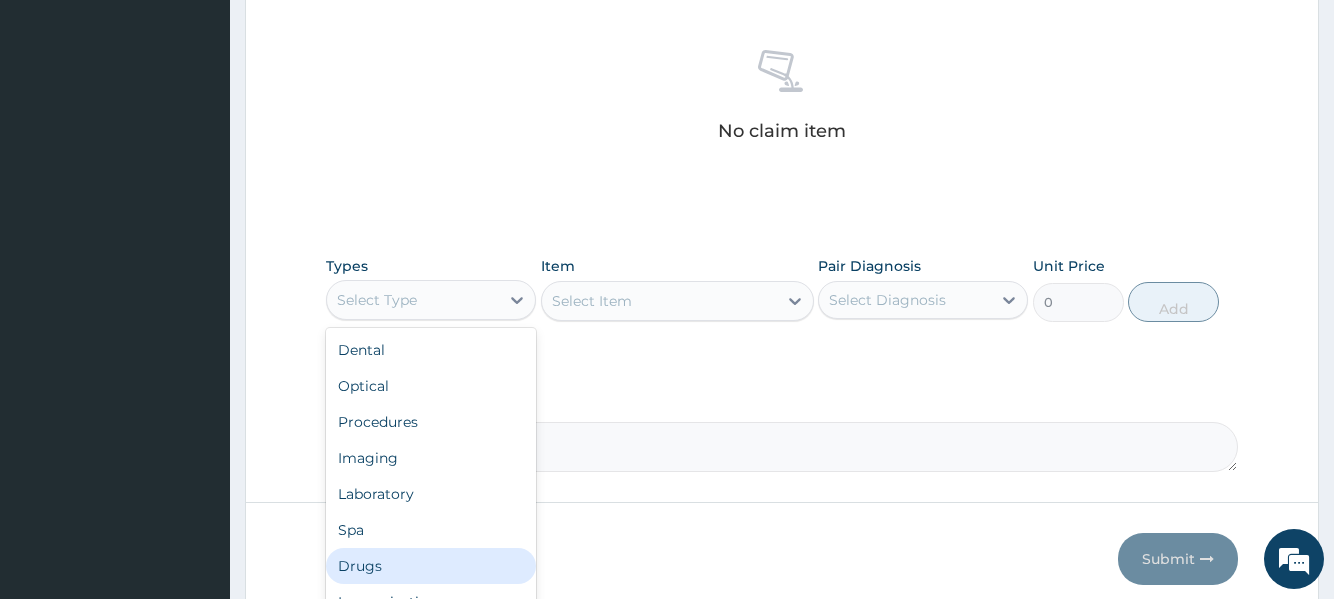 click on "Drugs" at bounding box center [431, 566] 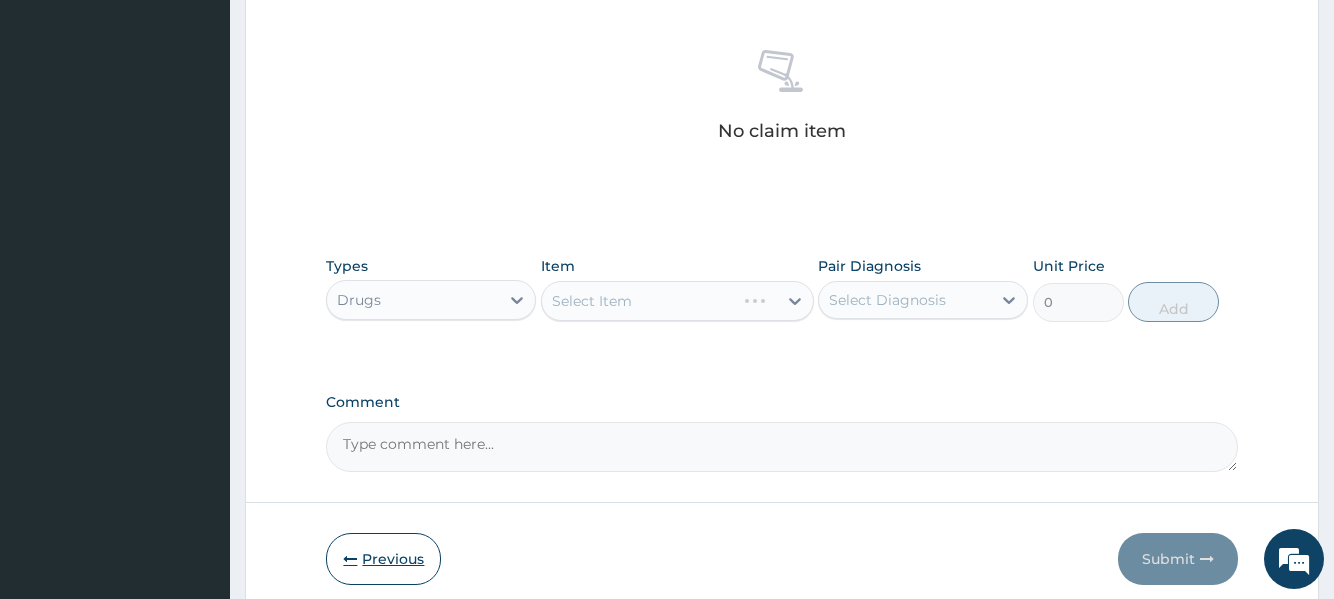 click on "Previous" at bounding box center (383, 559) 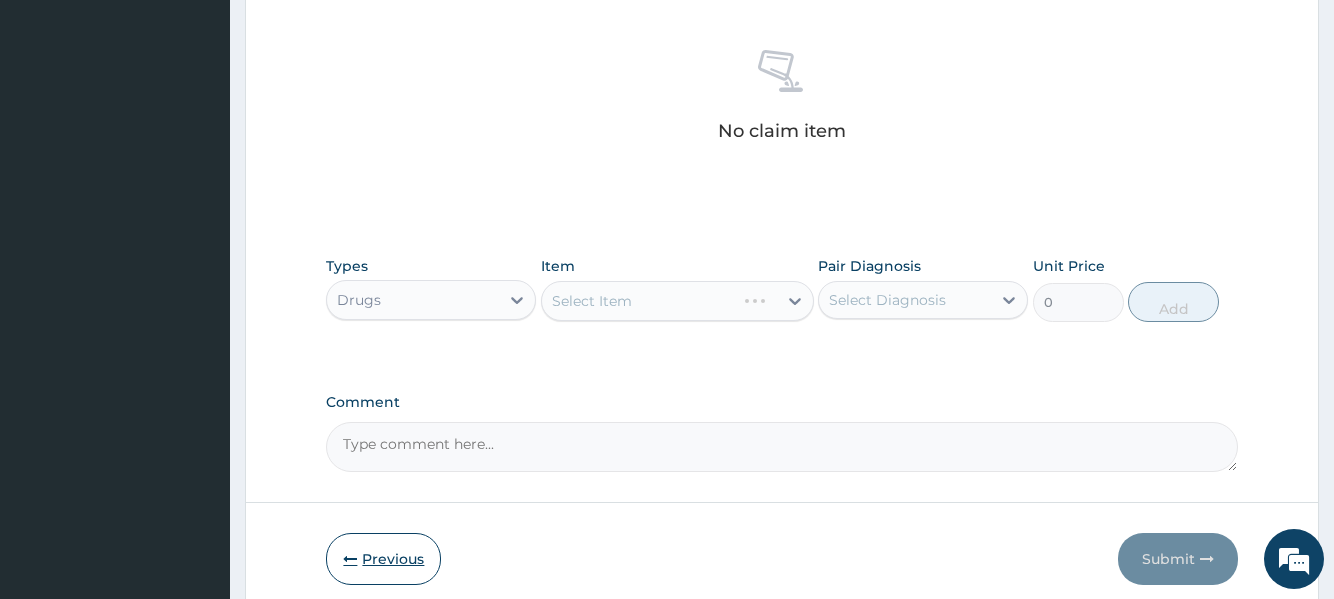 scroll, scrollTop: 223, scrollLeft: 0, axis: vertical 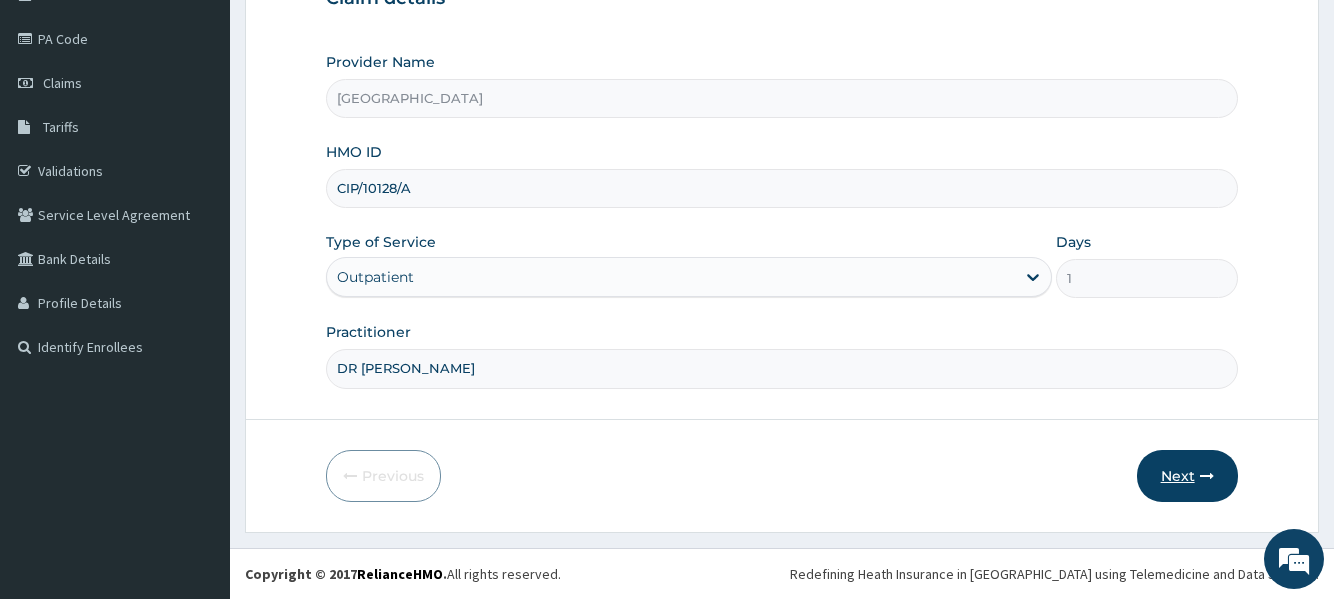 click on "Next" at bounding box center [1187, 476] 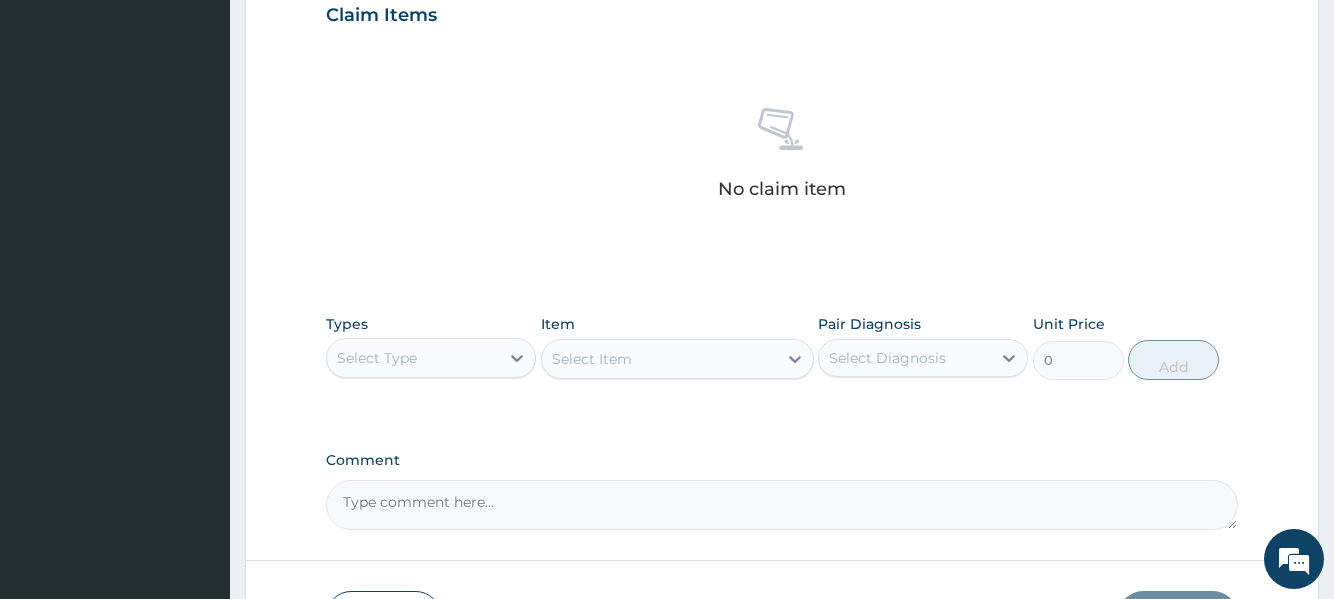 scroll, scrollTop: 703, scrollLeft: 0, axis: vertical 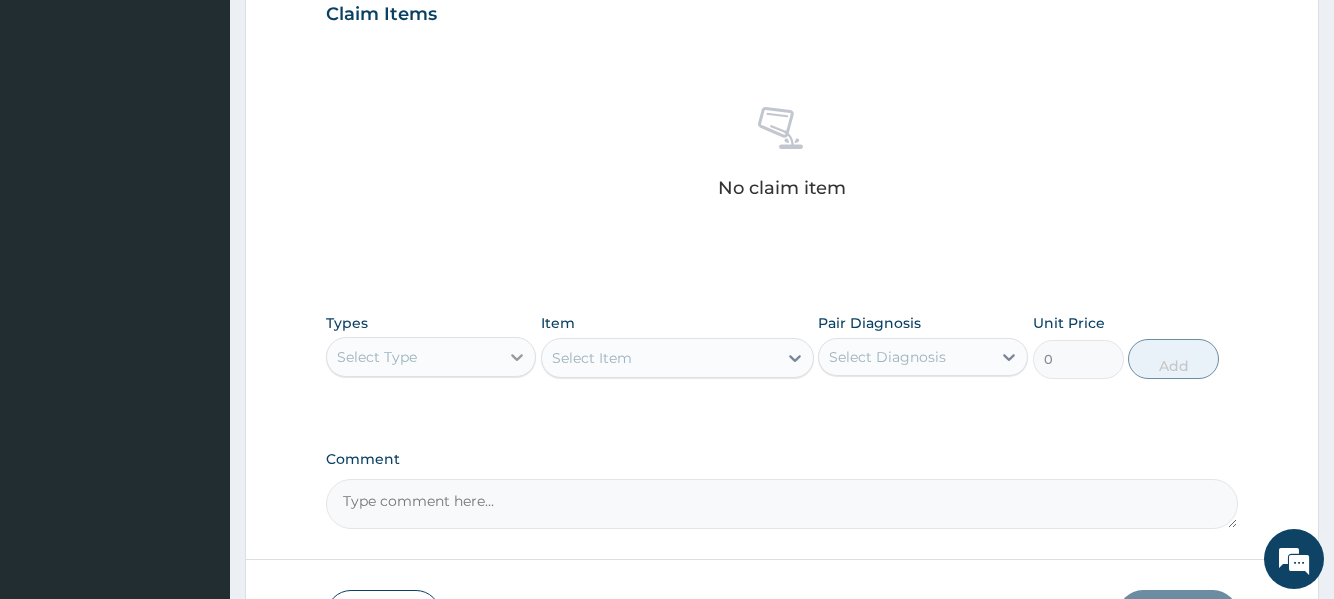 click 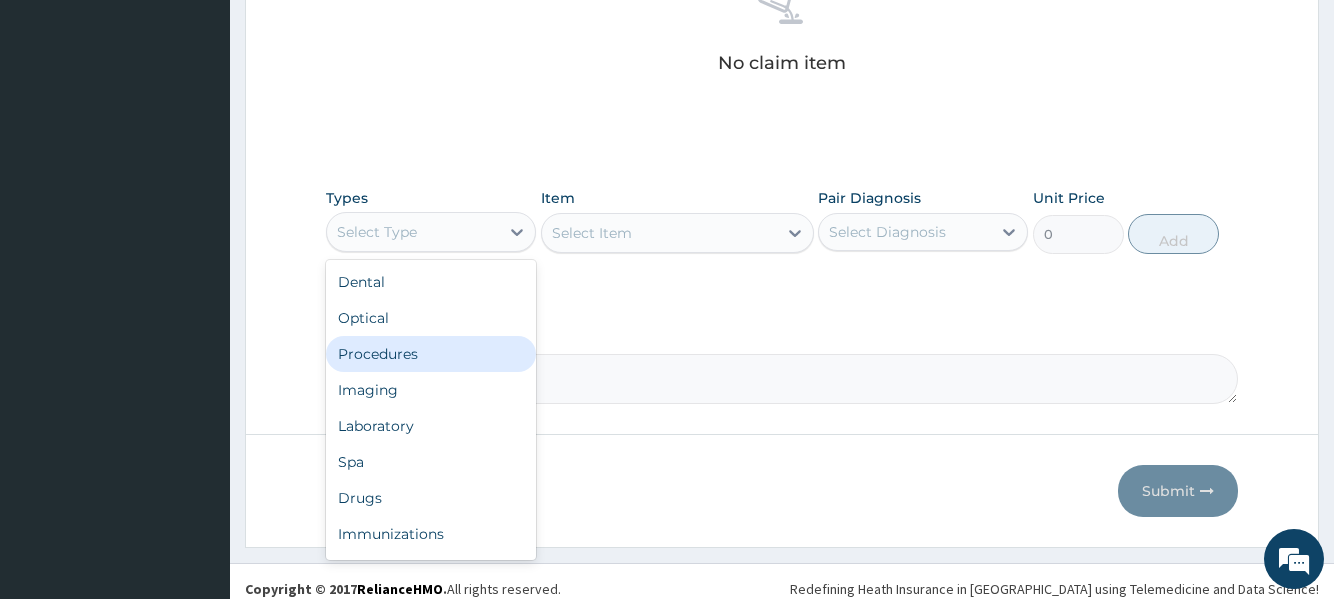 scroll, scrollTop: 843, scrollLeft: 0, axis: vertical 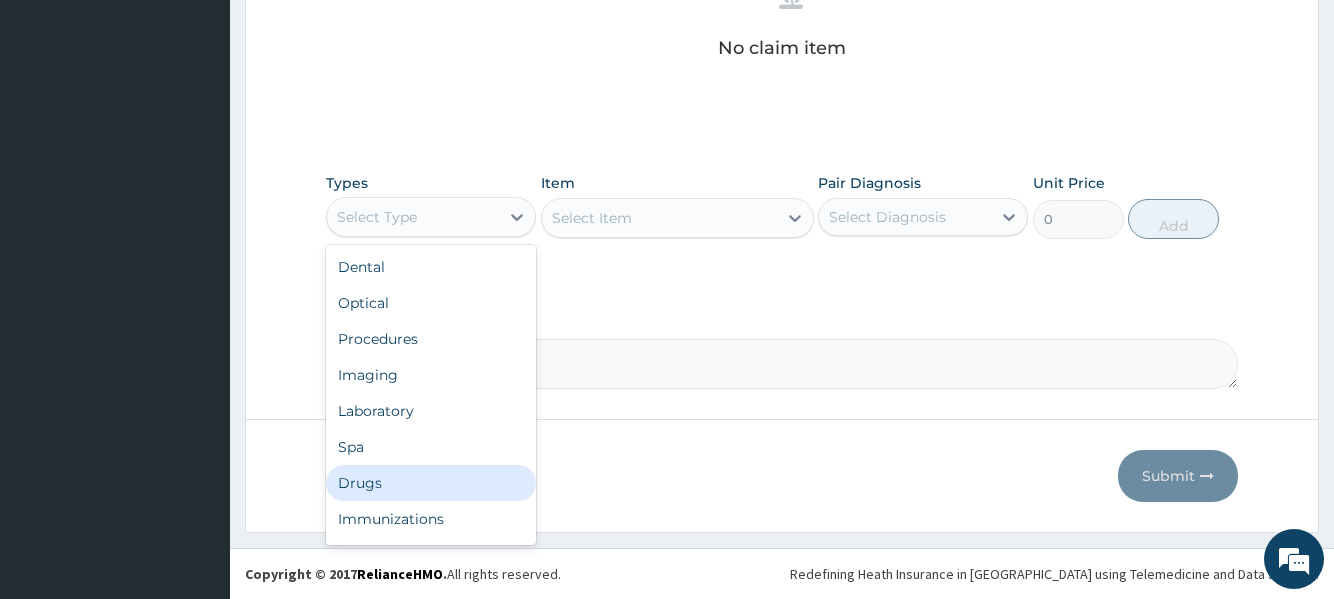 click on "Drugs" at bounding box center (431, 483) 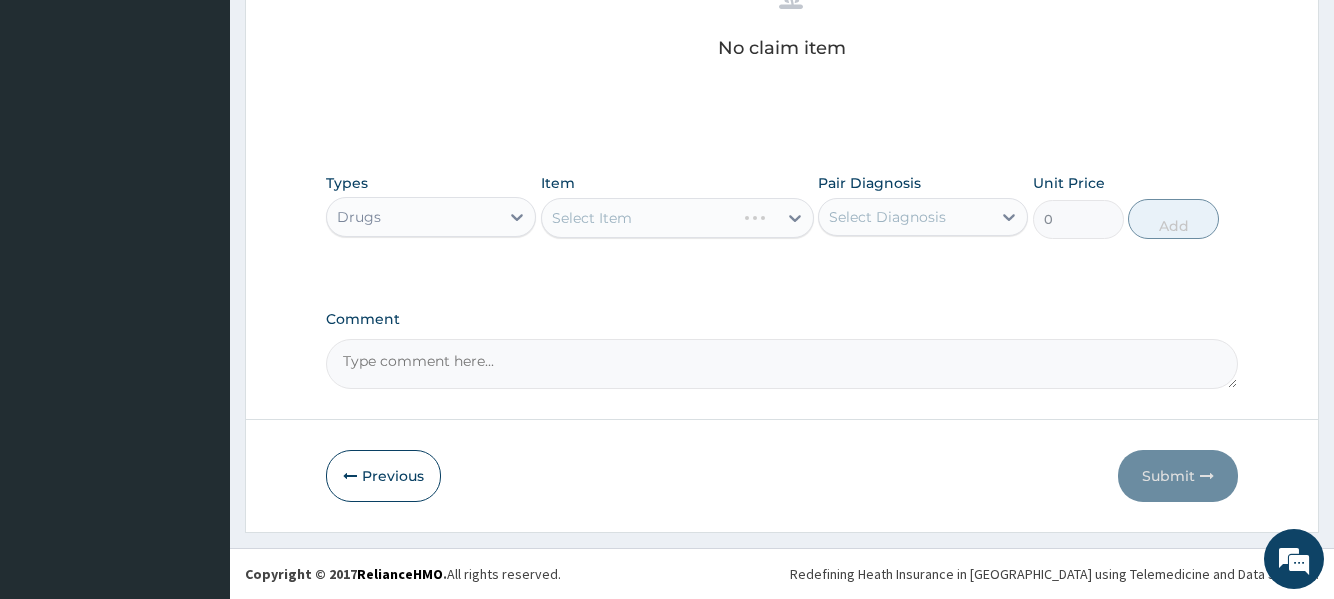 click on "Select Item" at bounding box center [677, 218] 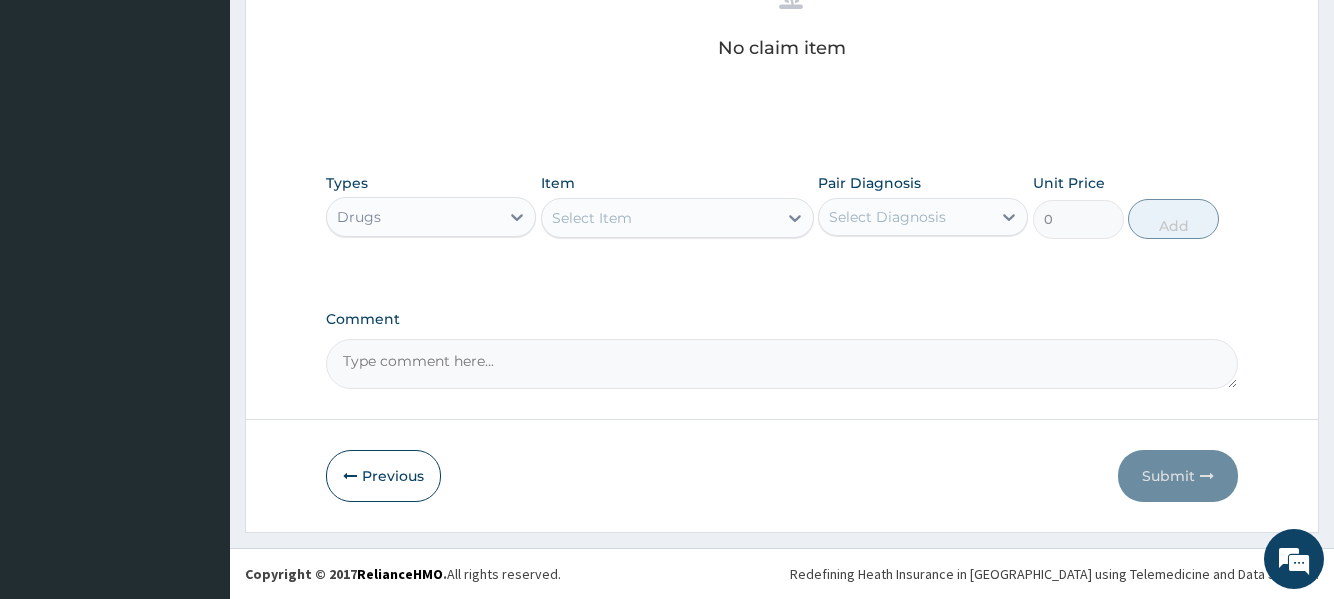 click 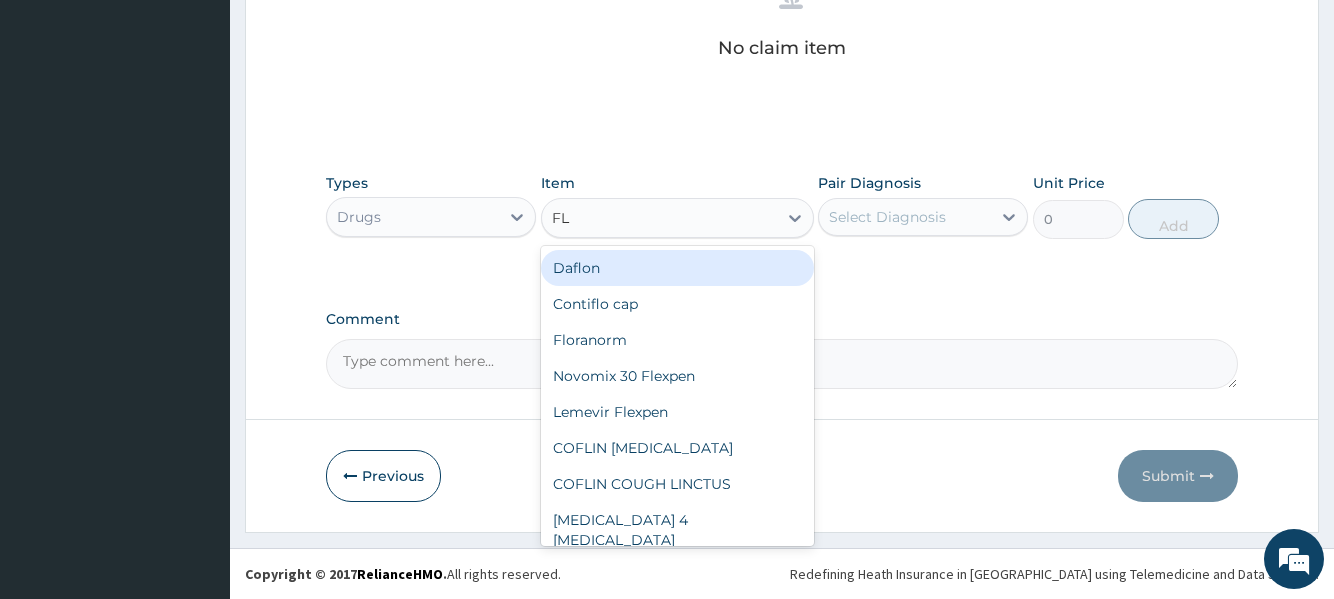 type on "FLE" 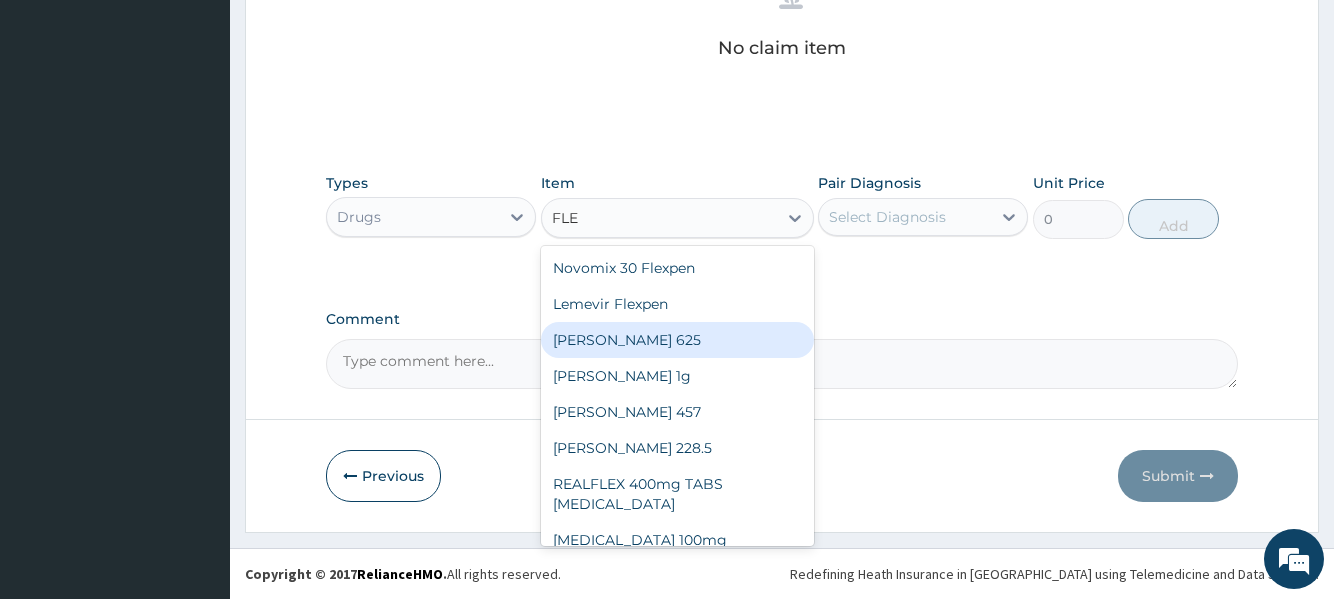 click on "FLEMING 625" at bounding box center [677, 340] 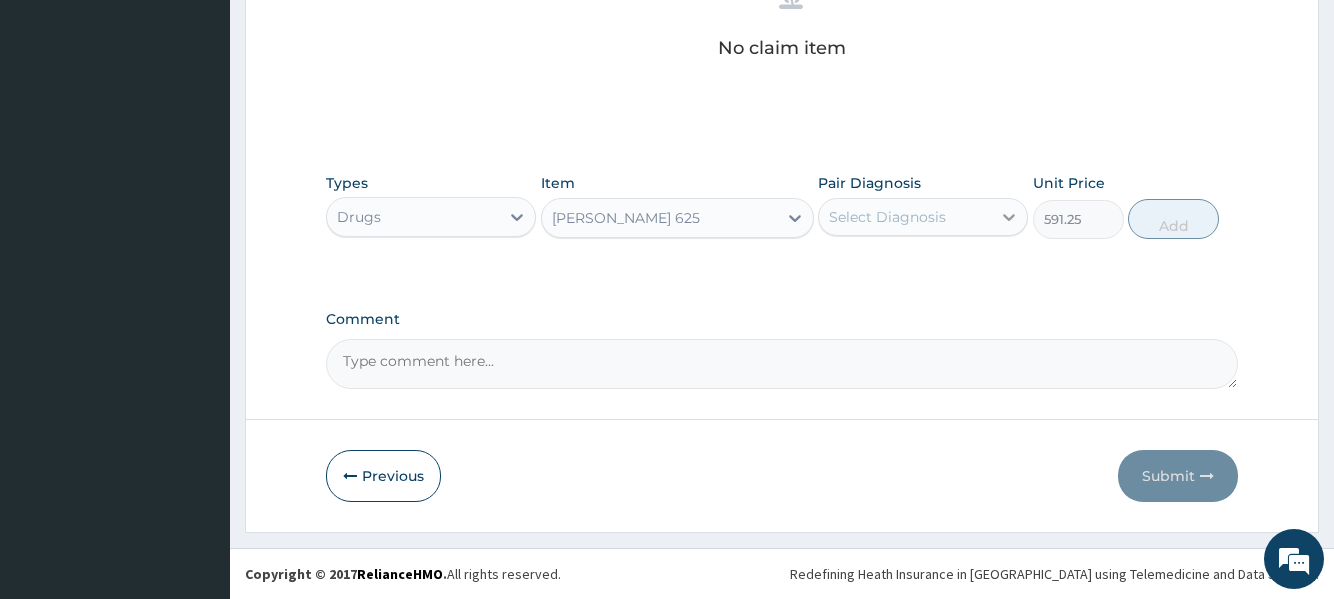 click 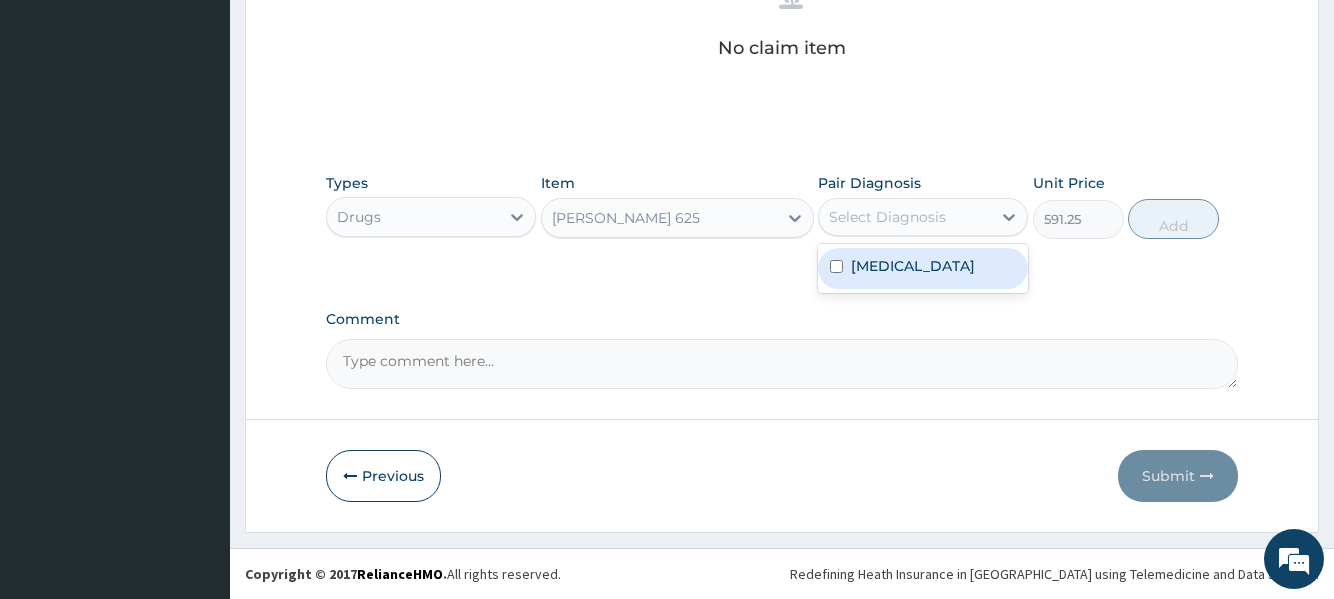 click at bounding box center [836, 266] 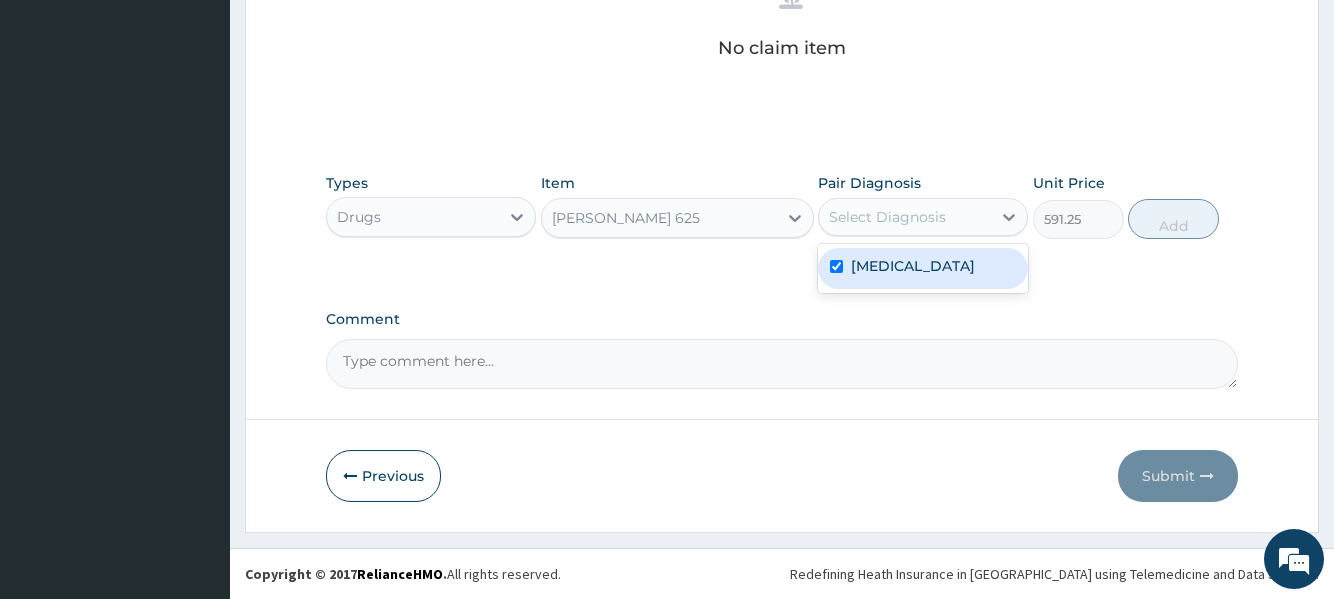 checkbox on "true" 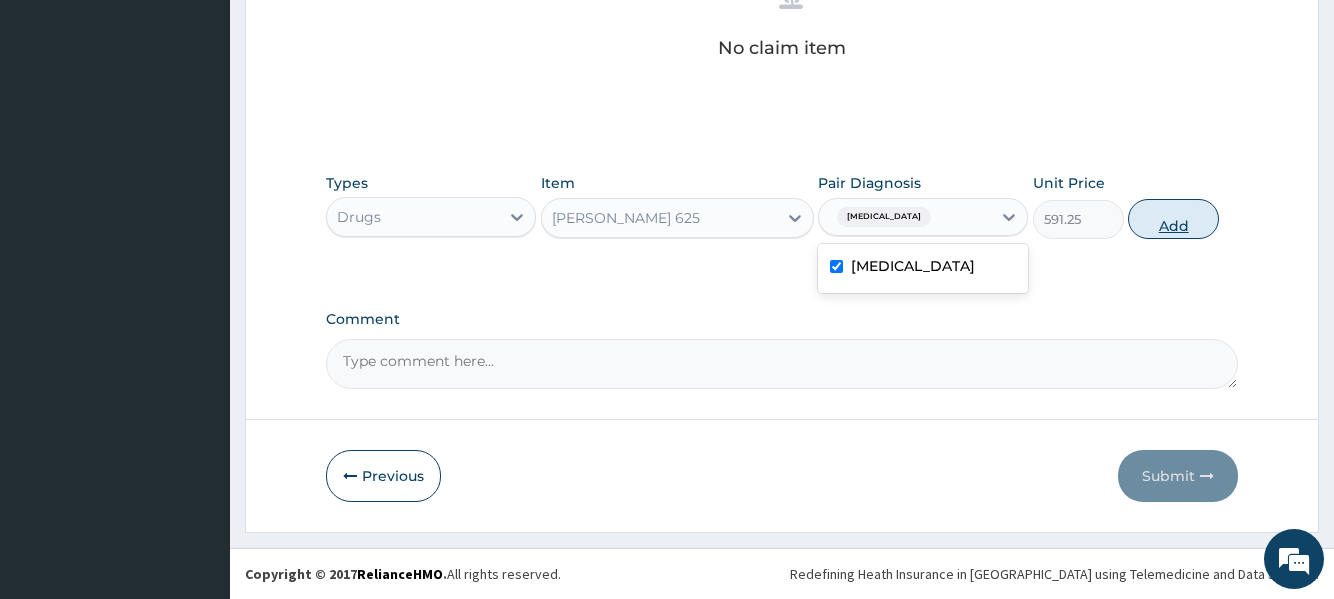 click on "Add" at bounding box center (1173, 219) 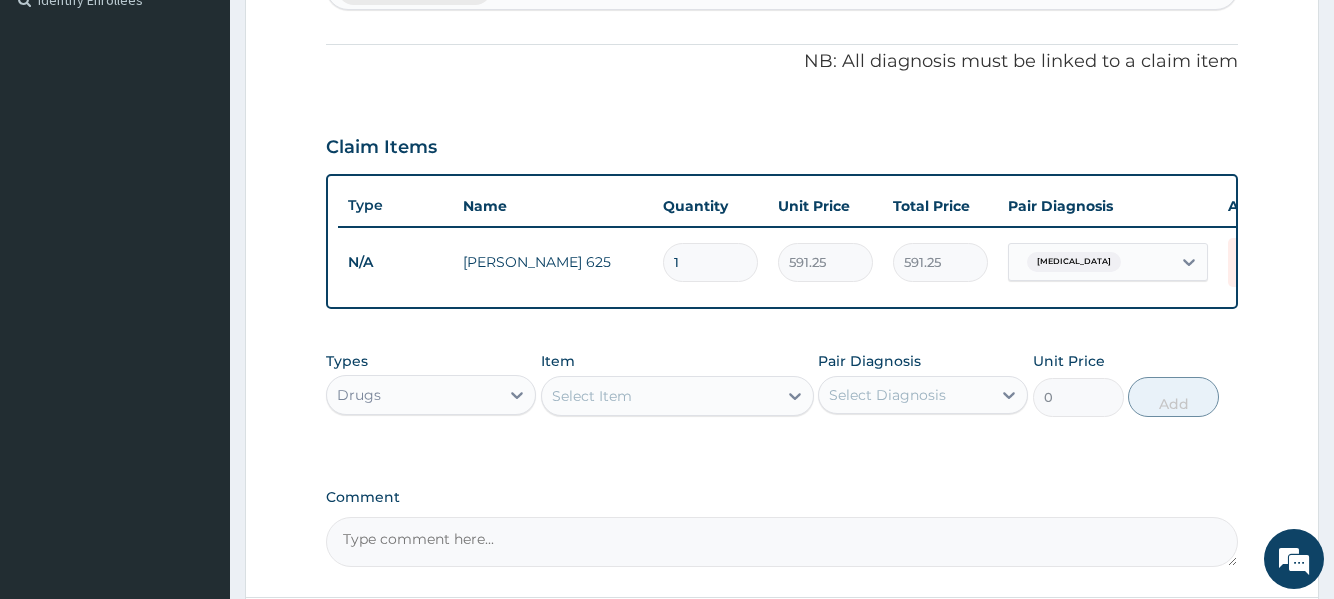scroll, scrollTop: 563, scrollLeft: 0, axis: vertical 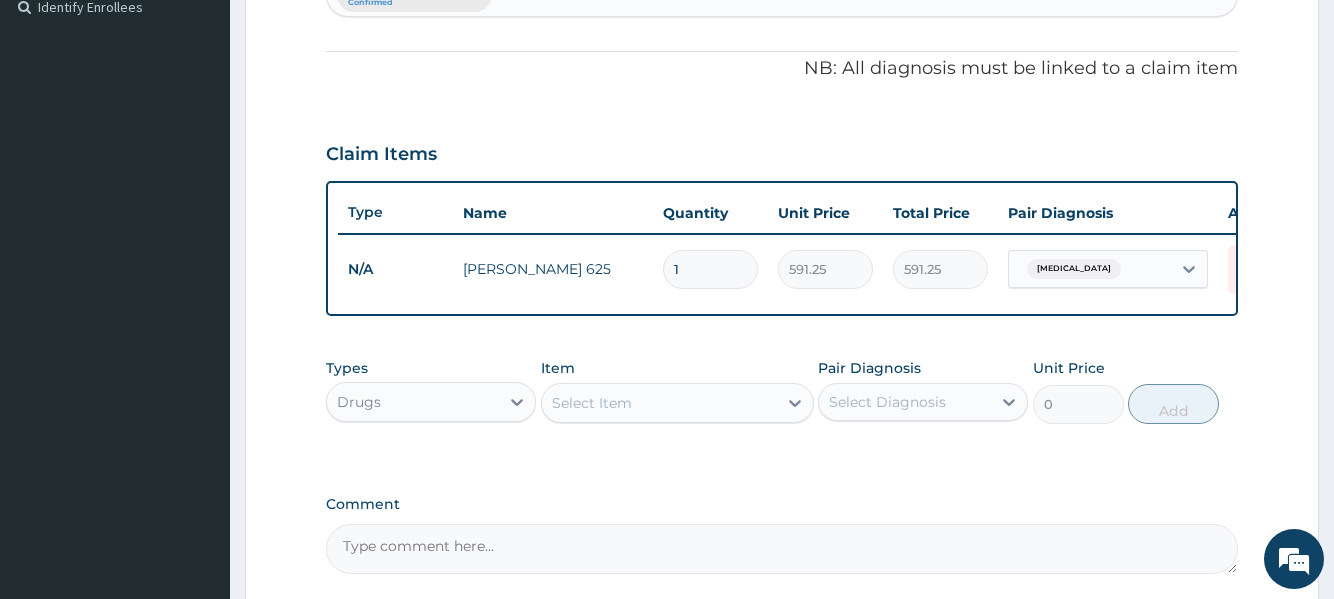 click on "Type Name Quantity Unit Price Total Price Pair Diagnosis Actions N/A FLEMING 625 1 591.25 591.25 Persistent cough Delete" at bounding box center (781, 248) 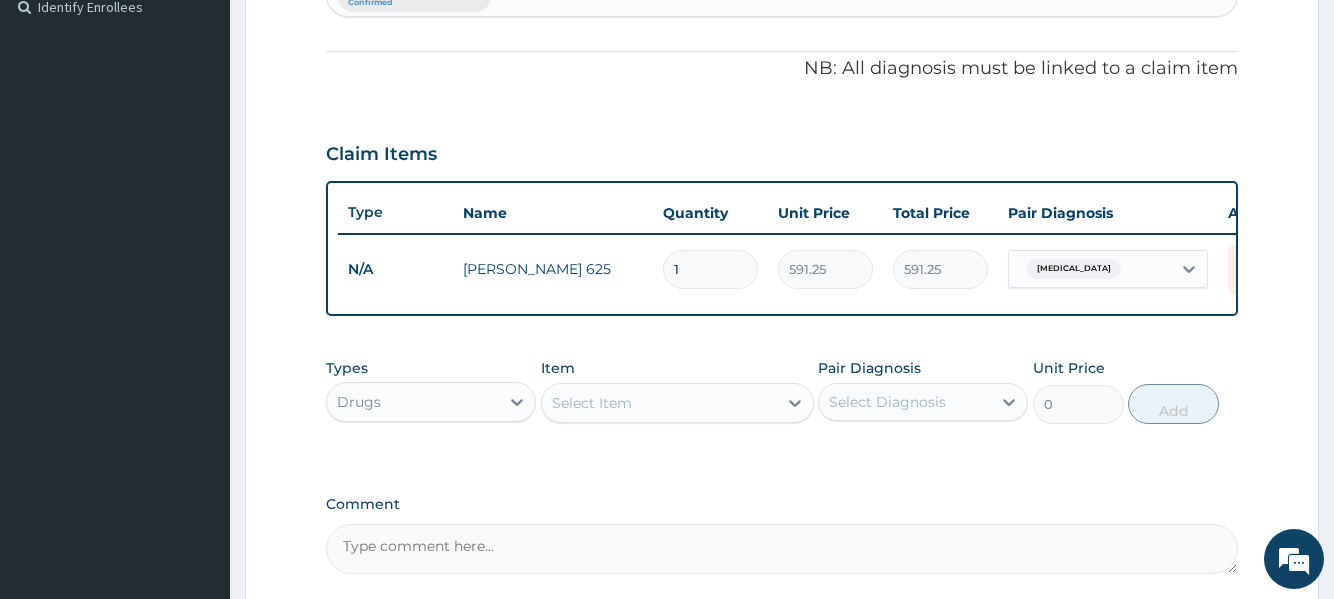 click on "1" at bounding box center [710, 269] 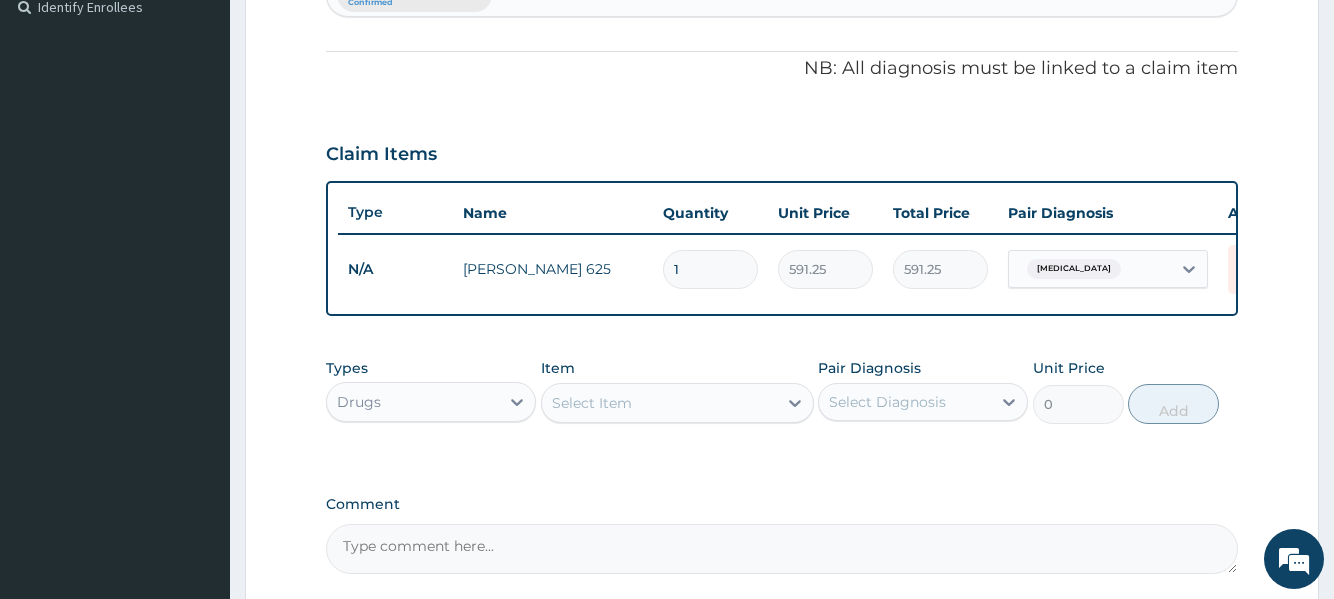 type 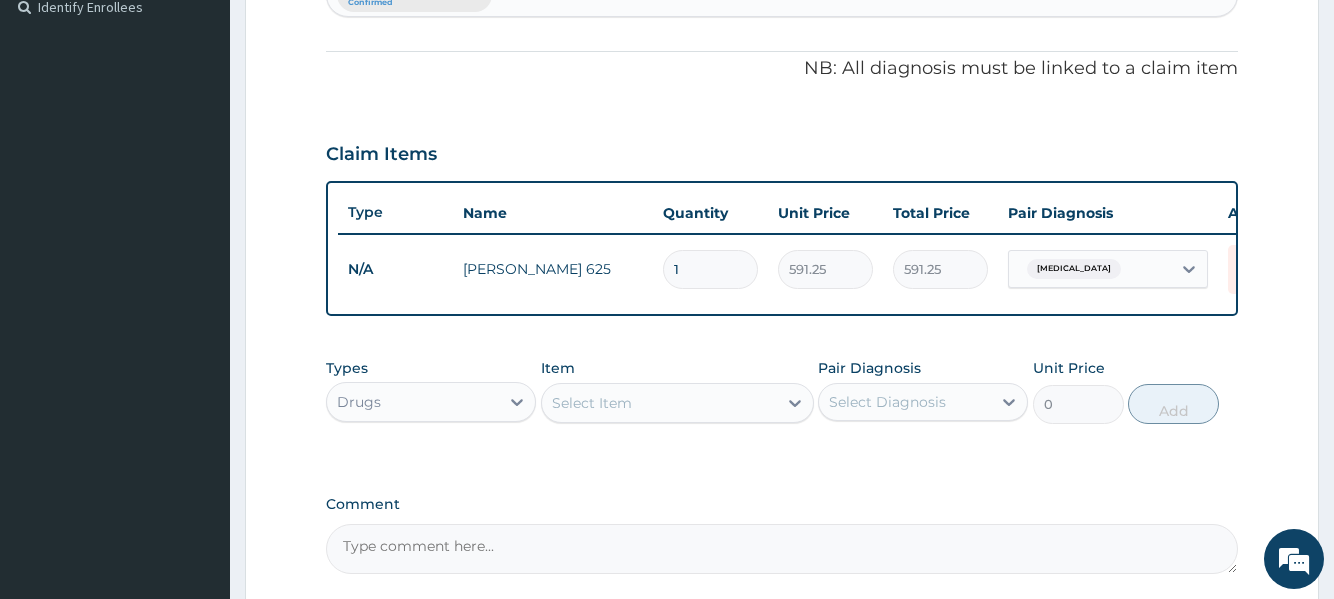 type on "0.00" 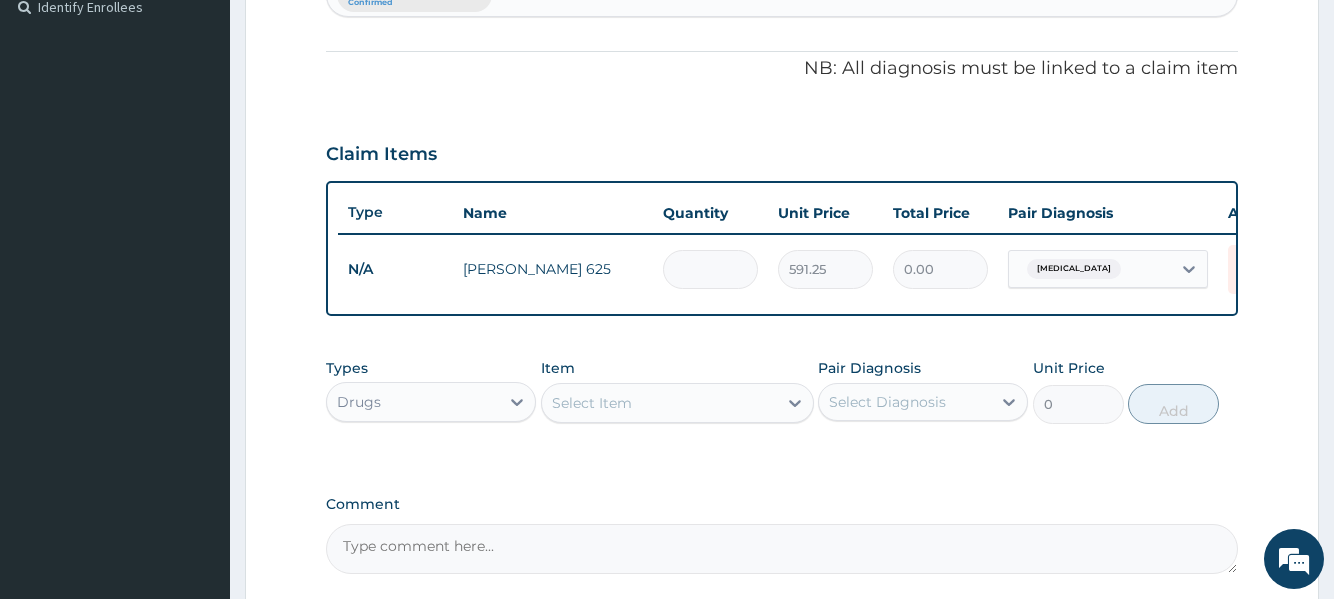 type on "1" 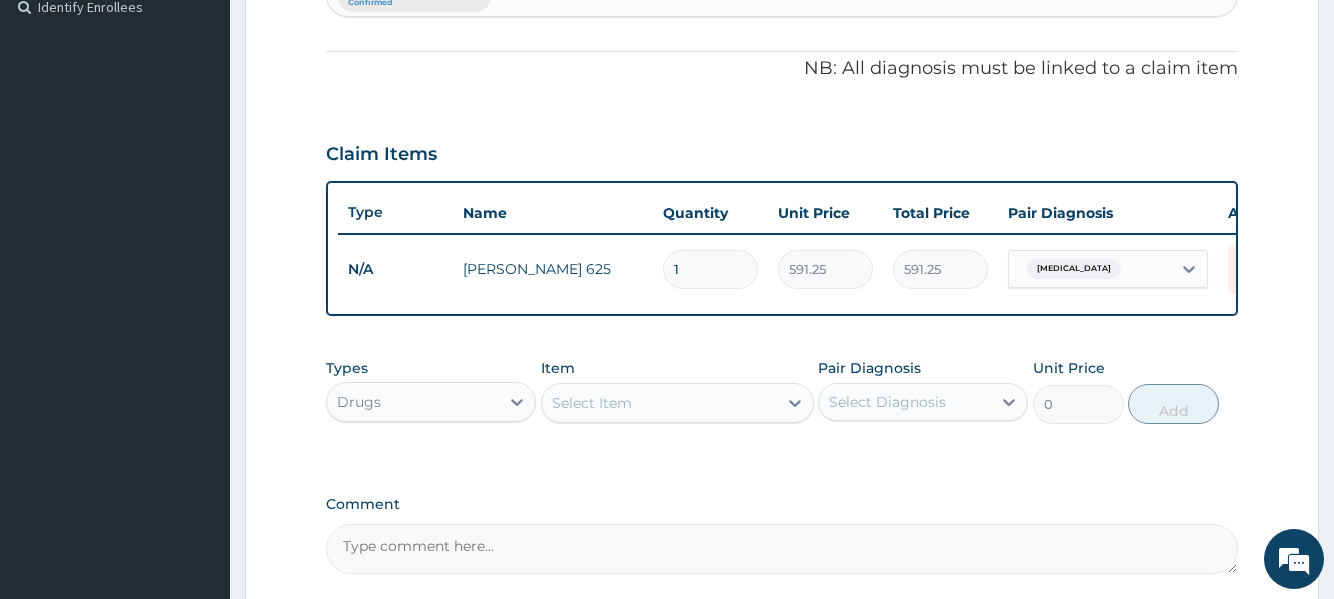 type on "14" 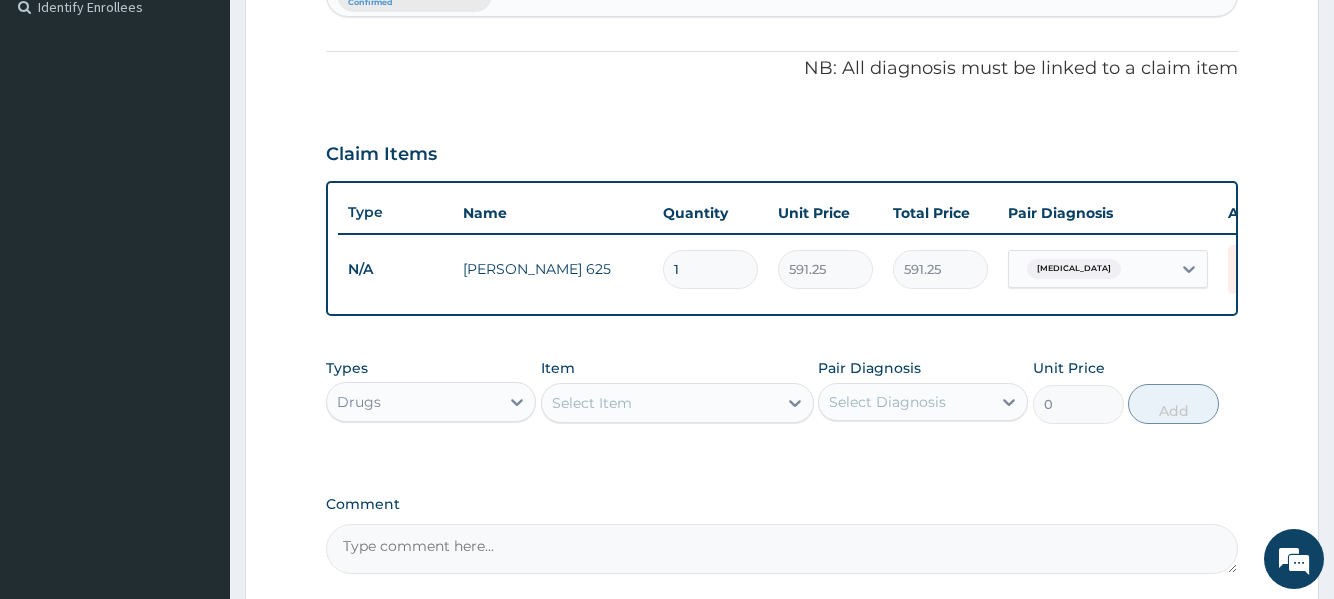 type on "8277.50" 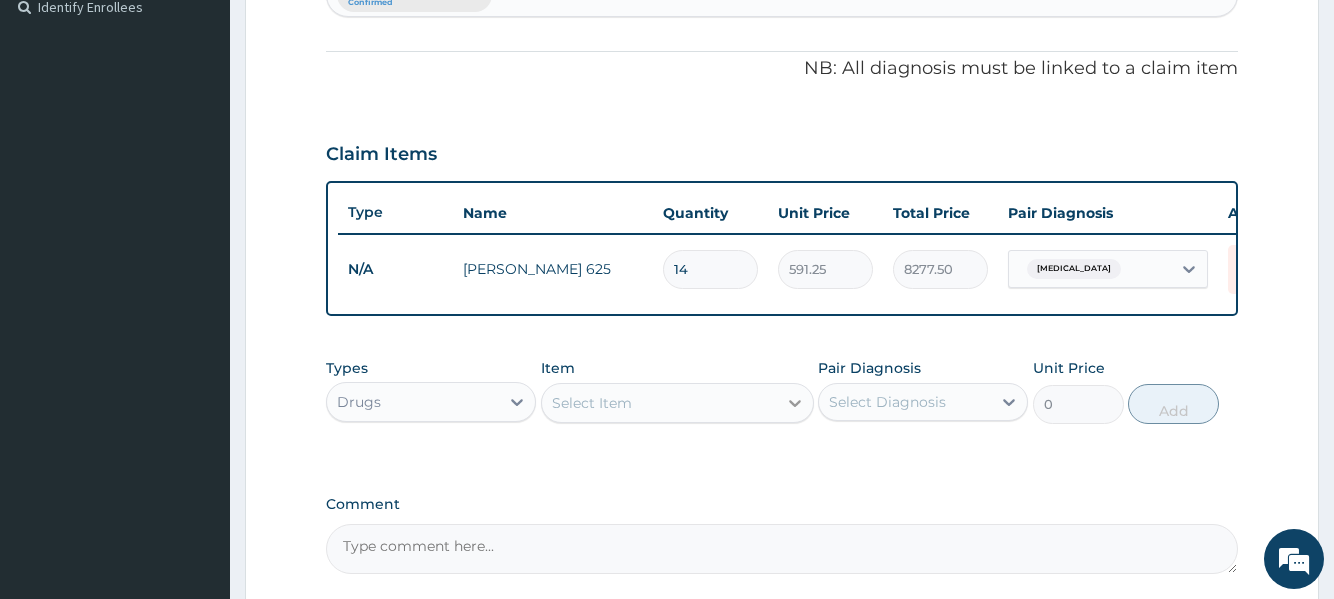 type on "14" 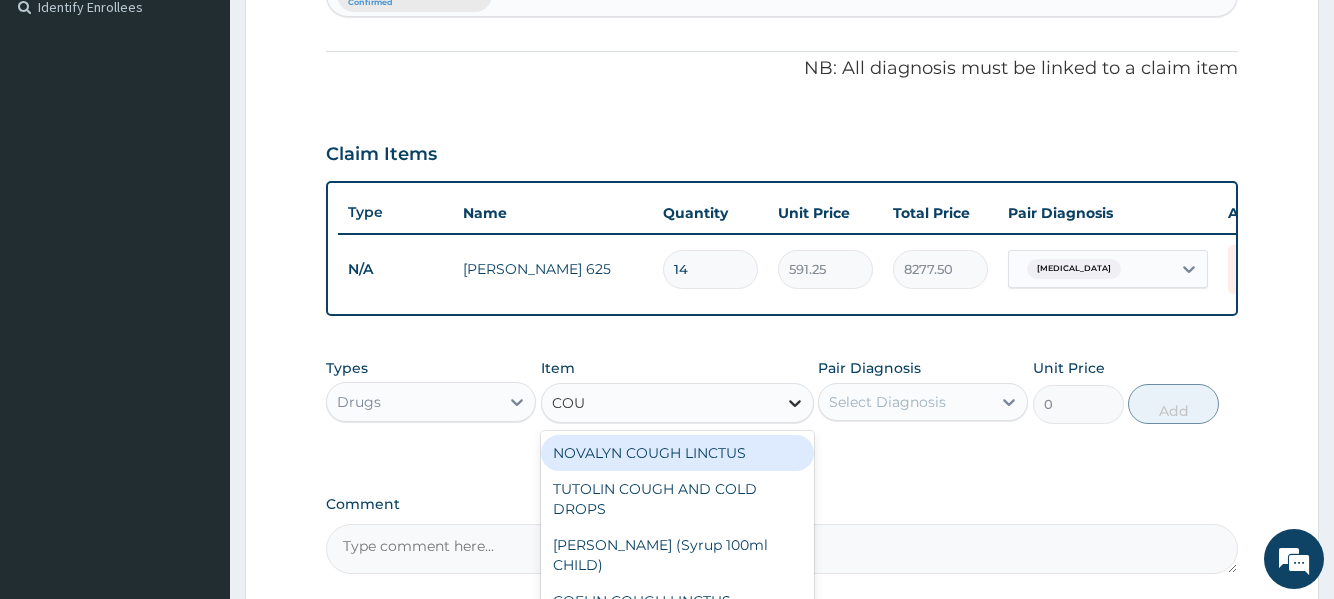 type on "COUG" 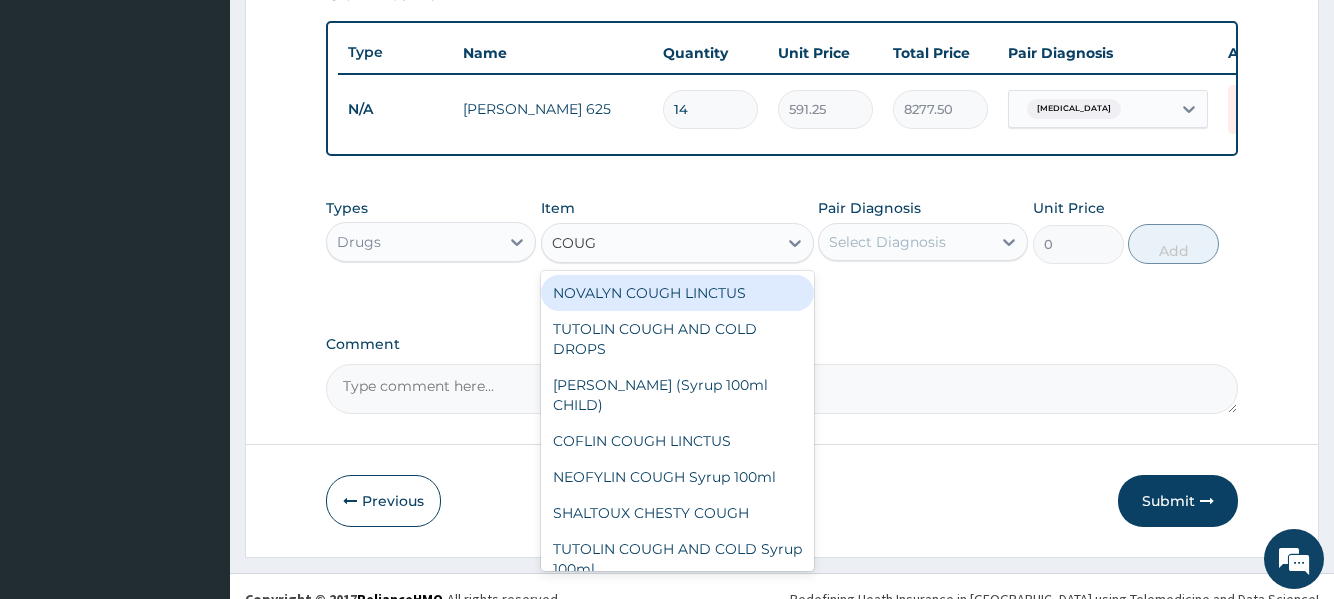 scroll, scrollTop: 763, scrollLeft: 0, axis: vertical 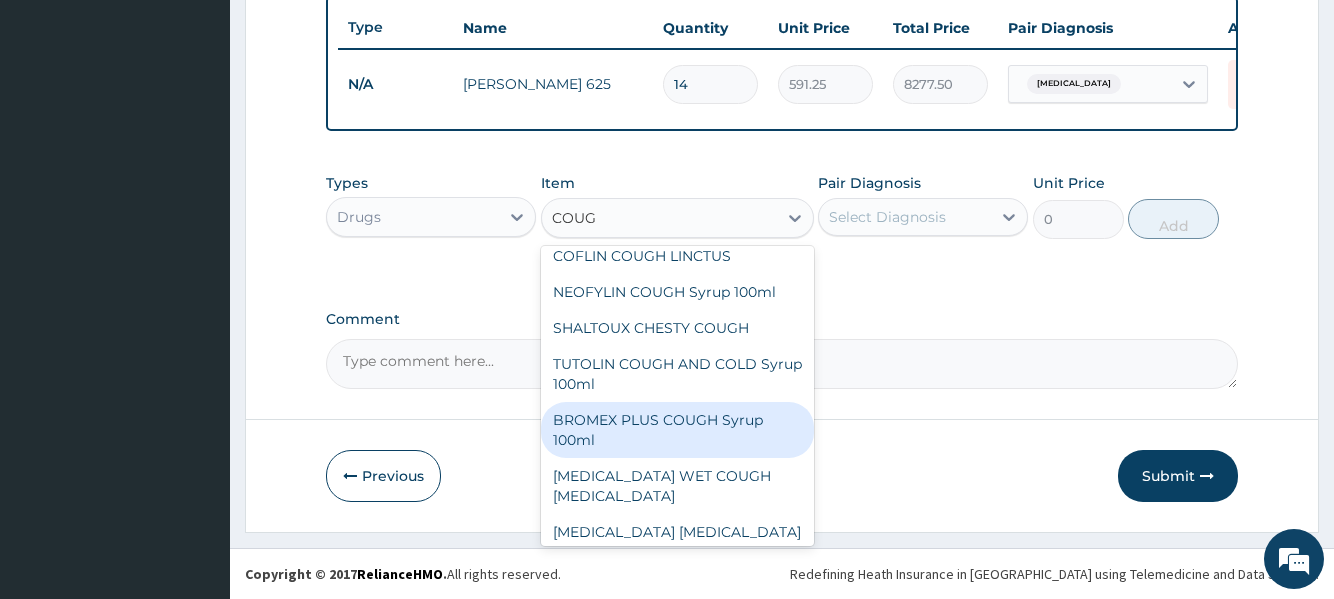 click on "BROMEX PLUS COUGH Syrup 100ml" at bounding box center (677, 430) 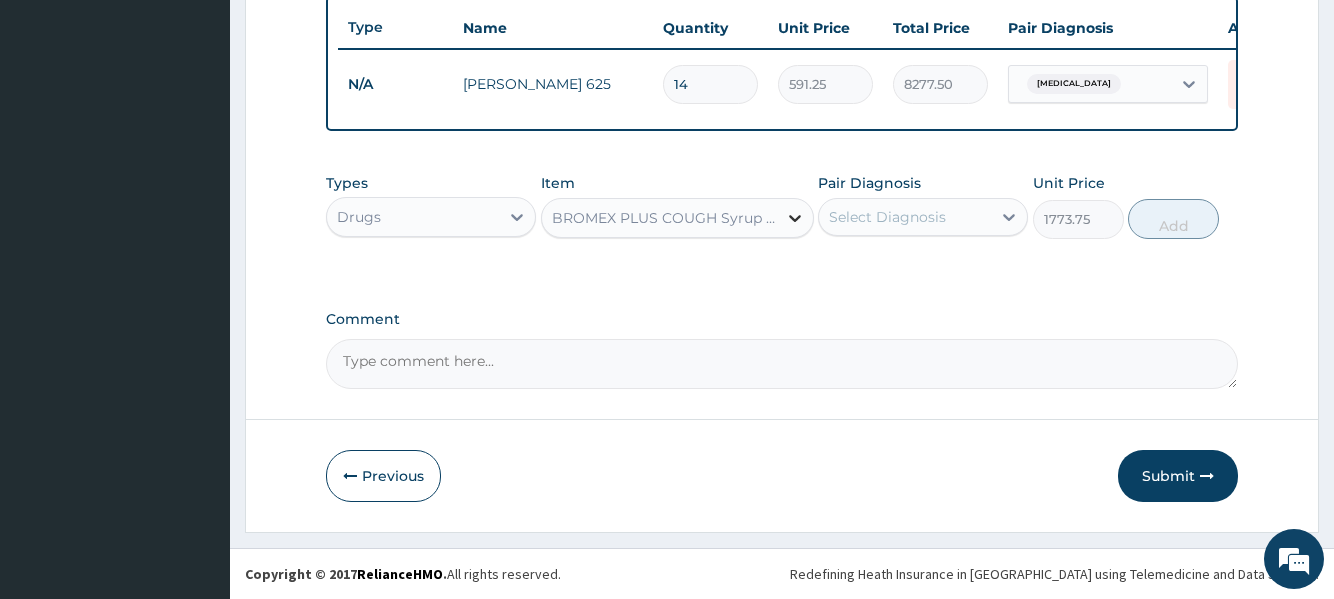 click 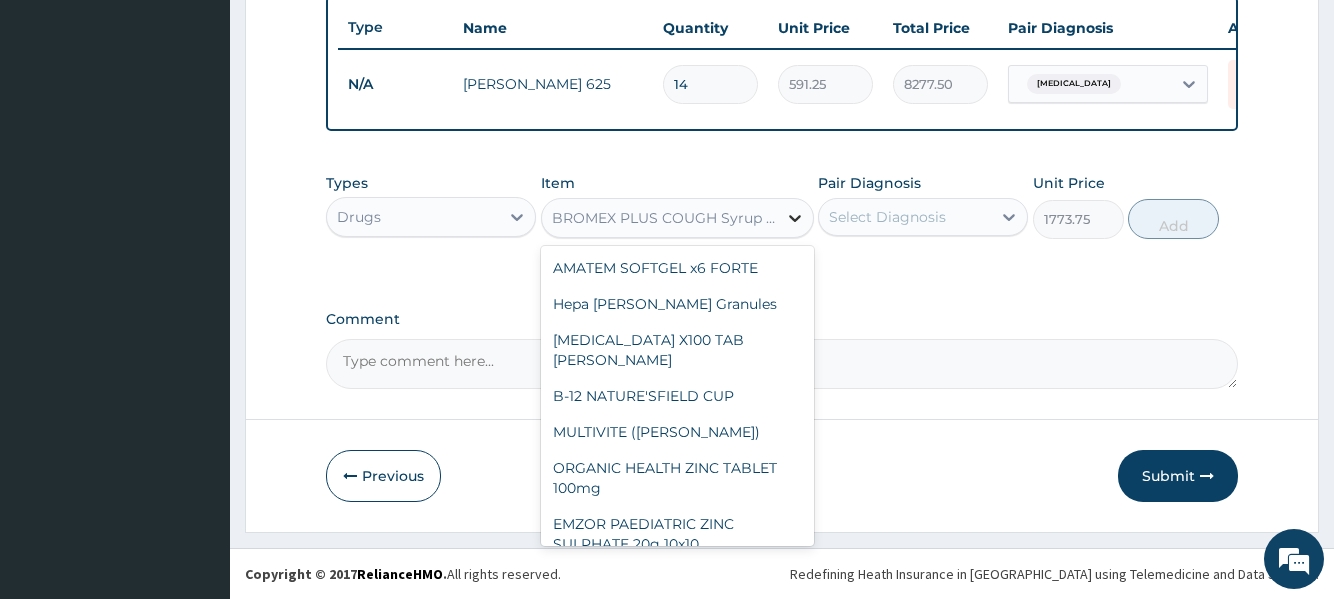 scroll, scrollTop: 8847, scrollLeft: 0, axis: vertical 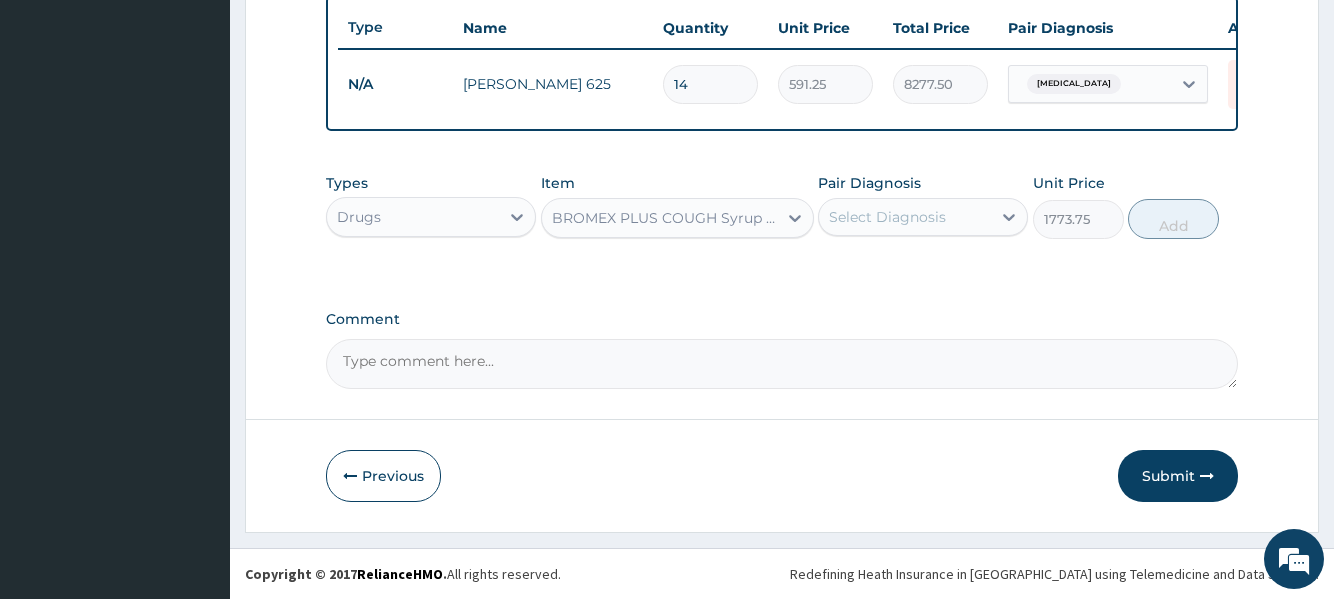 click on "BROMEX PLUS COUGH Syrup 100ml" at bounding box center [665, 218] 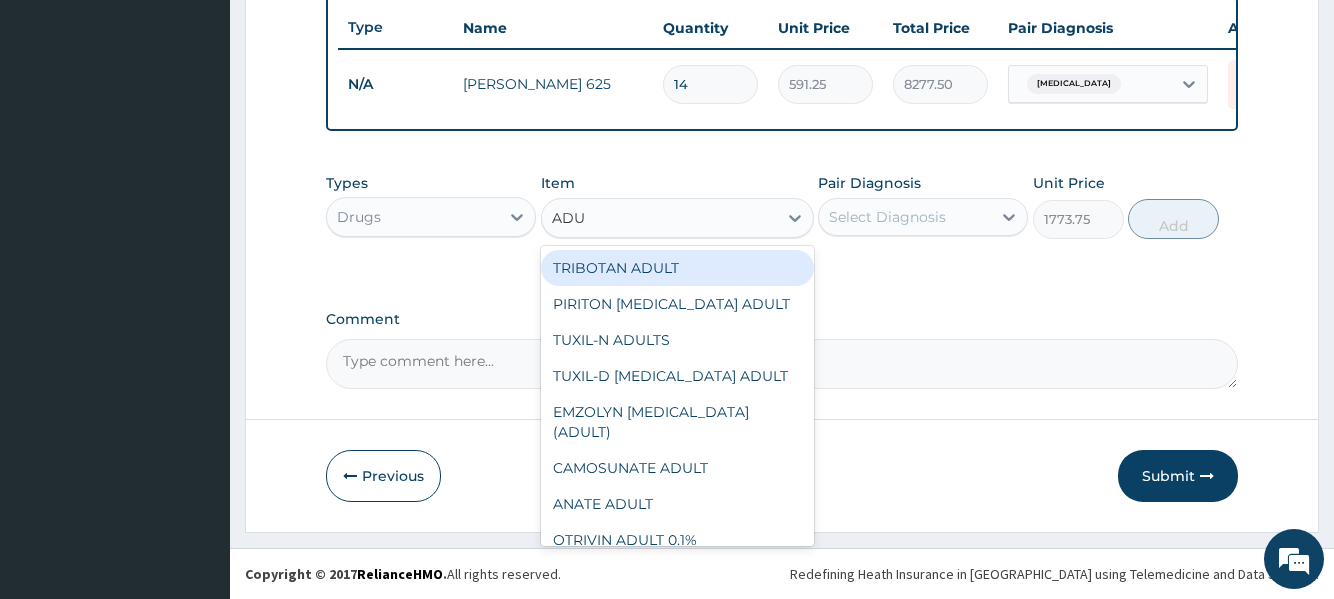 type on "ADUL" 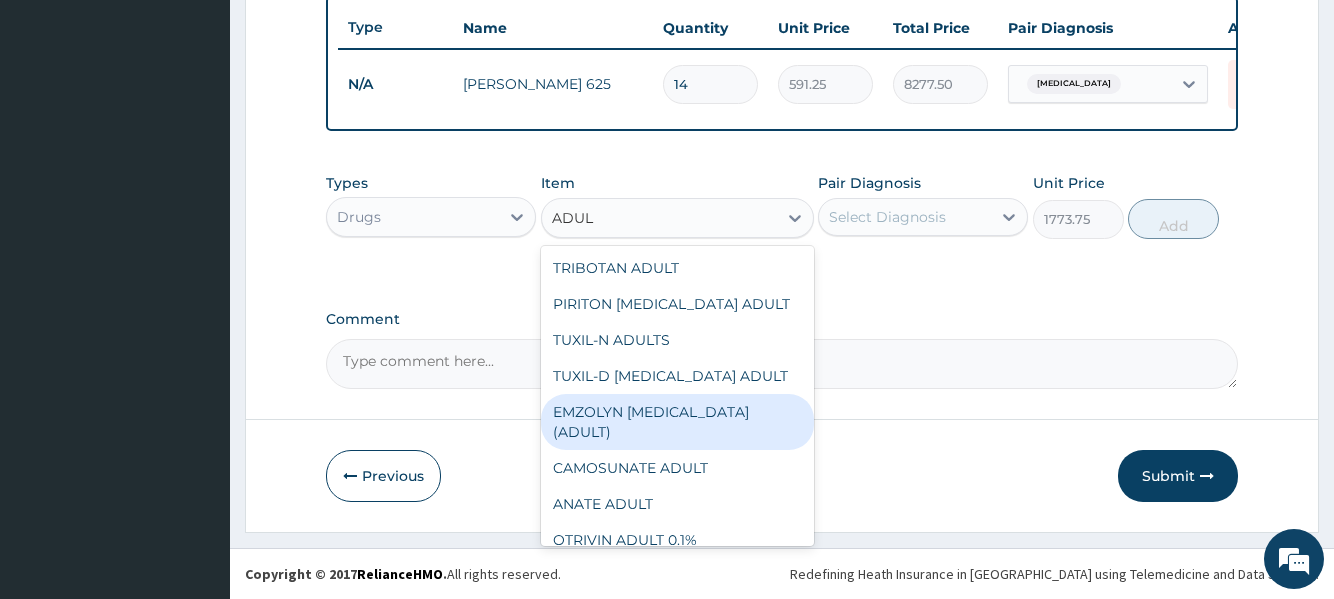 click on "EMZOLYN EXPECTORANT (ADULT)" at bounding box center [677, 422] 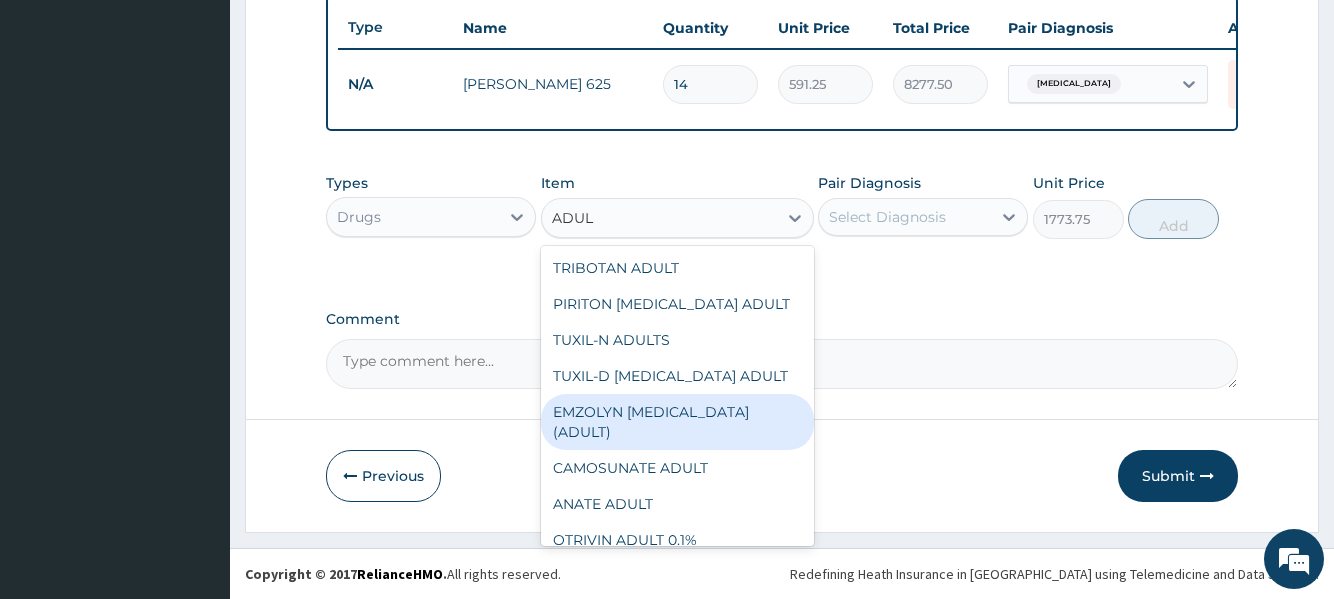 type 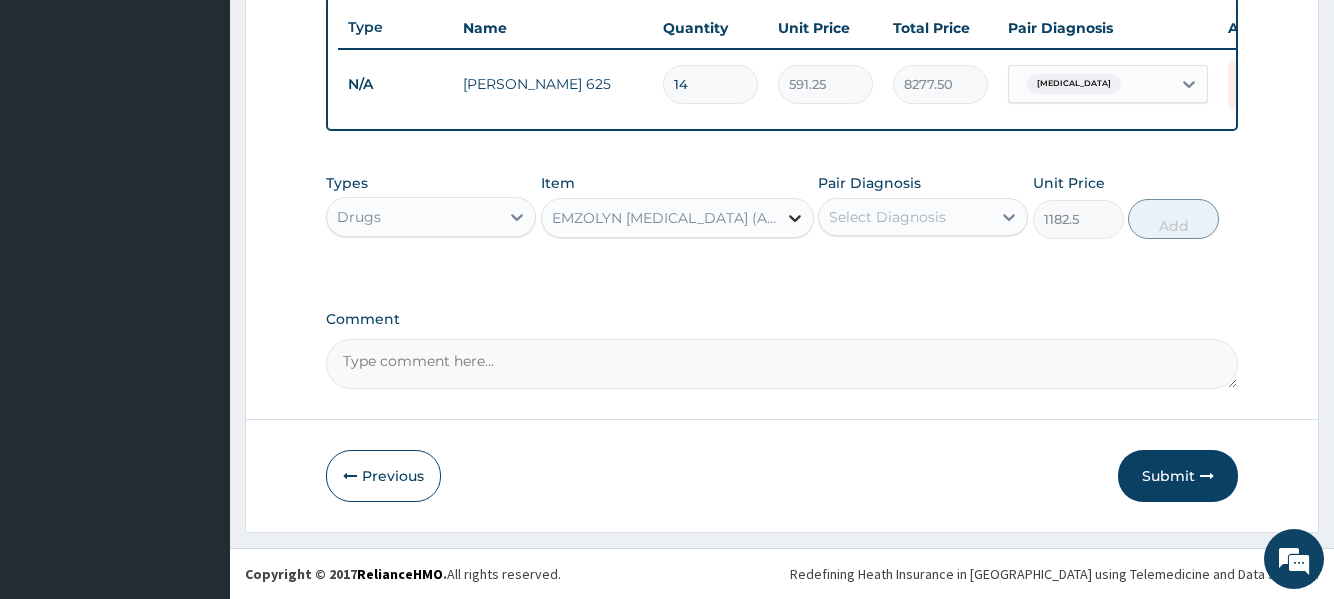 click 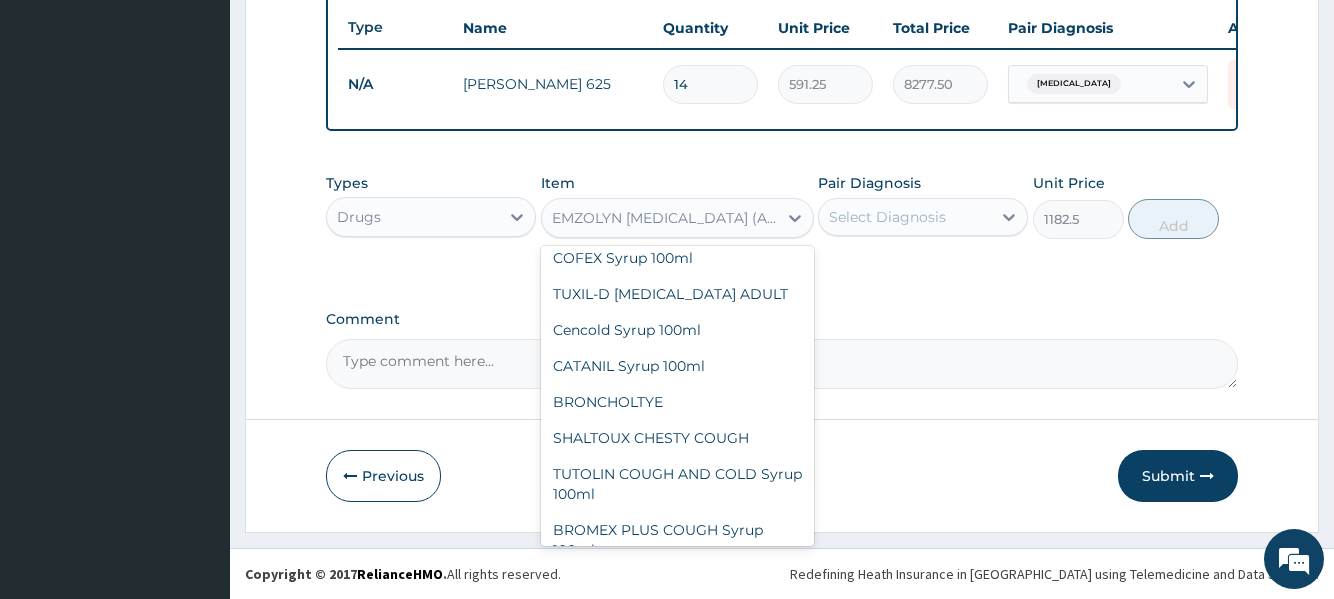 scroll, scrollTop: 8935, scrollLeft: 0, axis: vertical 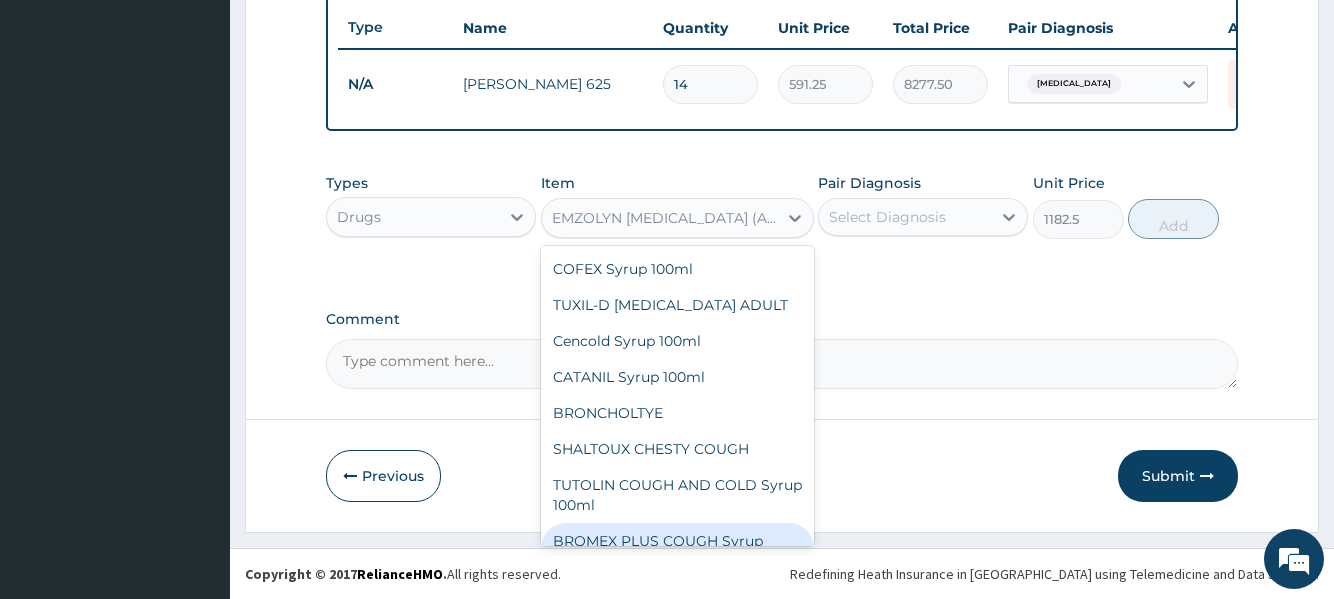 click on "BROMEX PLUS COUGH Syrup 100ml" at bounding box center [677, 551] 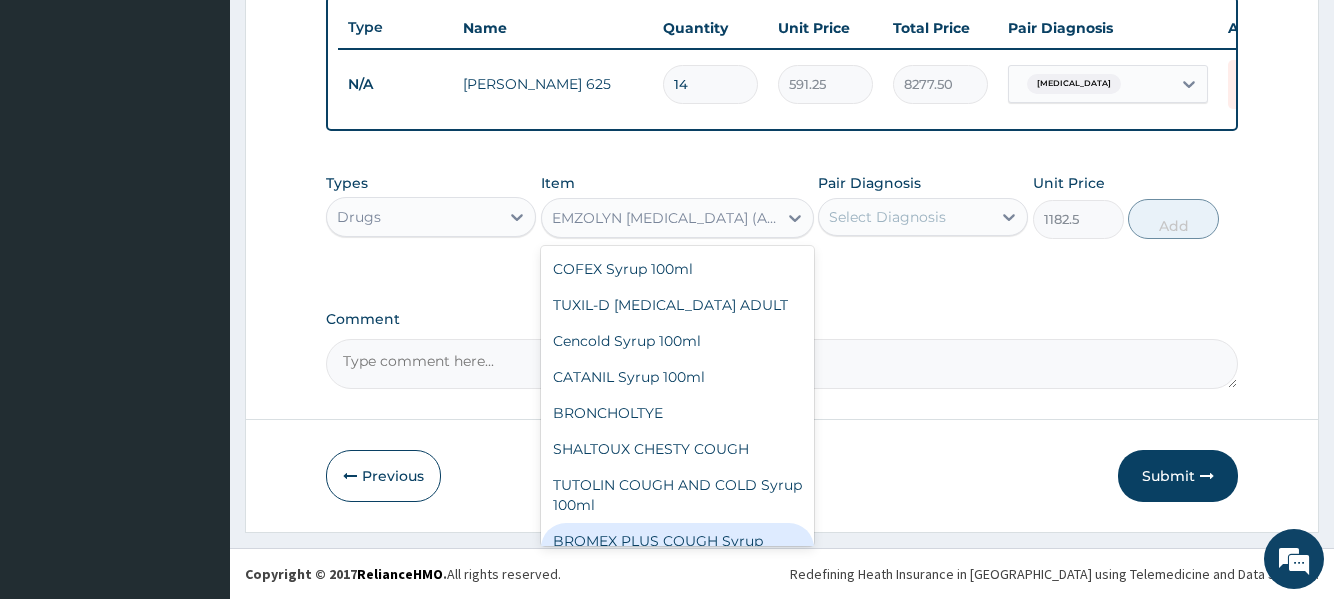 type on "1773.75" 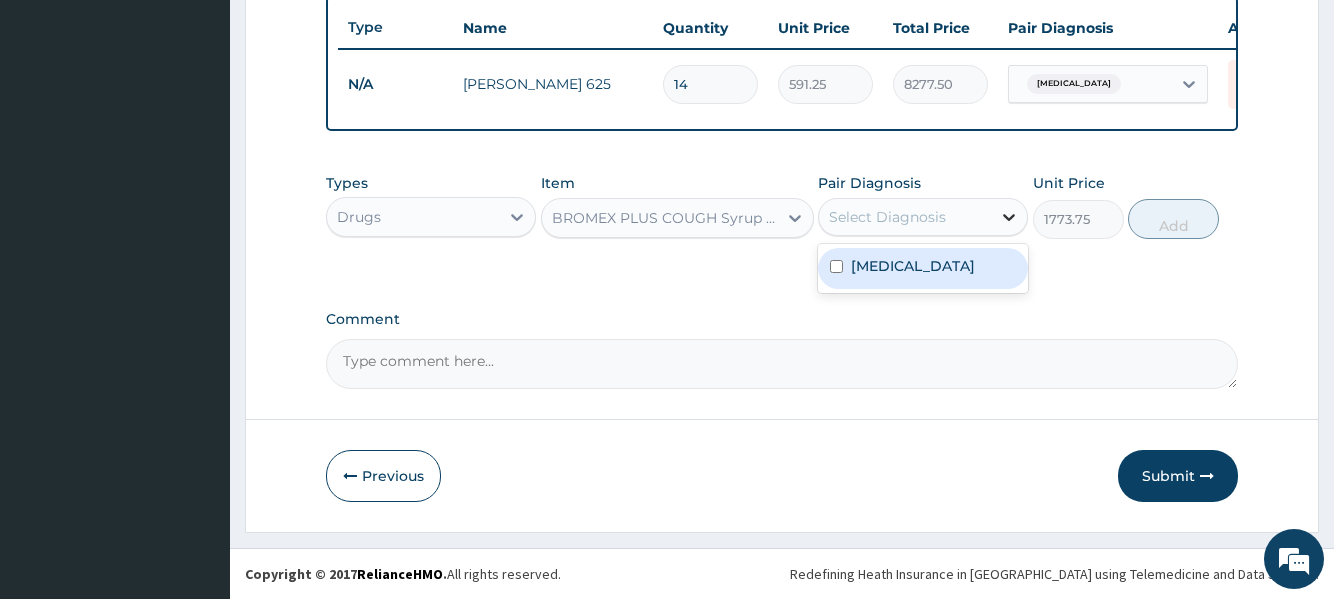 click 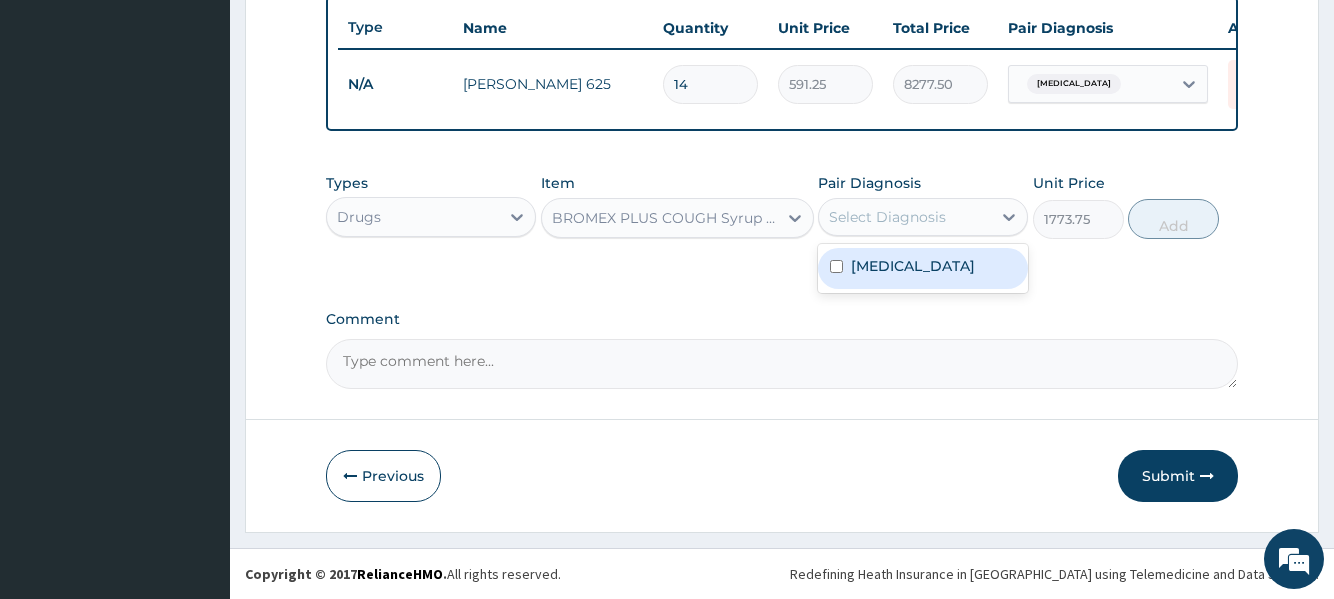click at bounding box center [836, 266] 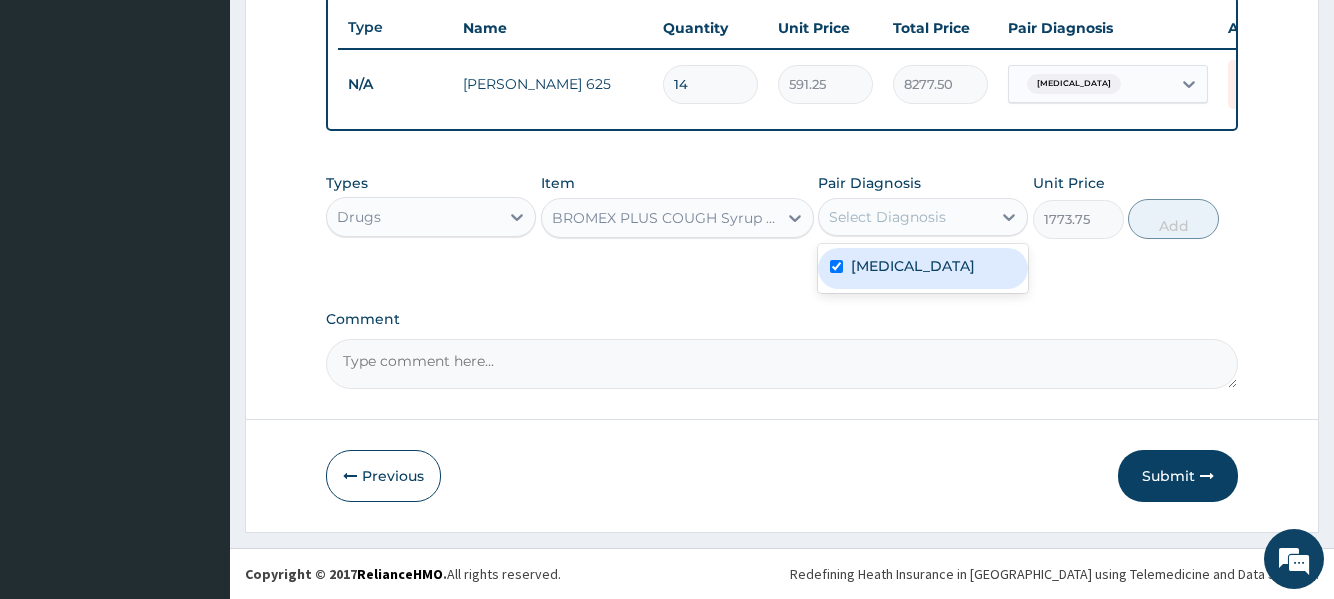 checkbox on "true" 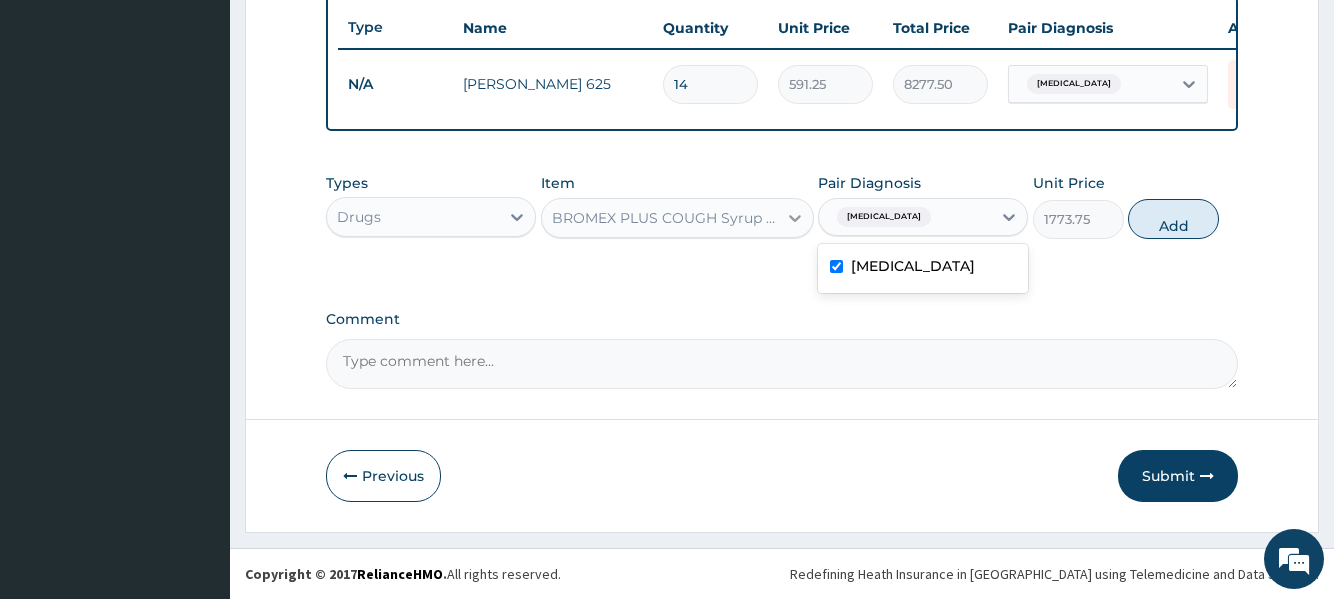 click 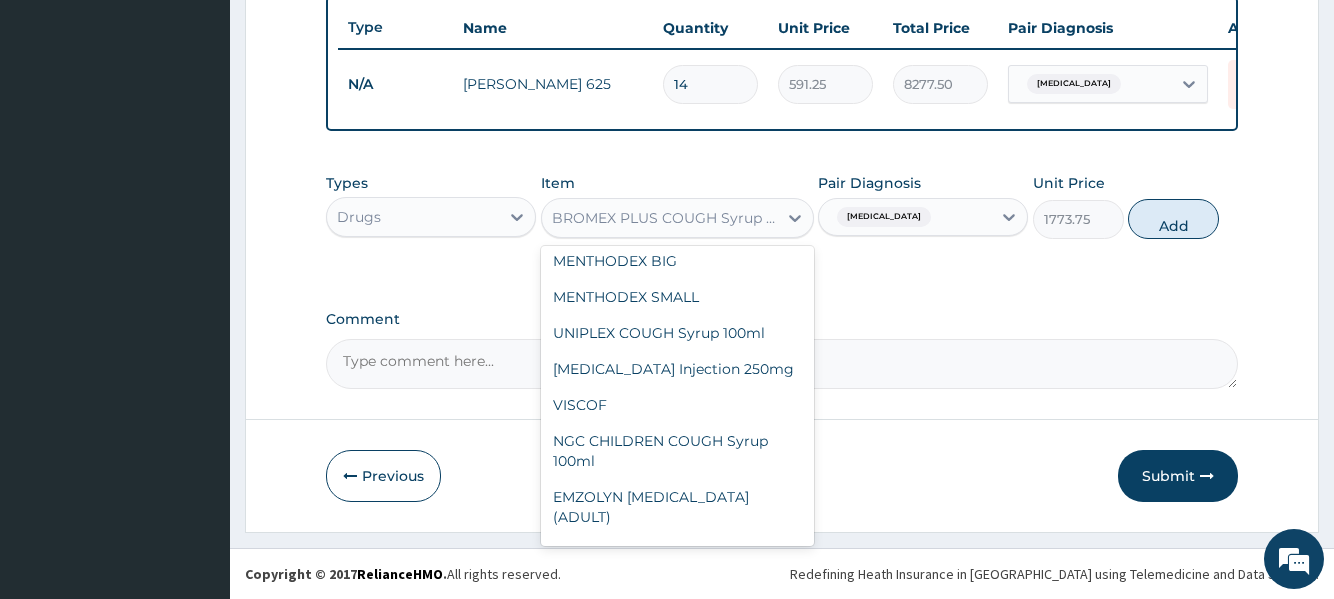 scroll, scrollTop: 9767, scrollLeft: 0, axis: vertical 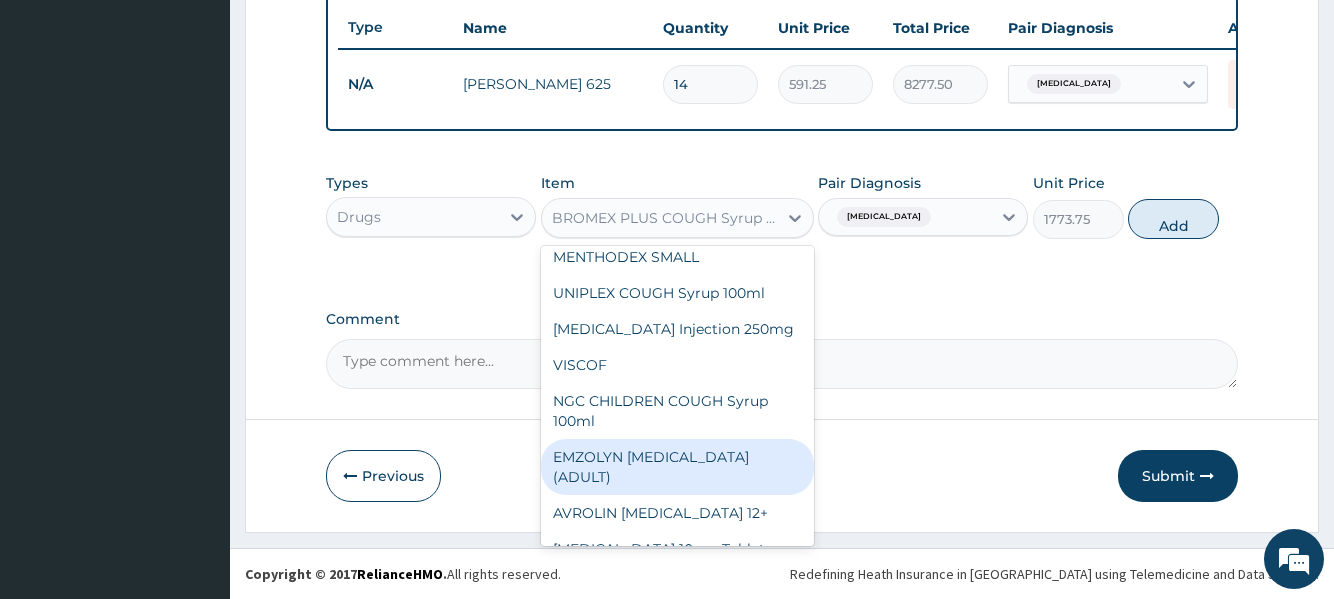 click on "EMZOLYN EXPECTORANT (ADULT)" at bounding box center (677, 467) 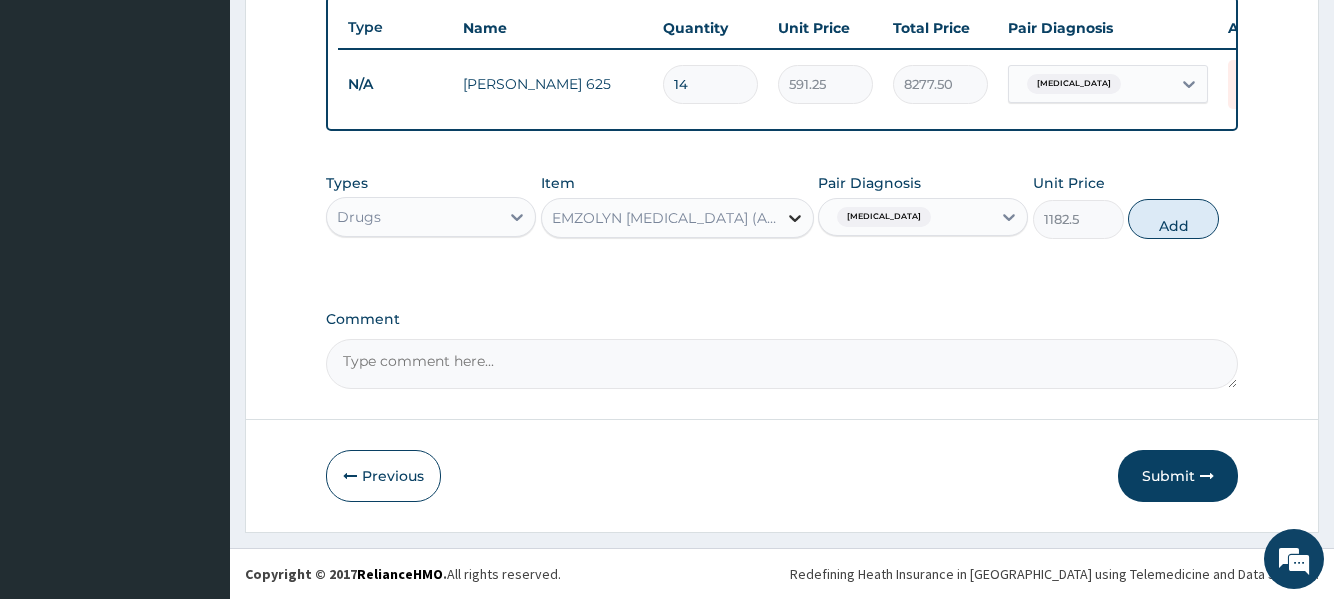 click 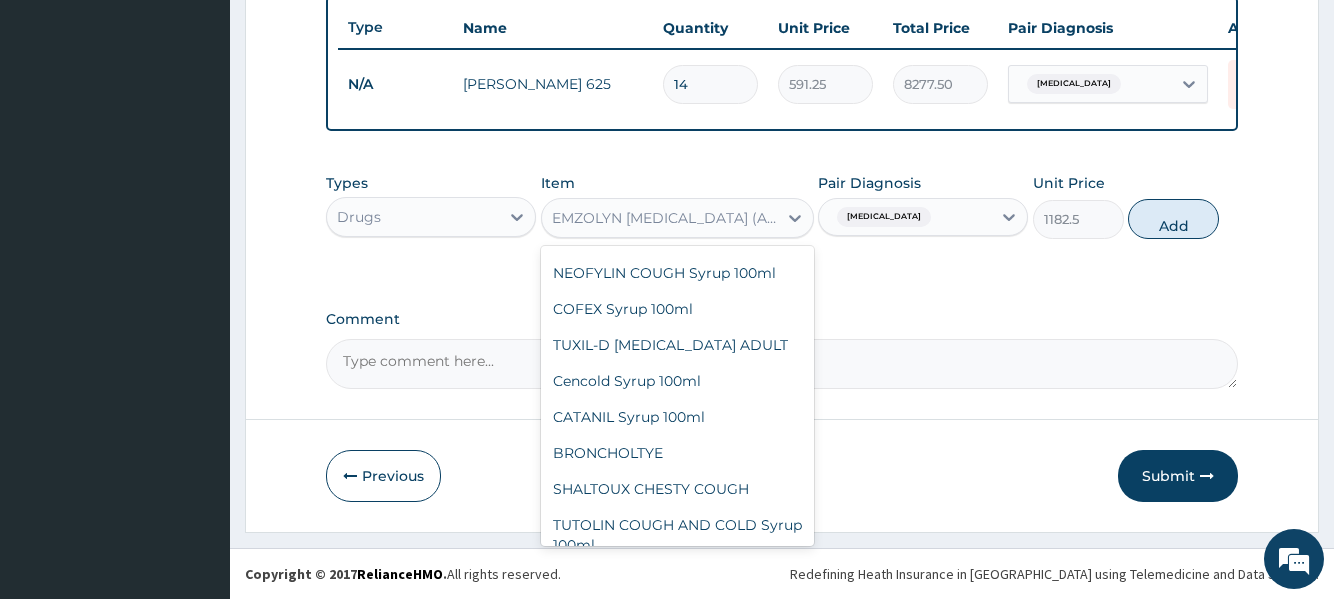 scroll, scrollTop: 8855, scrollLeft: 0, axis: vertical 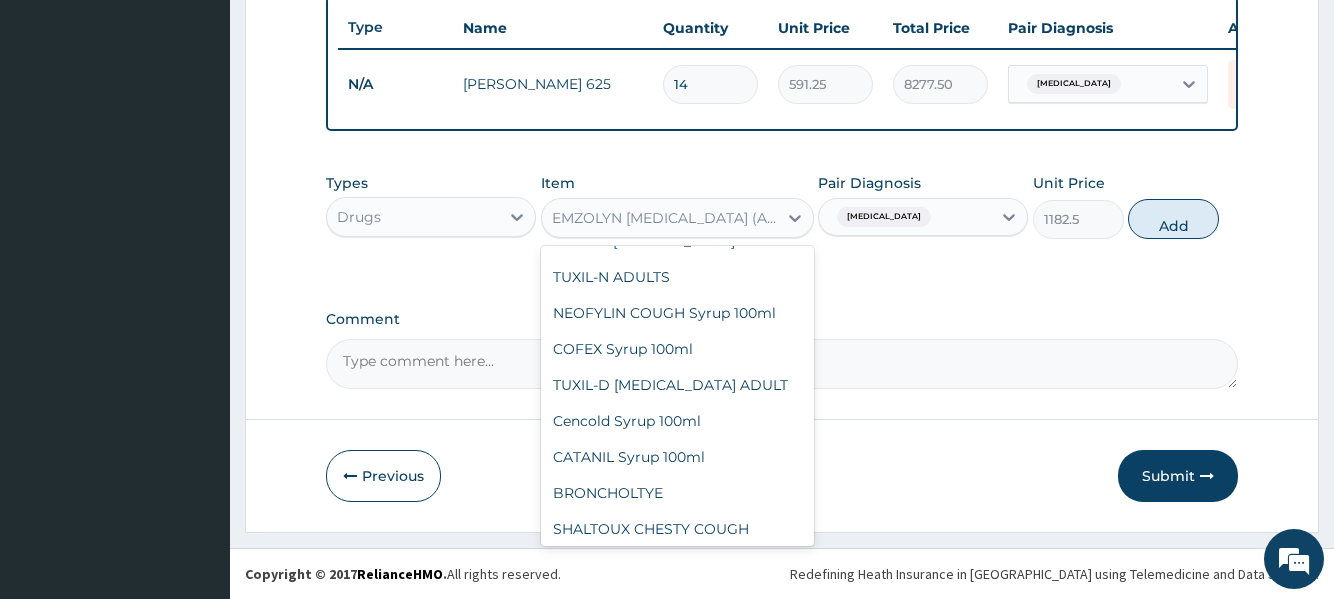 click on "BROMEX PLUS COUGH Syrup 100ml" at bounding box center (677, 631) 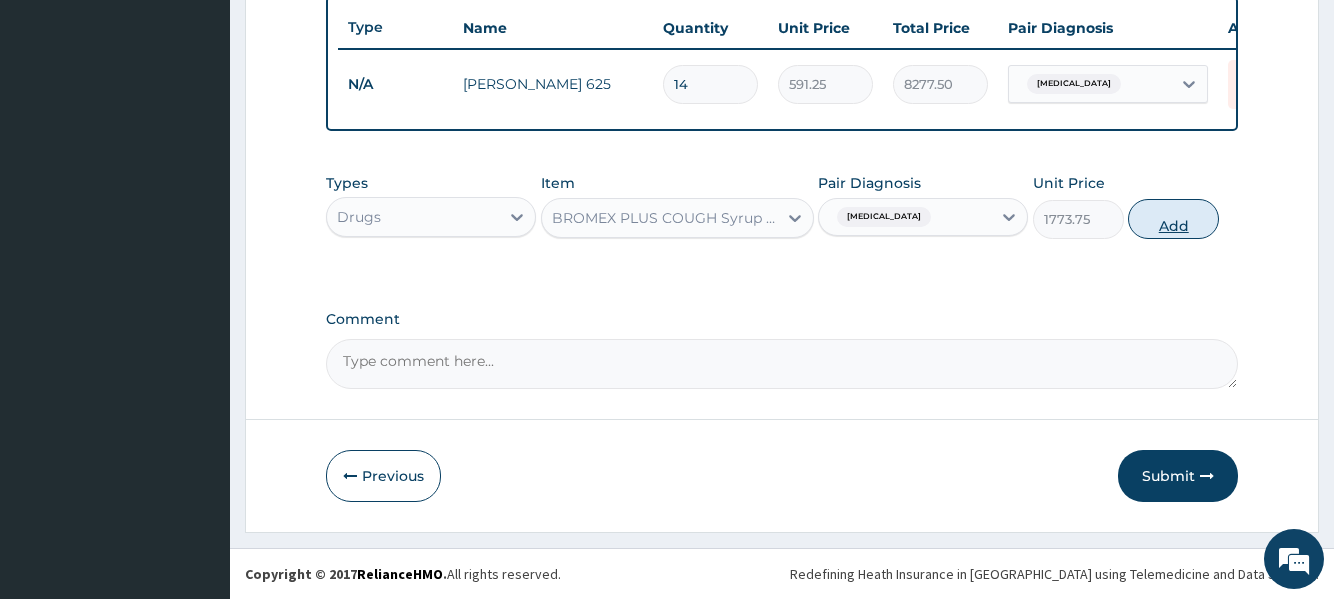 click on "Add" at bounding box center (1173, 219) 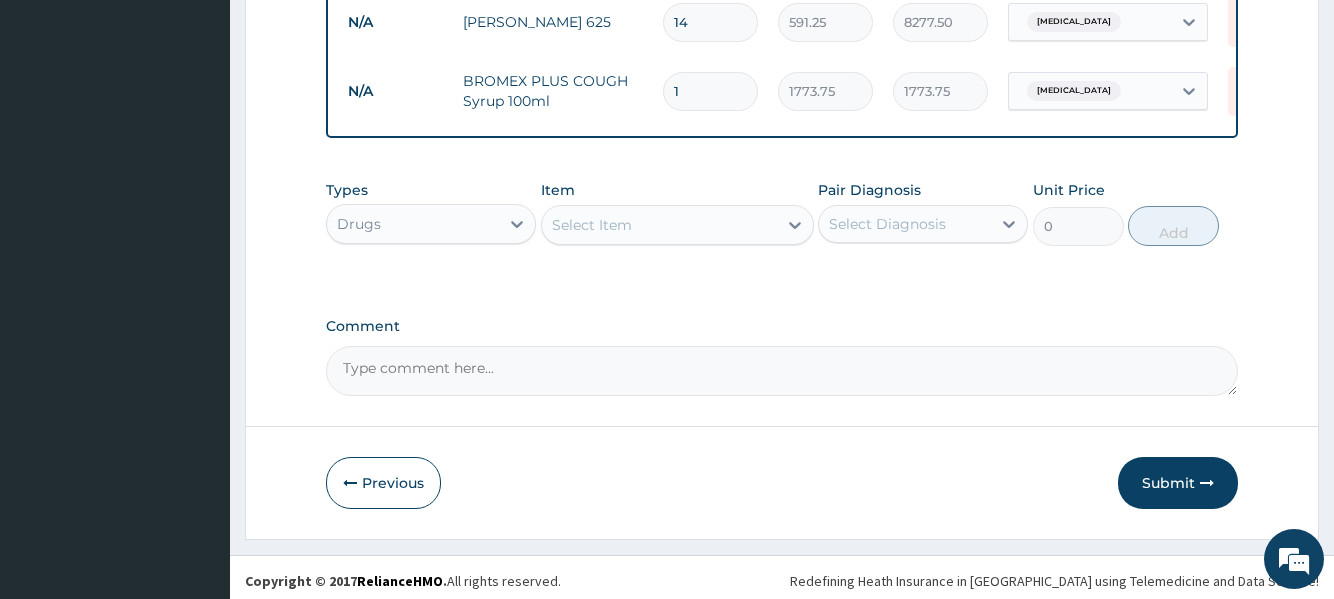 scroll, scrollTop: 832, scrollLeft: 0, axis: vertical 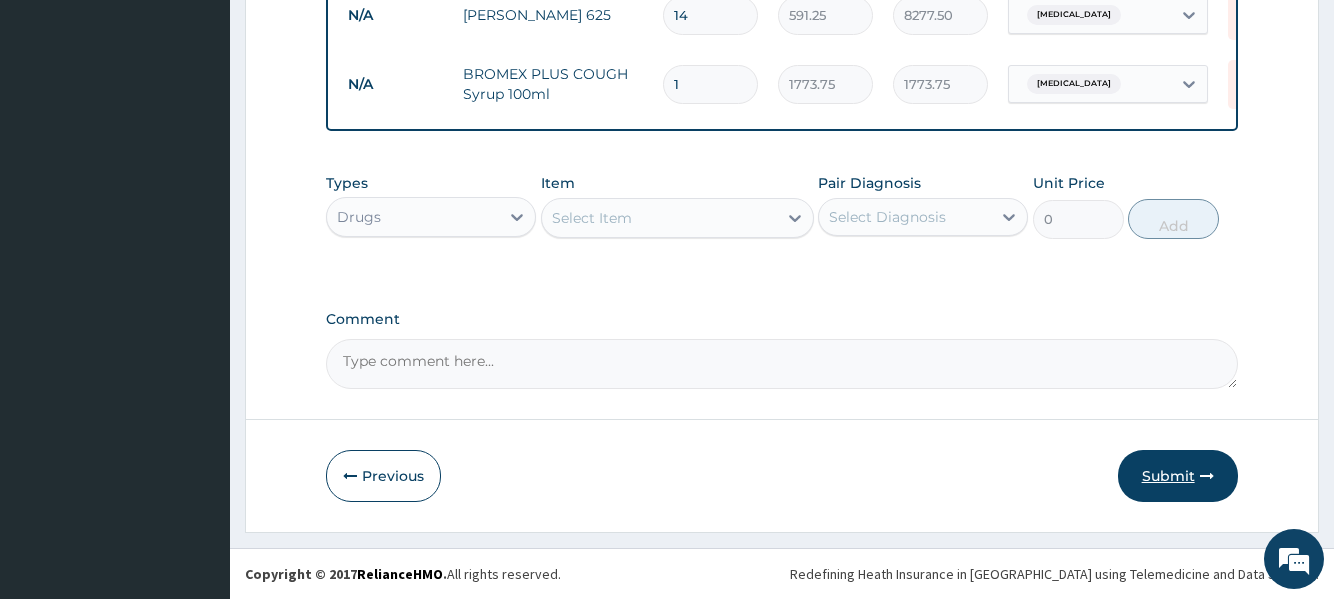 click on "Submit" at bounding box center [1178, 476] 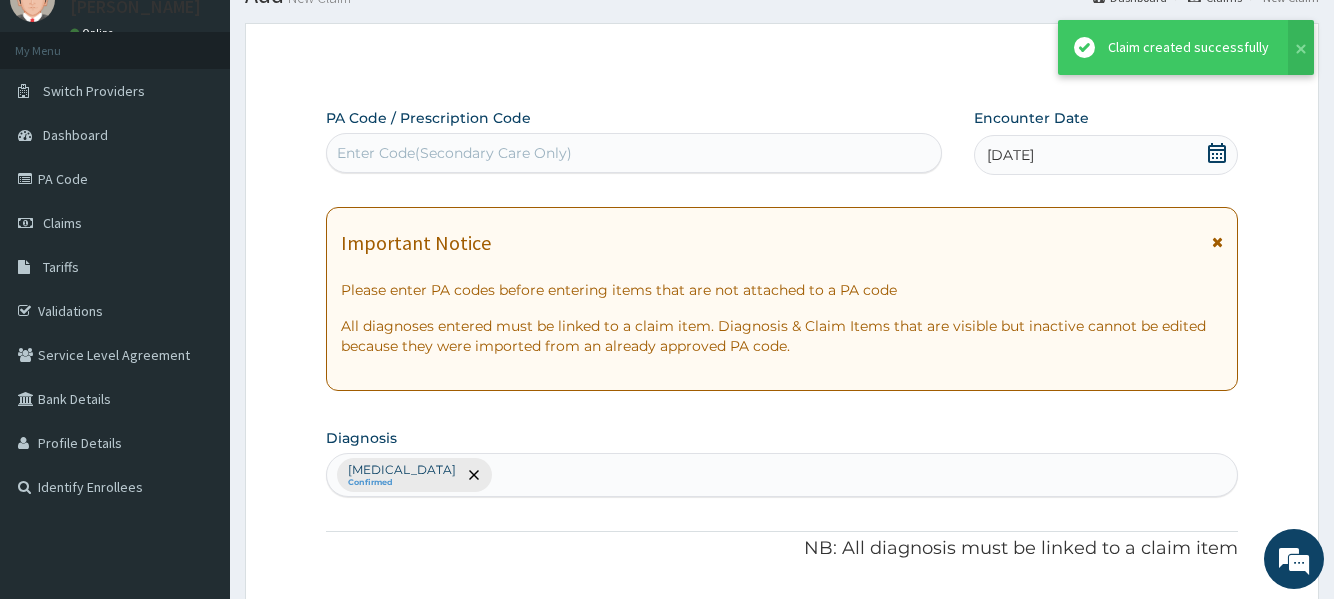 scroll, scrollTop: 832, scrollLeft: 0, axis: vertical 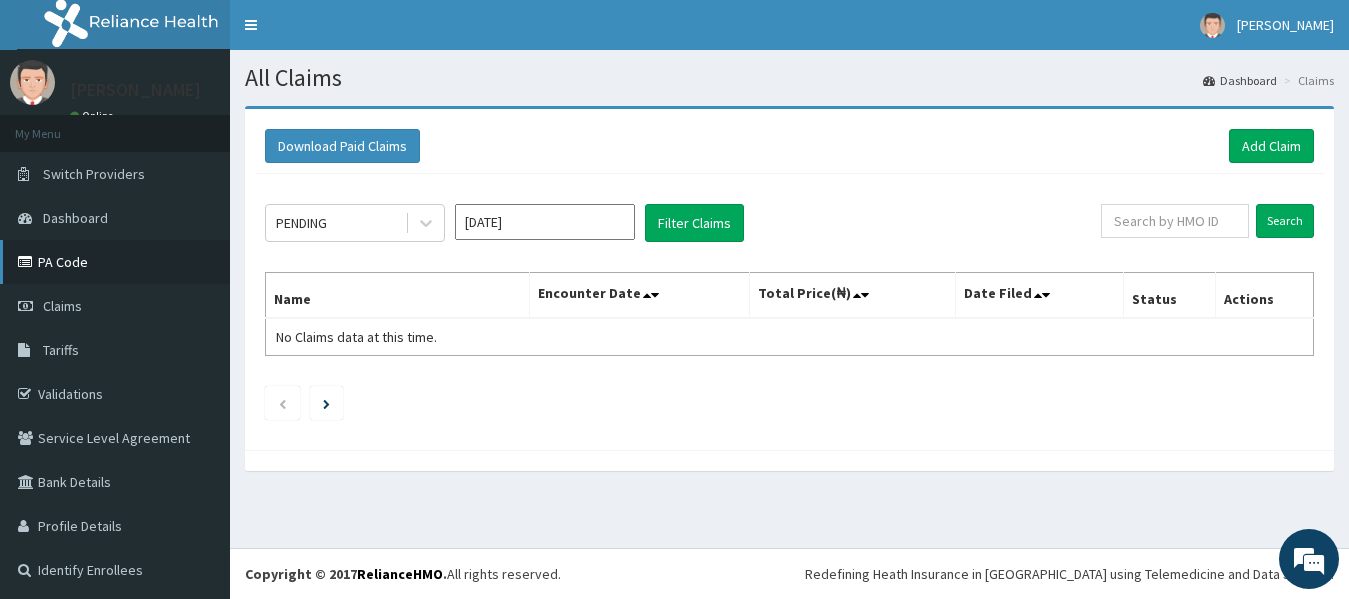click on "PA Code" at bounding box center [115, 262] 